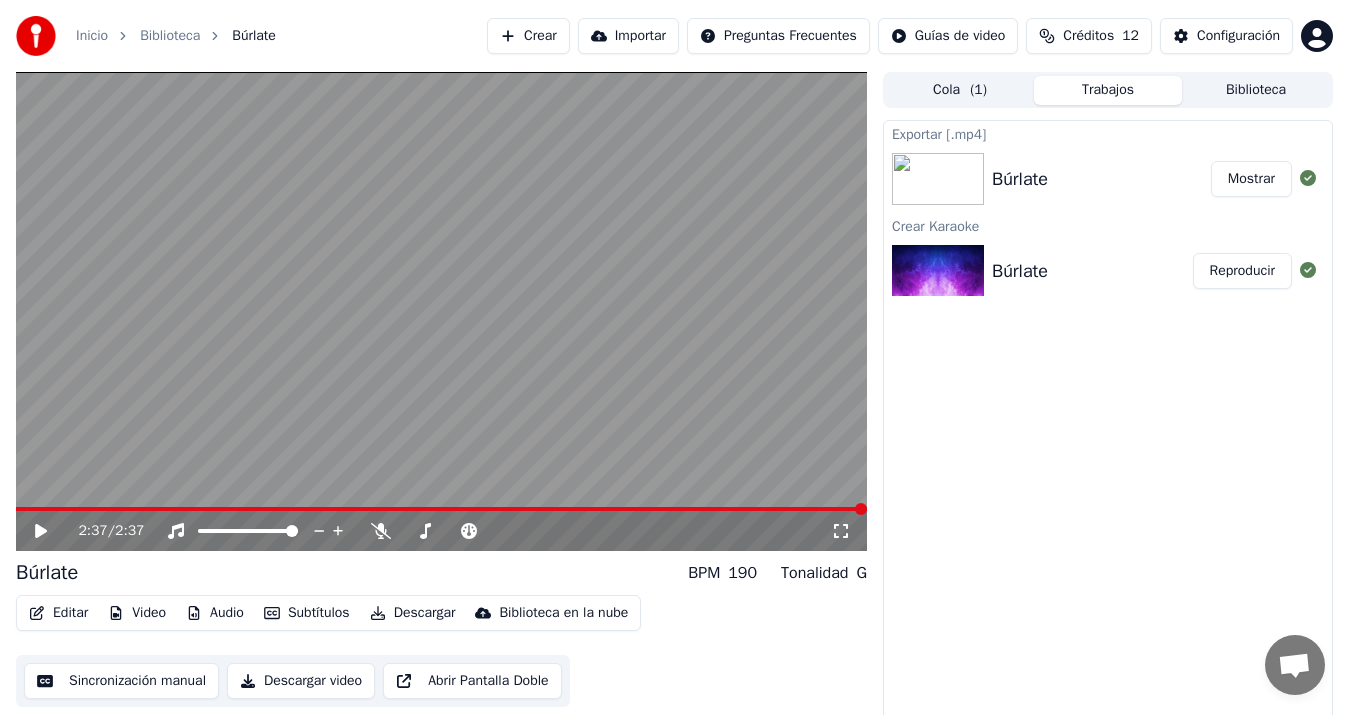 scroll, scrollTop: 13, scrollLeft: 0, axis: vertical 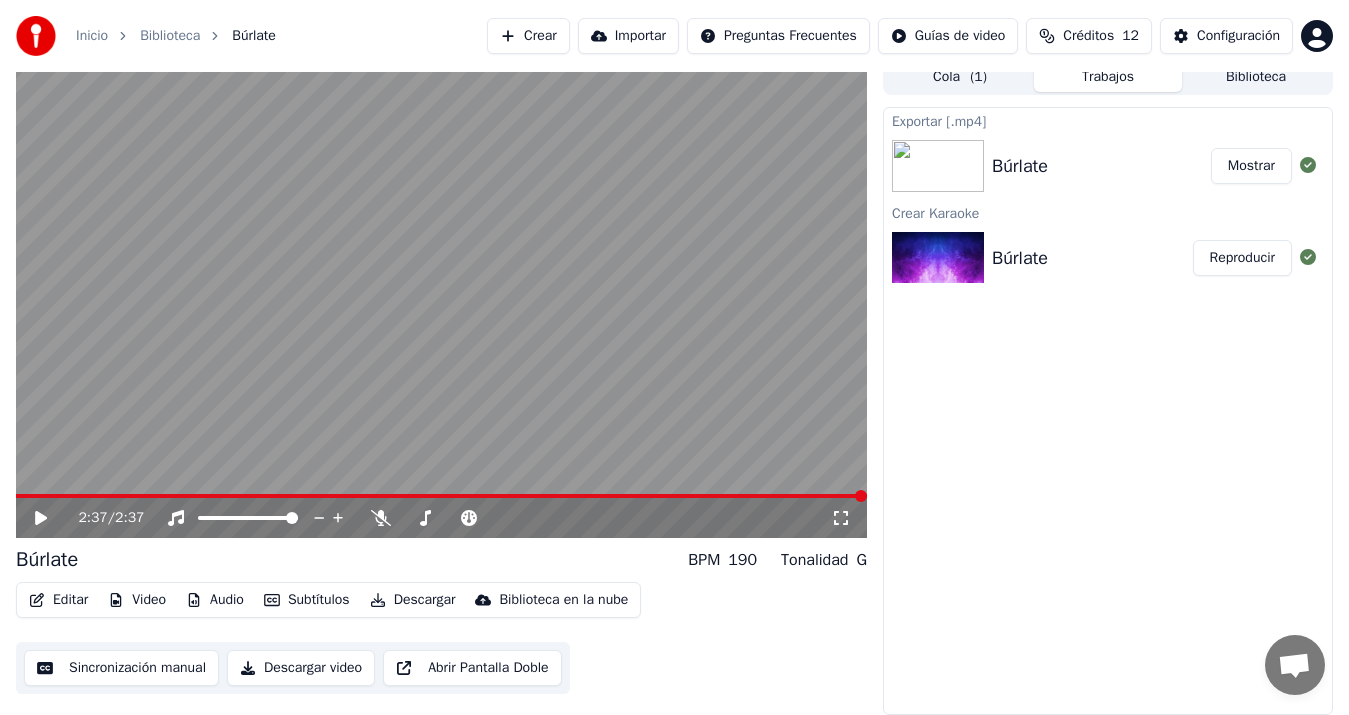 click on "Créditos 12" at bounding box center [1089, 36] 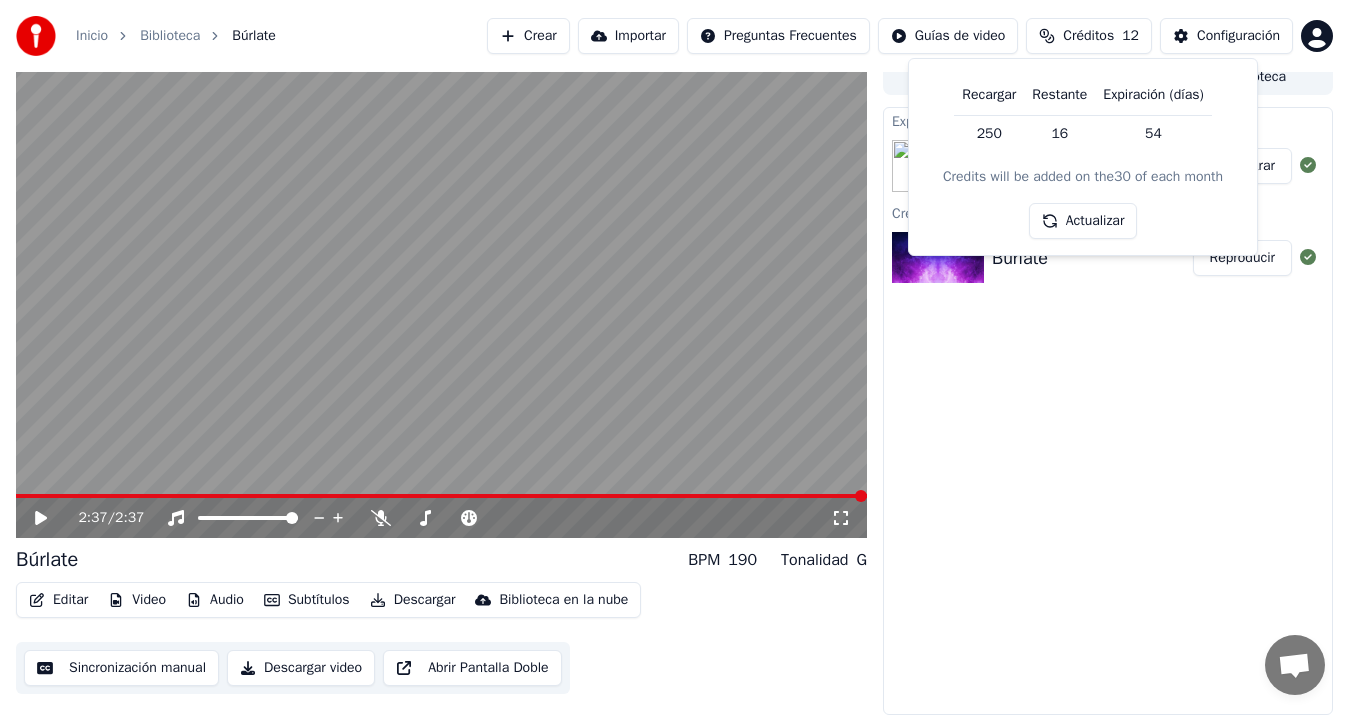 click on "Actualizar" at bounding box center [1083, 221] 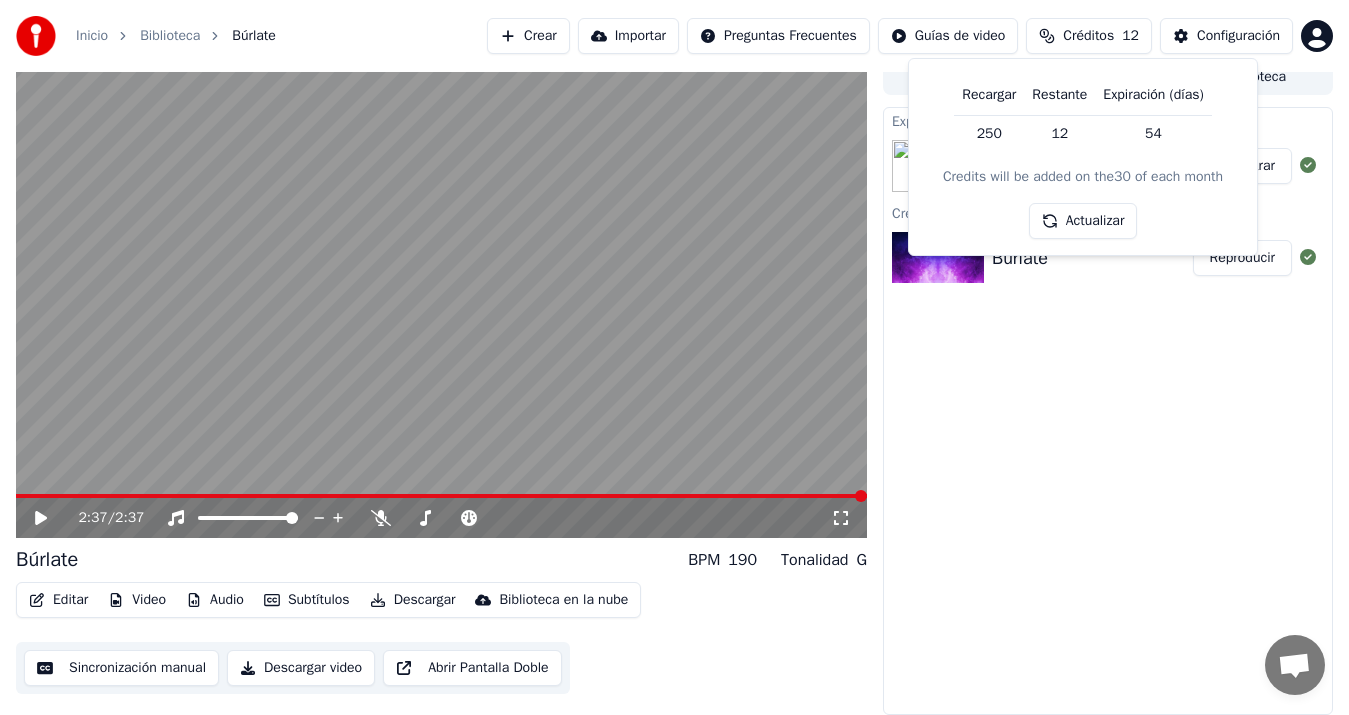 click on "Crear Importar Preguntas Frecuentes Guías de video Créditos 12 Configuración" at bounding box center [910, 36] 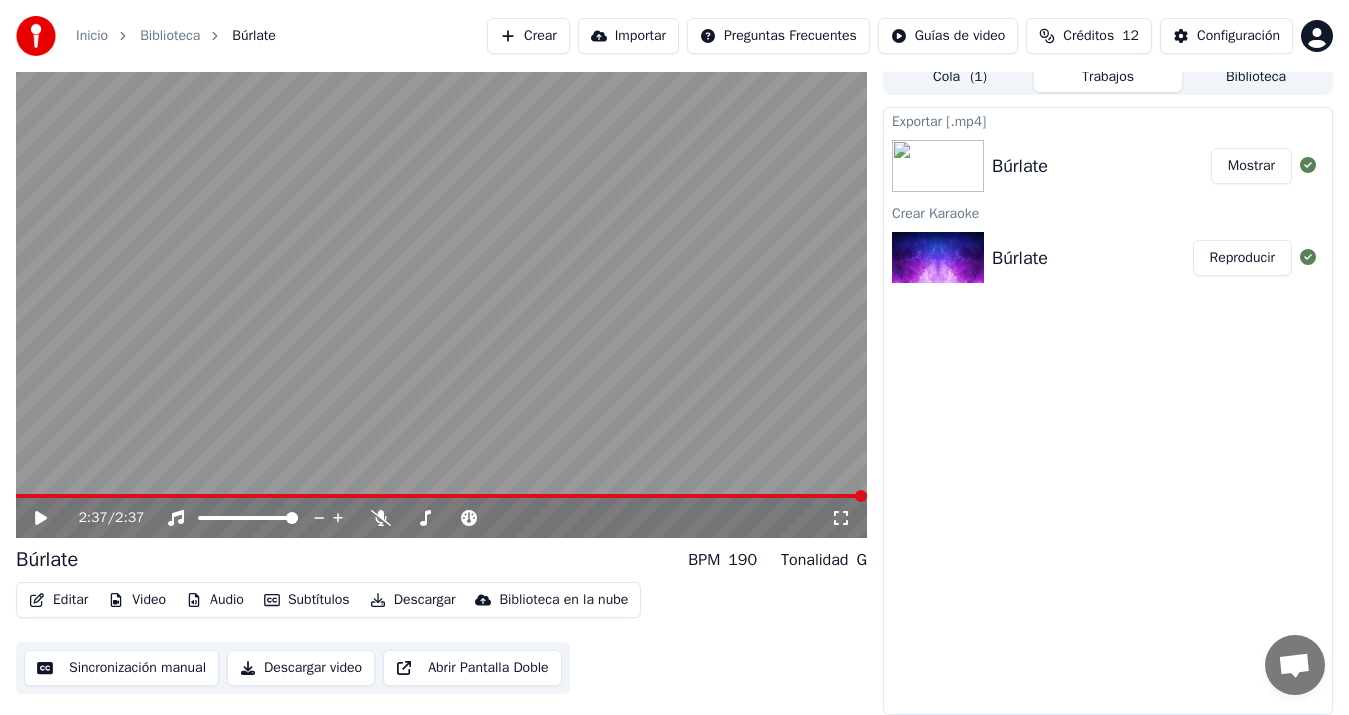 click on "Inicio Biblioteca Búrlate Crear Importar Preguntas Frecuentes Guías de video Créditos 12 Configuración 2:37  /  2:37 Búrlate BPM 190 Tonalidad G Editar Video Audio Subtítulos Descargar Biblioteca en la nube Sincronización manual Descargar video Abrir Pantalla Doble Cola ( 1 ) Trabajos Biblioteca Exportar [.mp4] Búrlate Mostrar Crear Karaoke Búrlate Reproducir Conversación [PERSON_NAME] de Youka Desktop Más canales Continuar en Correo electrónico Fuera de línea. Has estado inactivo durante algún tiempo. Envía un mensaje para volver a conectarte al chat. Youka Desktop ¡Hola! ¿En qué te puedo ayudar?  [DATE][PERSON_NAME] puedo cambiar el tono de la canción? [DATE] [PERSON_NAME][DATE][PERSON_NAME] Por supuesto, tienes control de tono en el reproductor cerca del volumen. [DATE] Enviar un archivo Insertar un emoji Enviar un archivo Grabar mensaje de audio We run on Crisp" at bounding box center (674, 344) 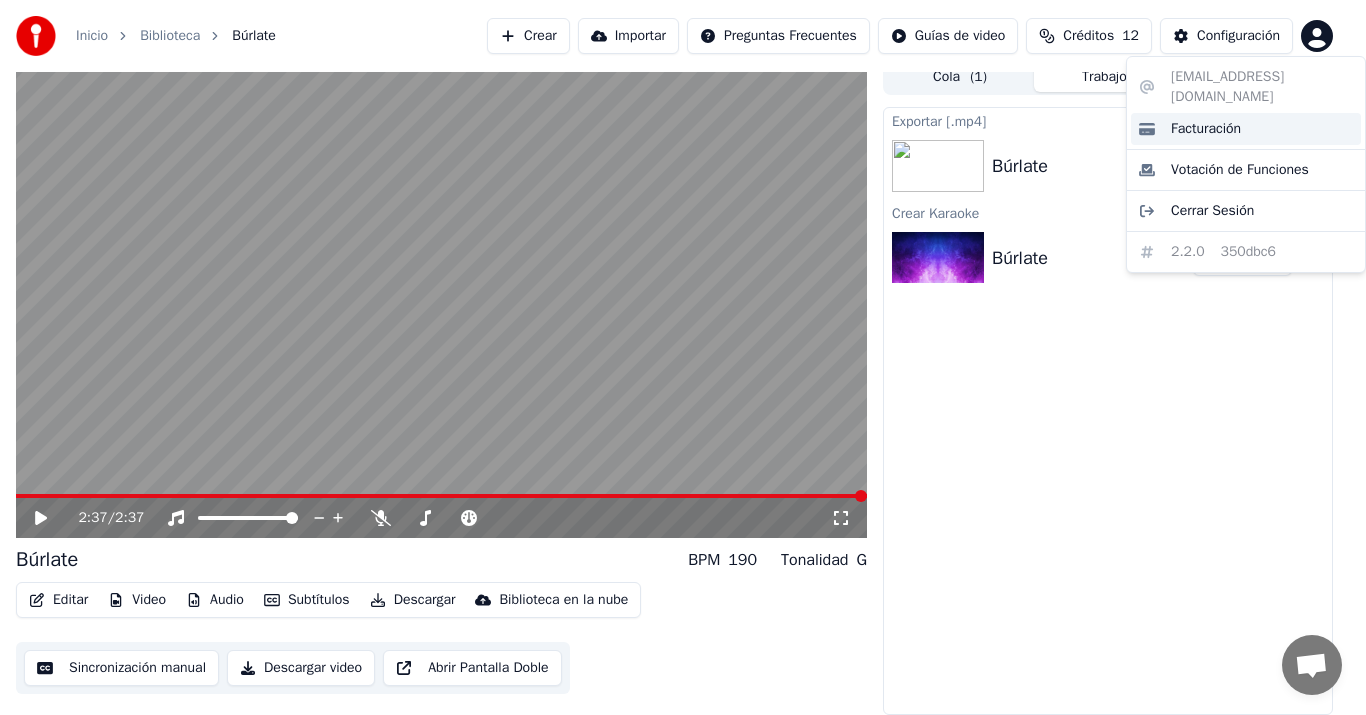 click on "Facturación" at bounding box center (1246, 129) 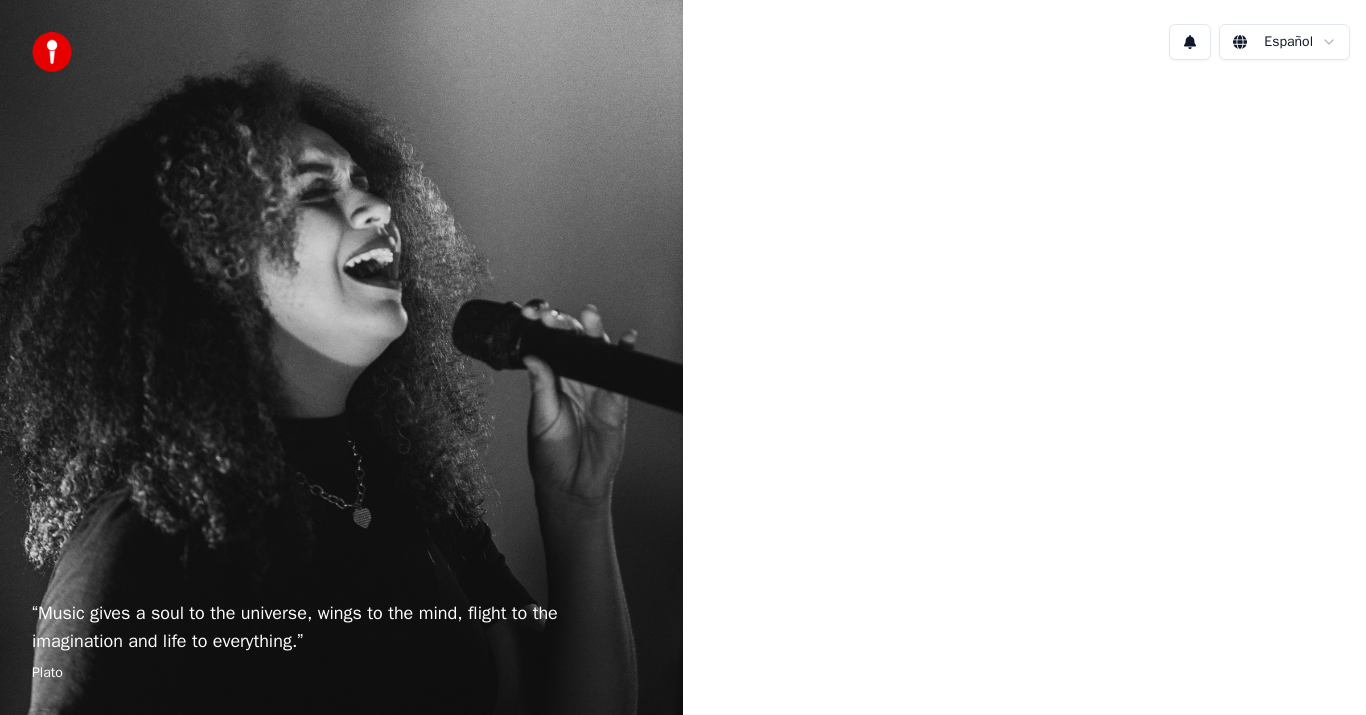 scroll, scrollTop: 0, scrollLeft: 0, axis: both 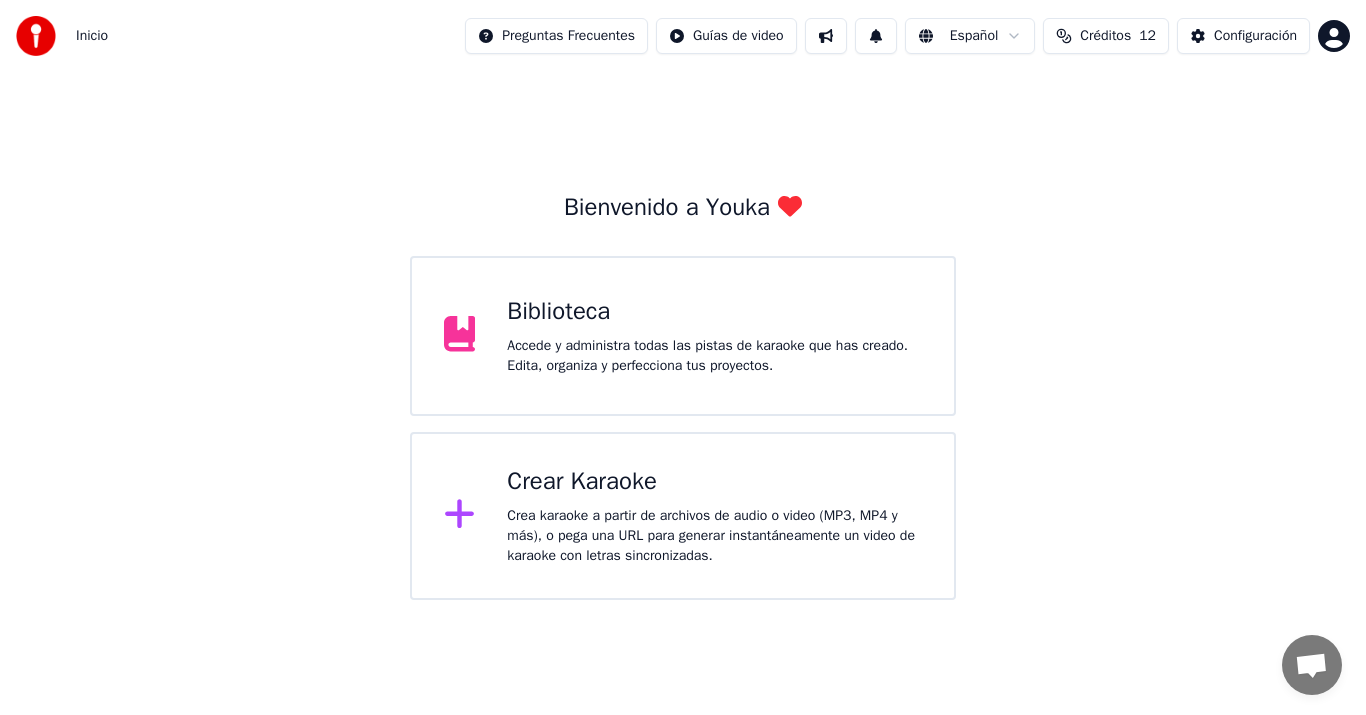 click on "Crea karaoke a partir de archivos de audio o video (MP3, MP4 y más), o pega una URL para generar instantáneamente un video de karaoke con letras sincronizadas." at bounding box center (714, 536) 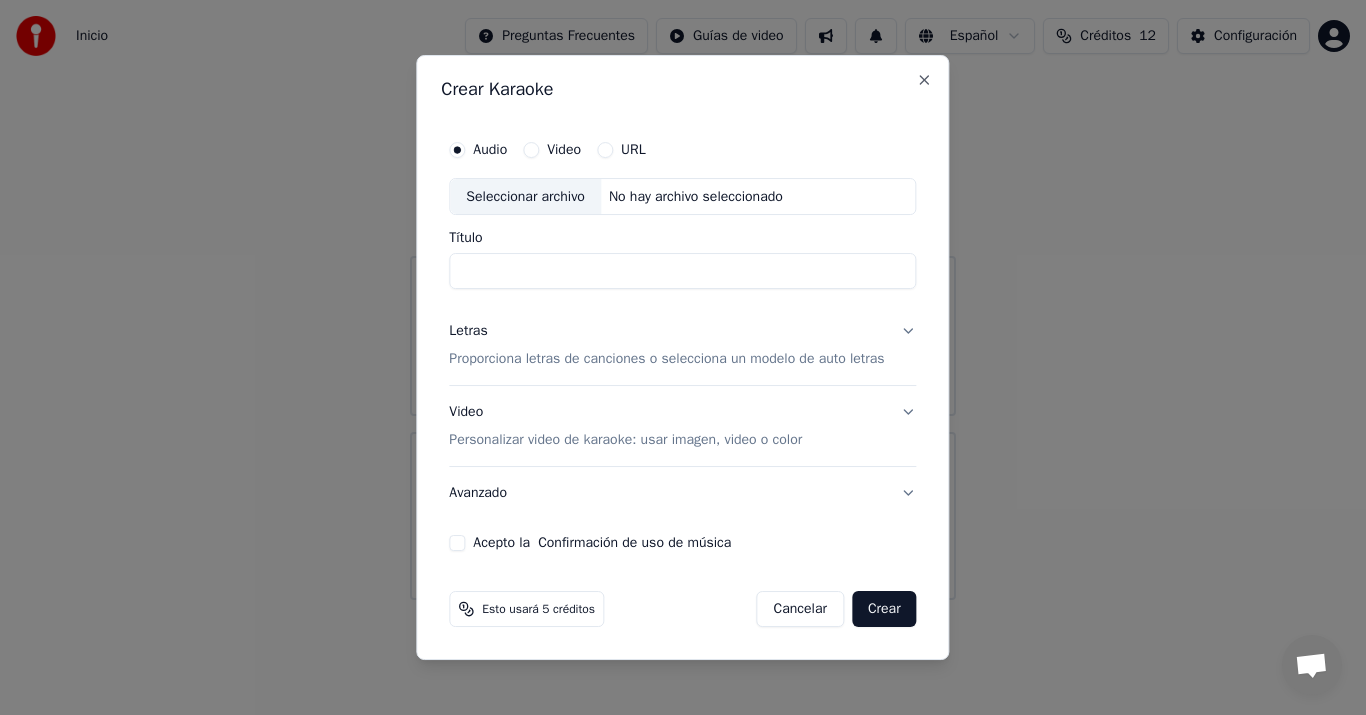 click on "Seleccionar archivo" at bounding box center [525, 197] 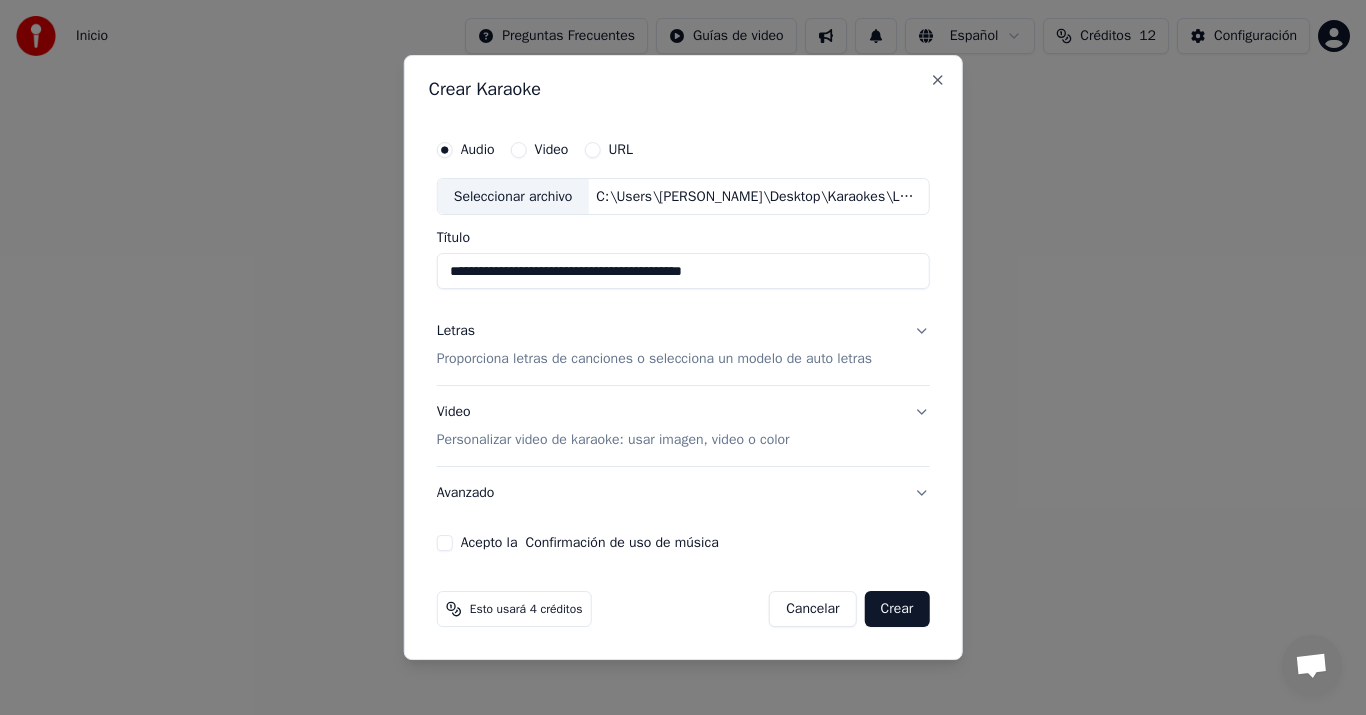 click on "**********" at bounding box center [683, 272] 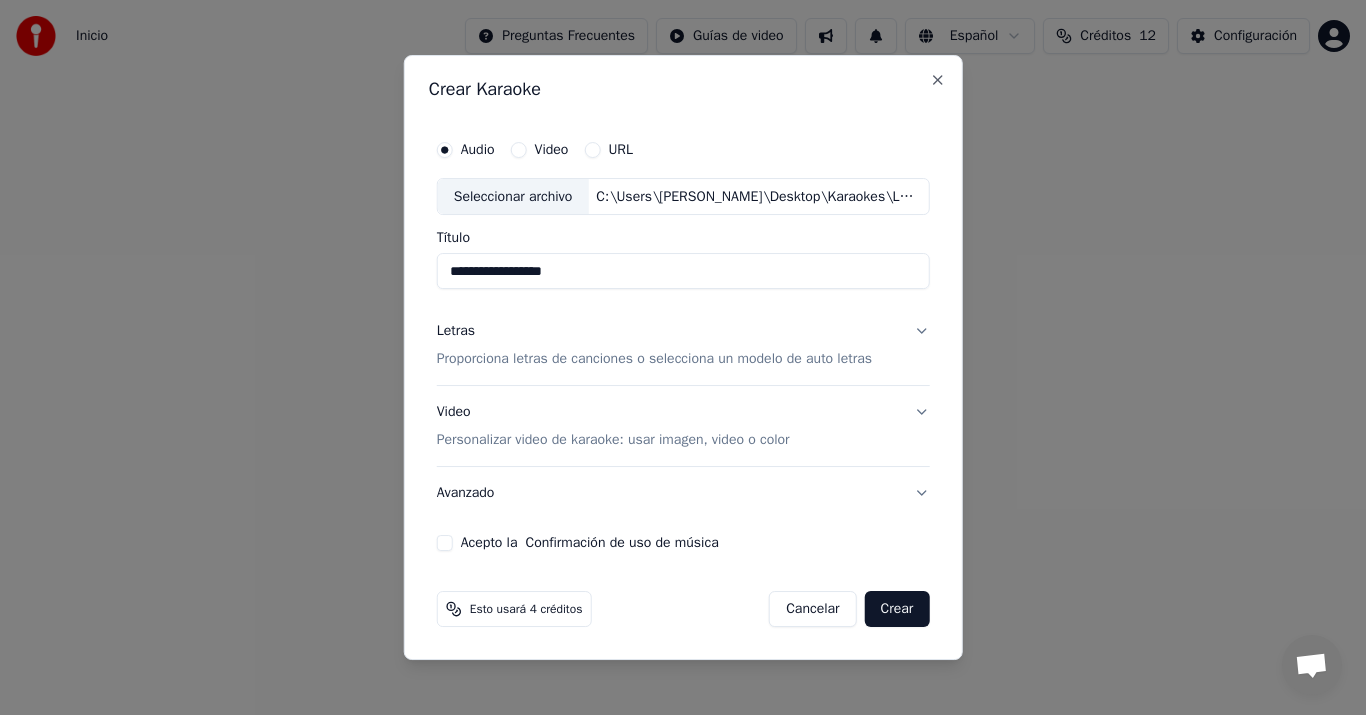 type on "**********" 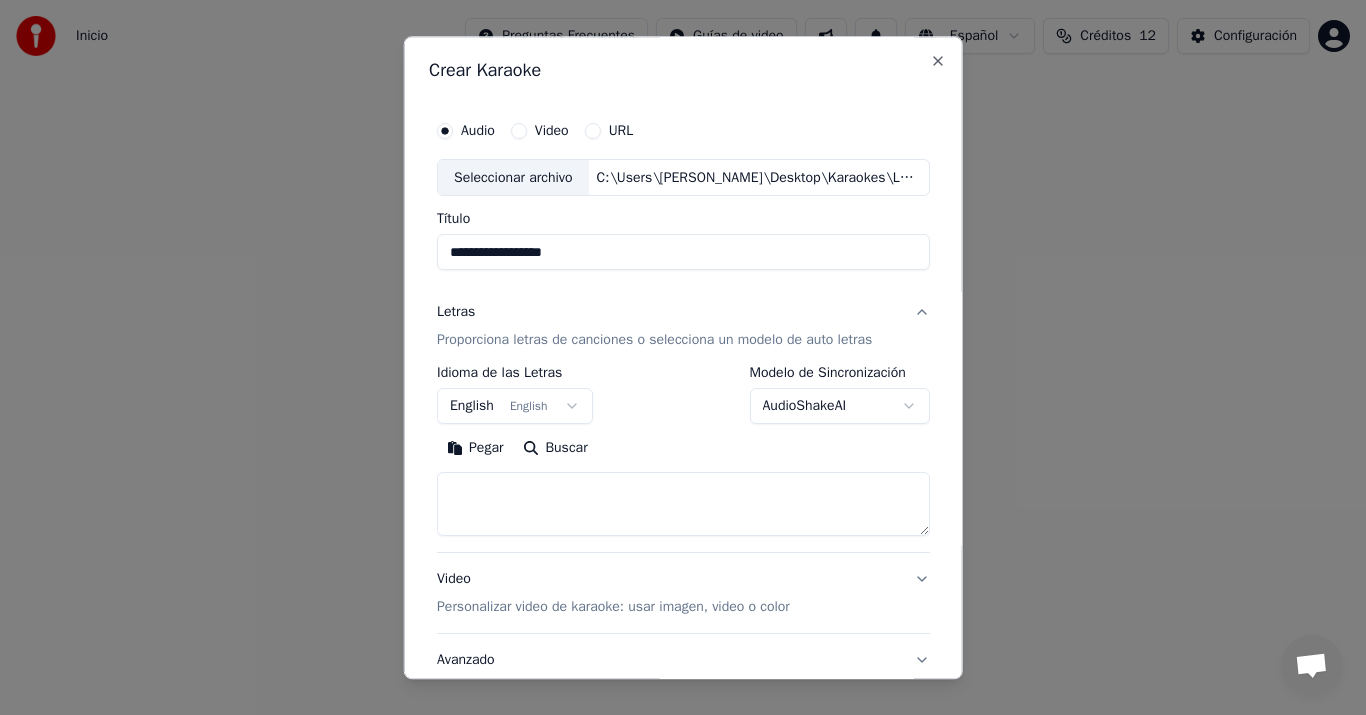 click on "Pegar" at bounding box center [475, 449] 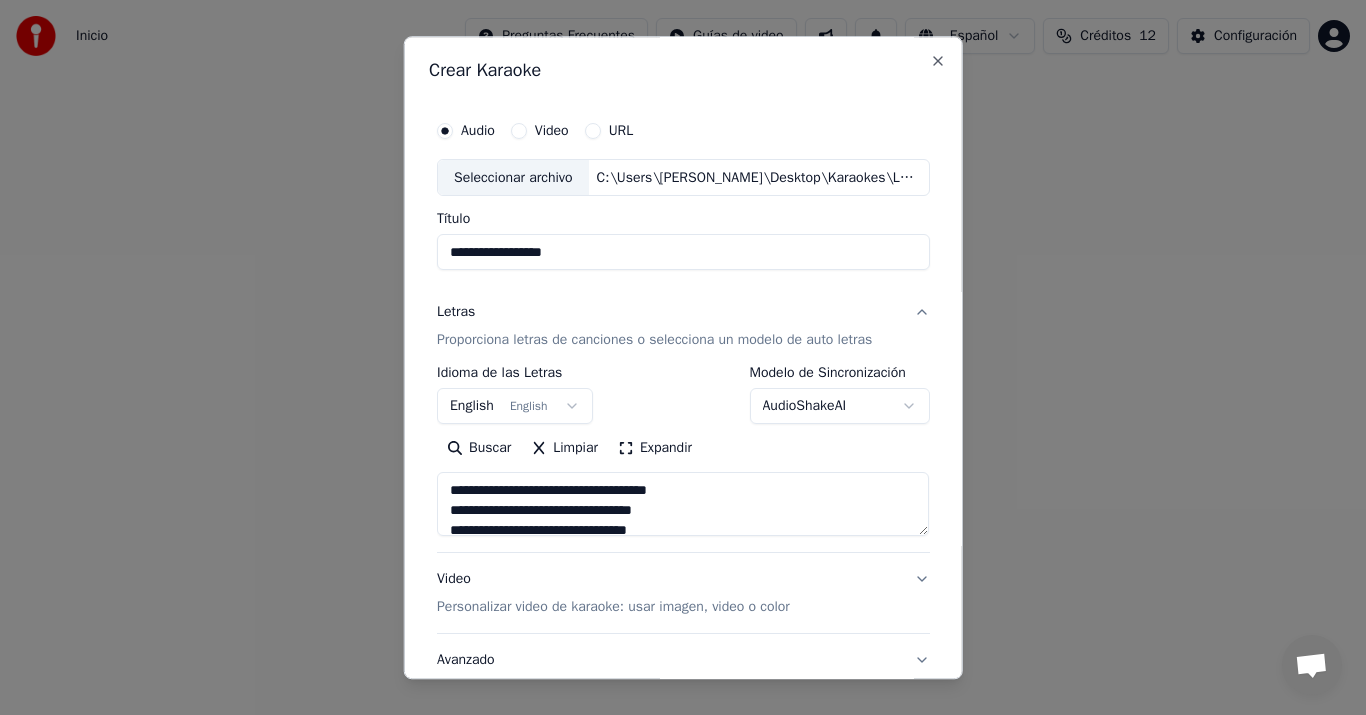 type on "**********" 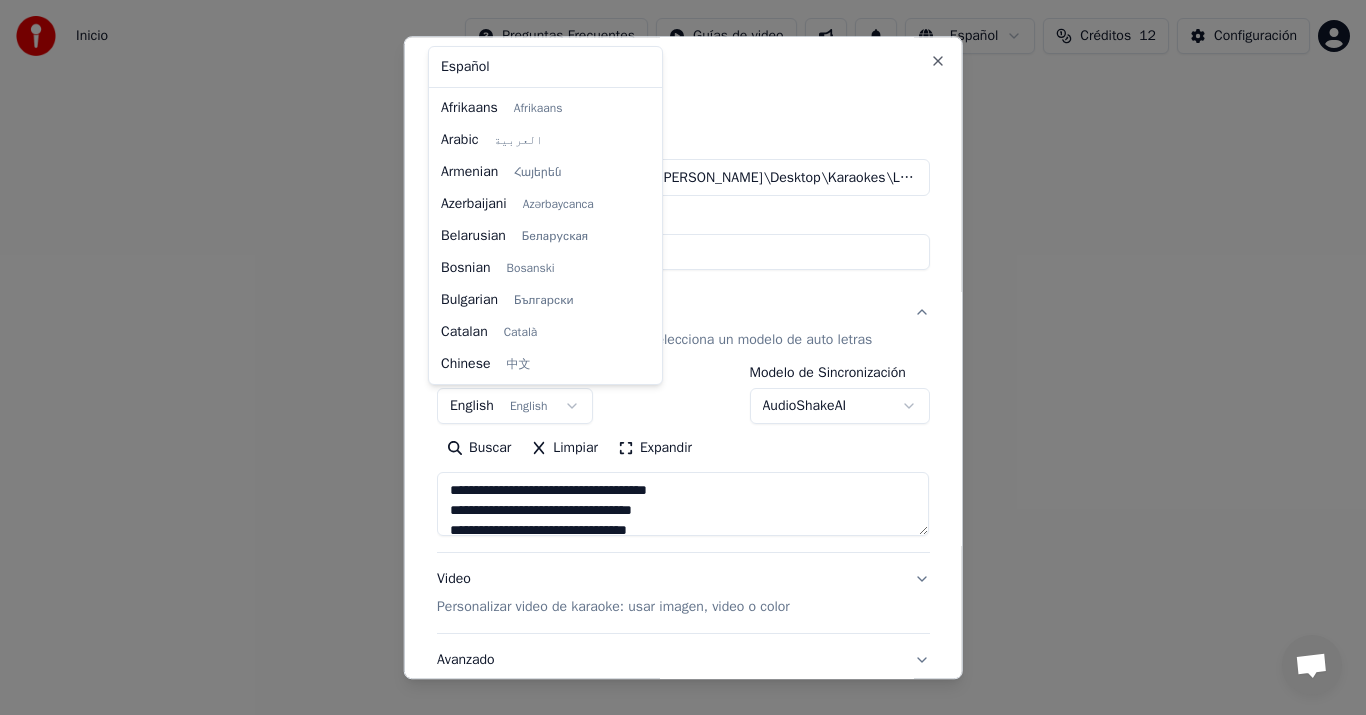 scroll, scrollTop: 160, scrollLeft: 0, axis: vertical 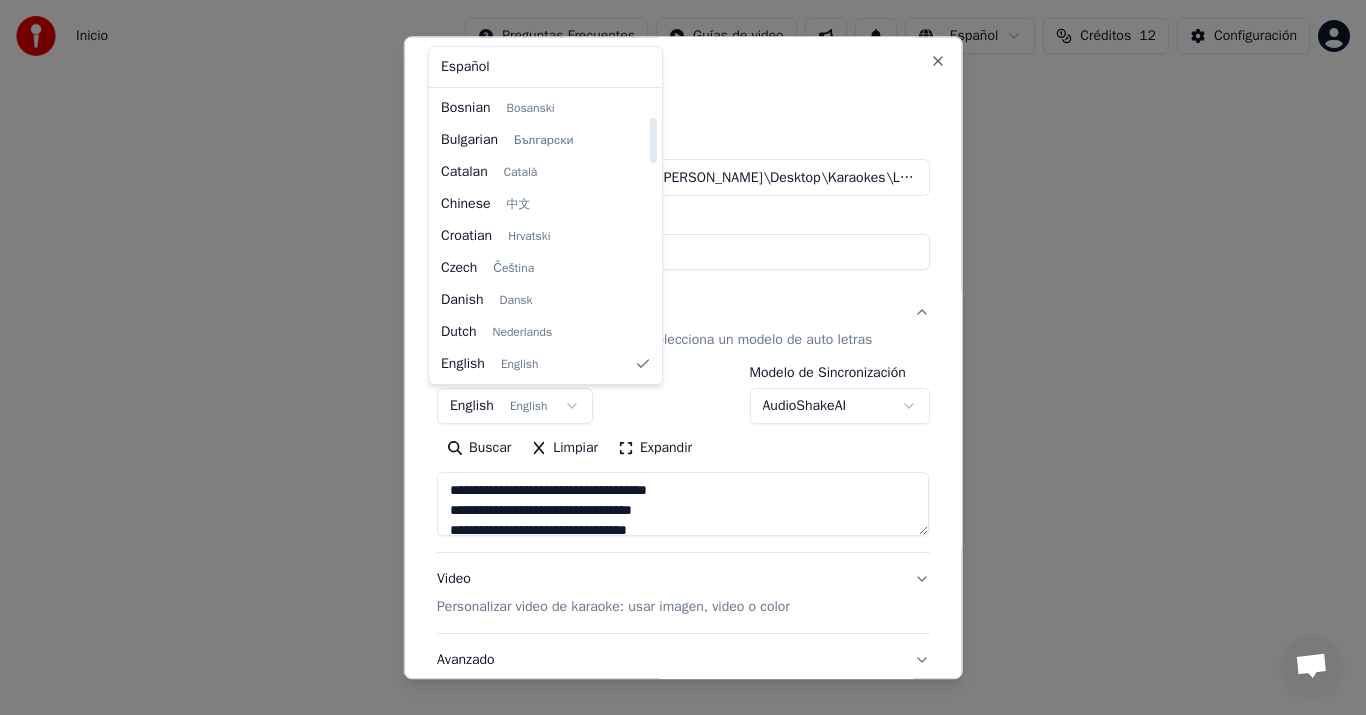 select on "**" 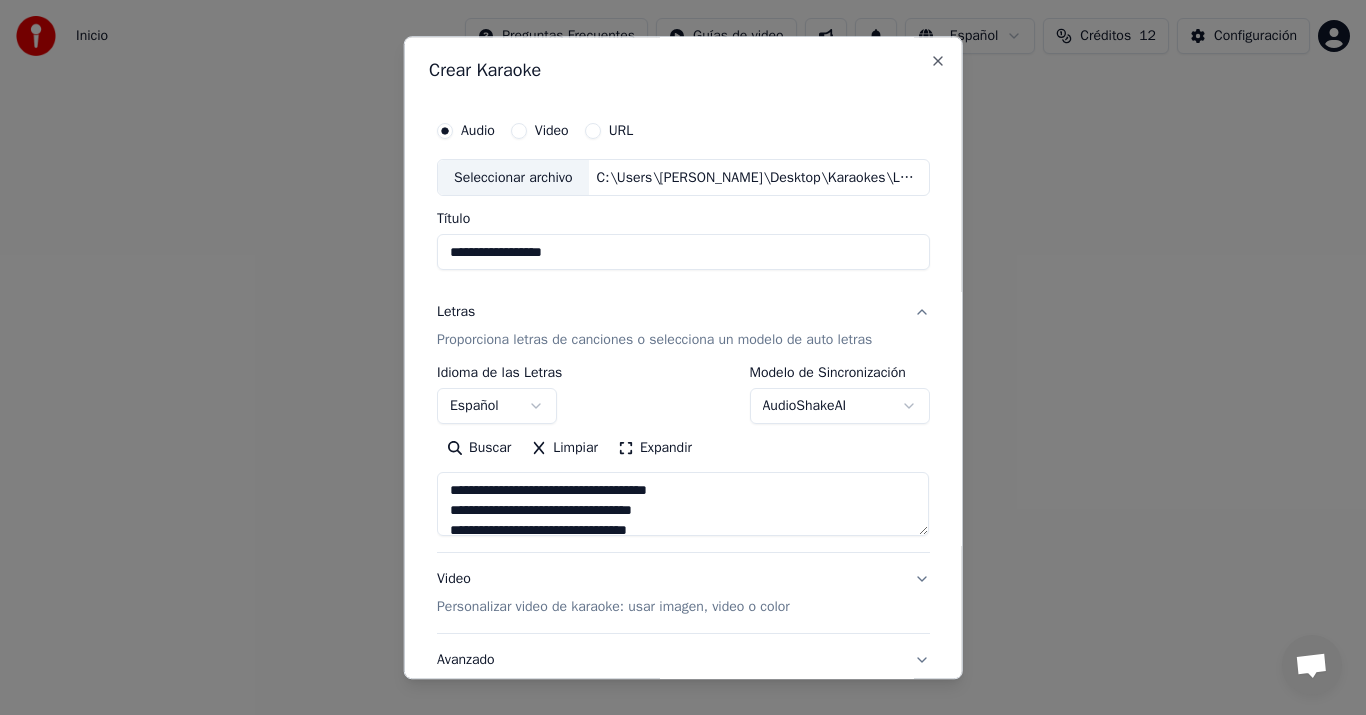 scroll, scrollTop: 148, scrollLeft: 0, axis: vertical 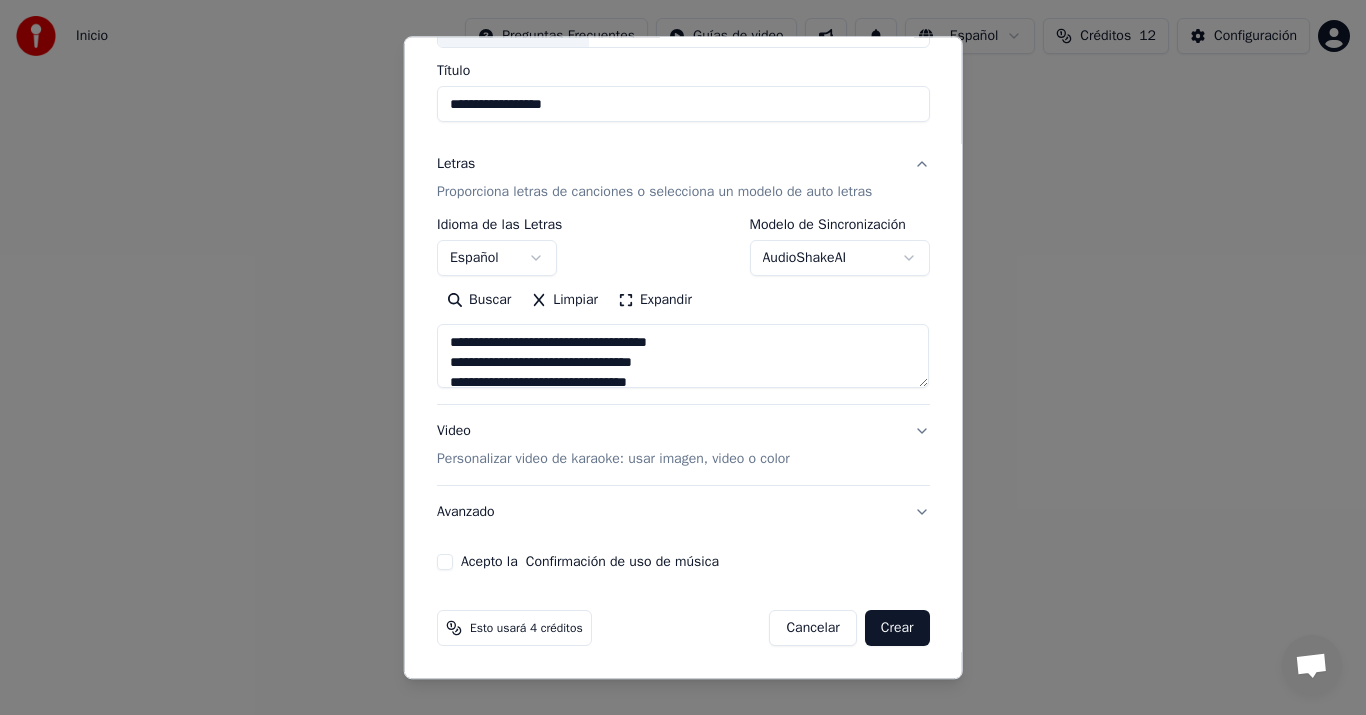 click on "Personalizar video de karaoke: usar imagen, video o color" at bounding box center [613, 460] 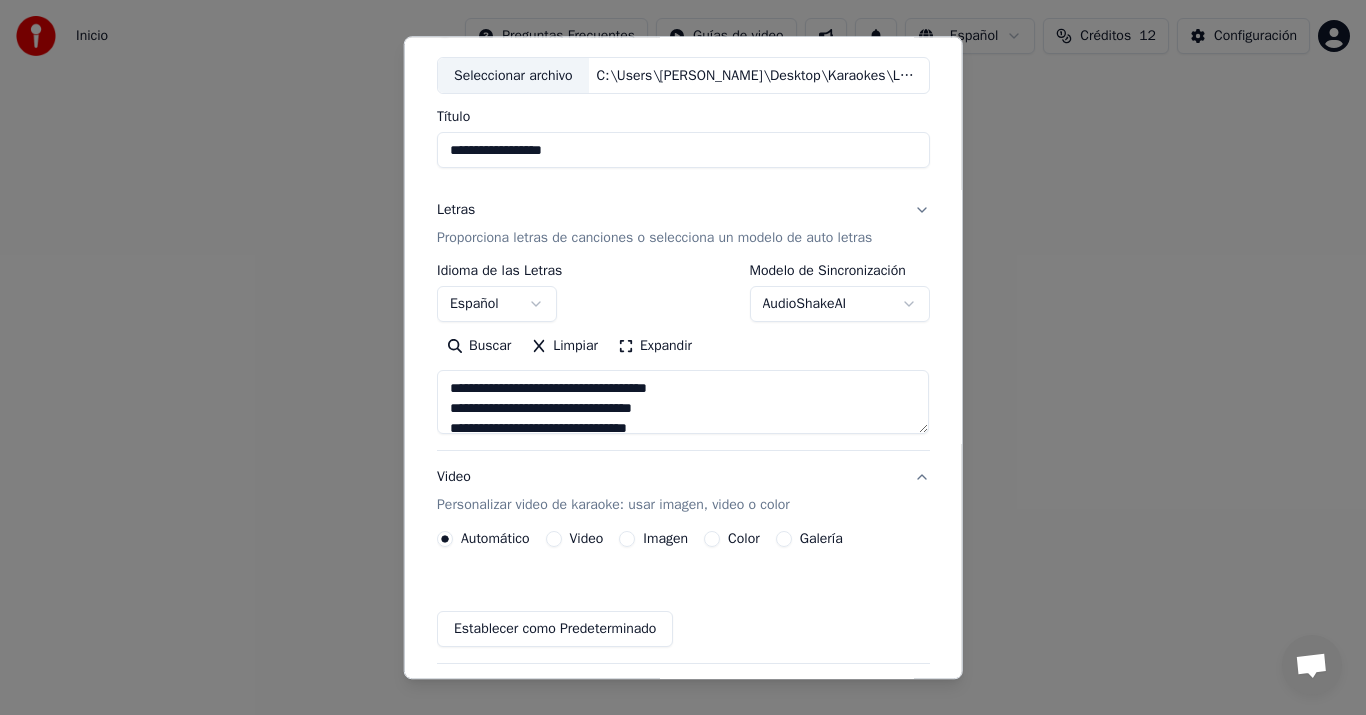 scroll, scrollTop: 94, scrollLeft: 0, axis: vertical 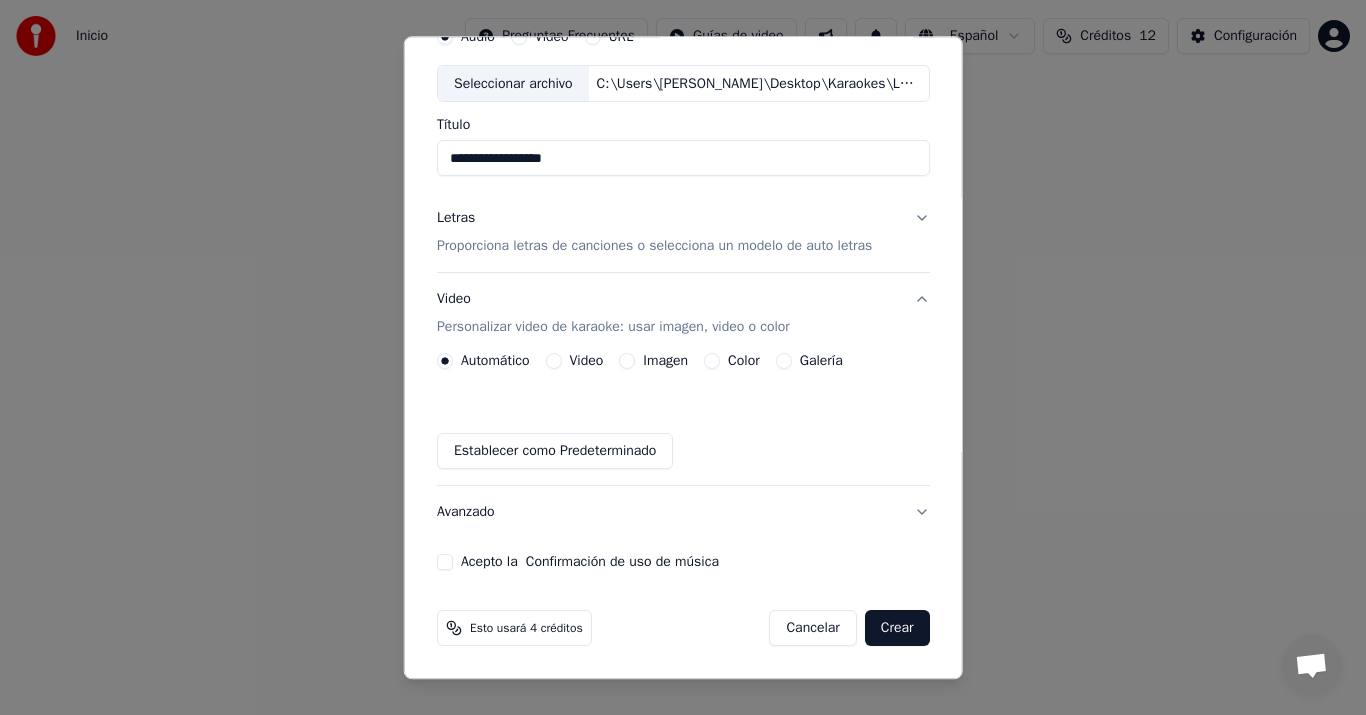 click on "Imagen" at bounding box center [627, 362] 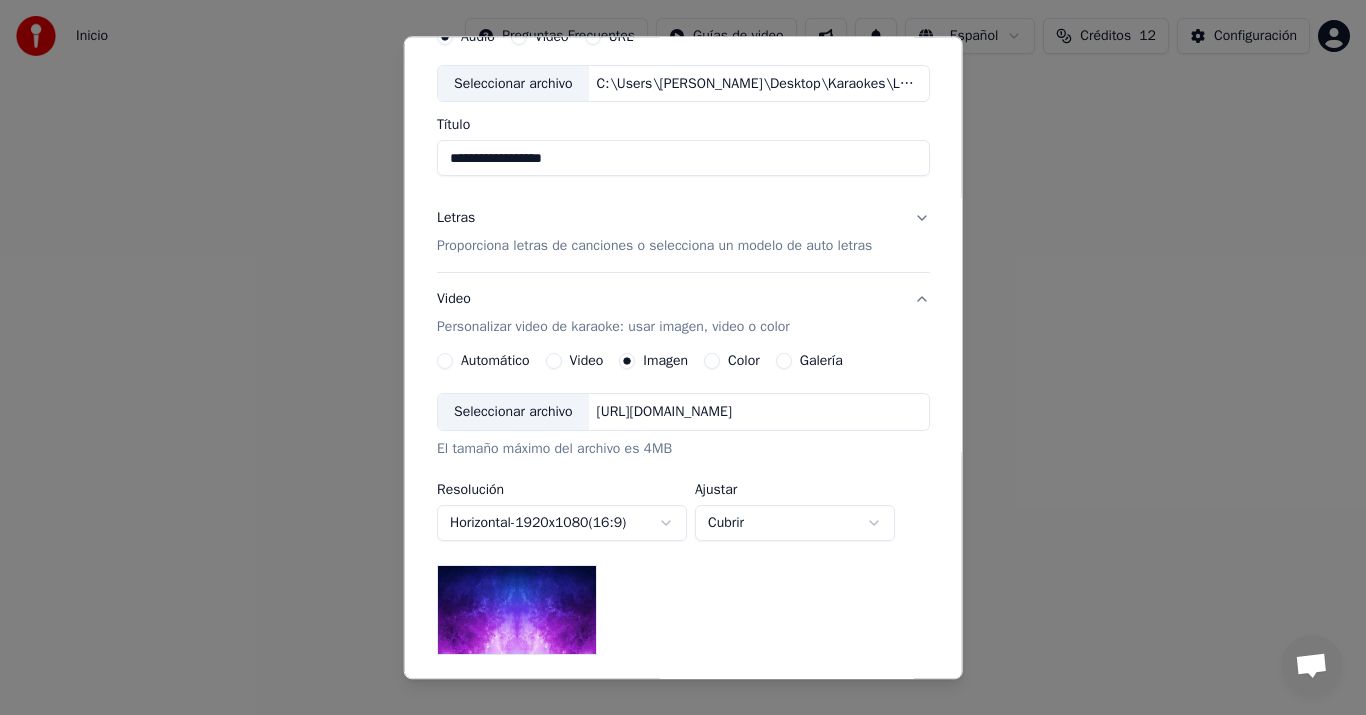click on "Seleccionar archivo" at bounding box center (513, 413) 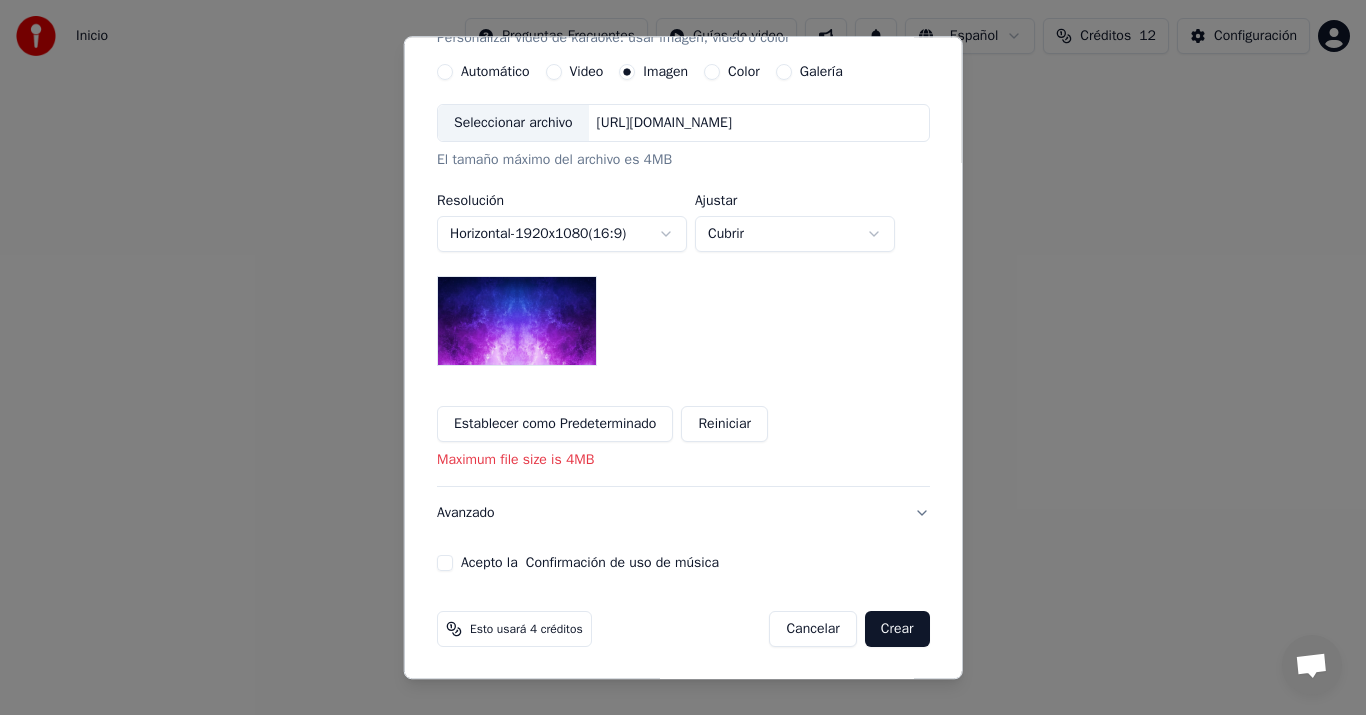 scroll, scrollTop: 384, scrollLeft: 0, axis: vertical 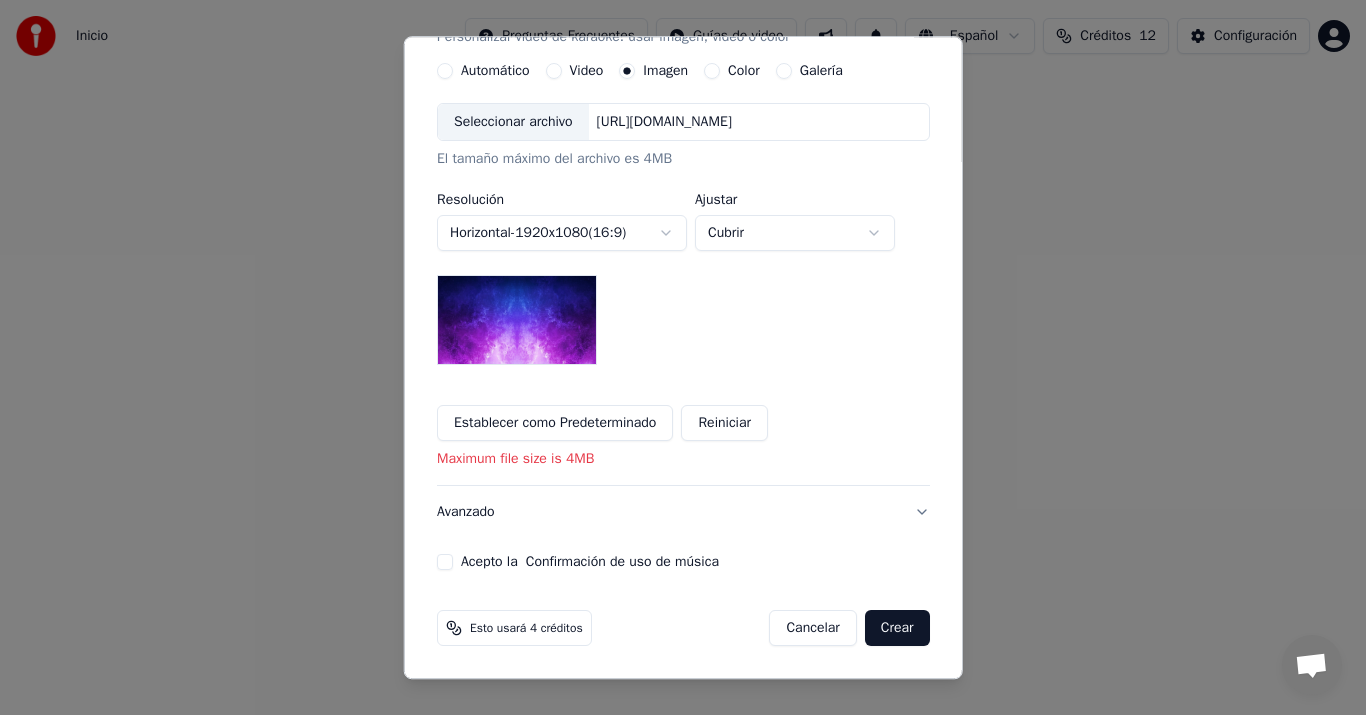 click on "Acepto la   Confirmación de uso de música" at bounding box center (445, 563) 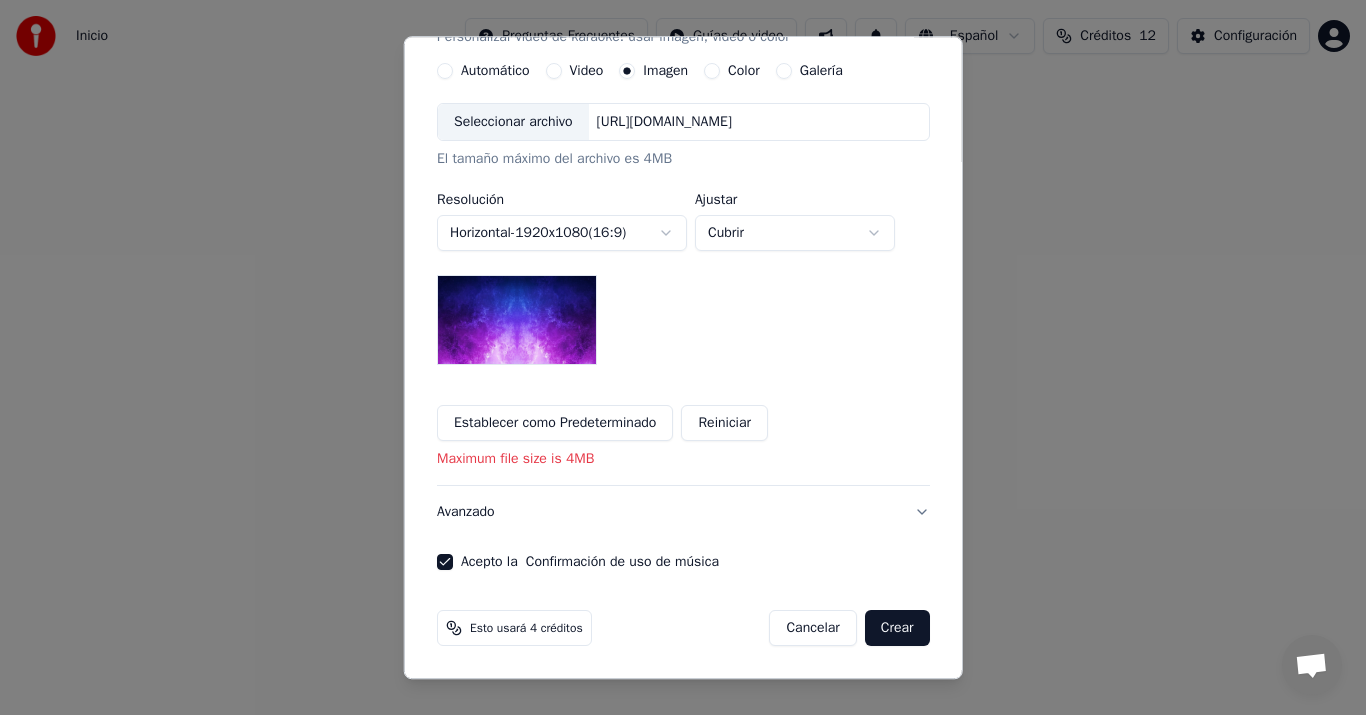 click on "Crear" at bounding box center [897, 629] 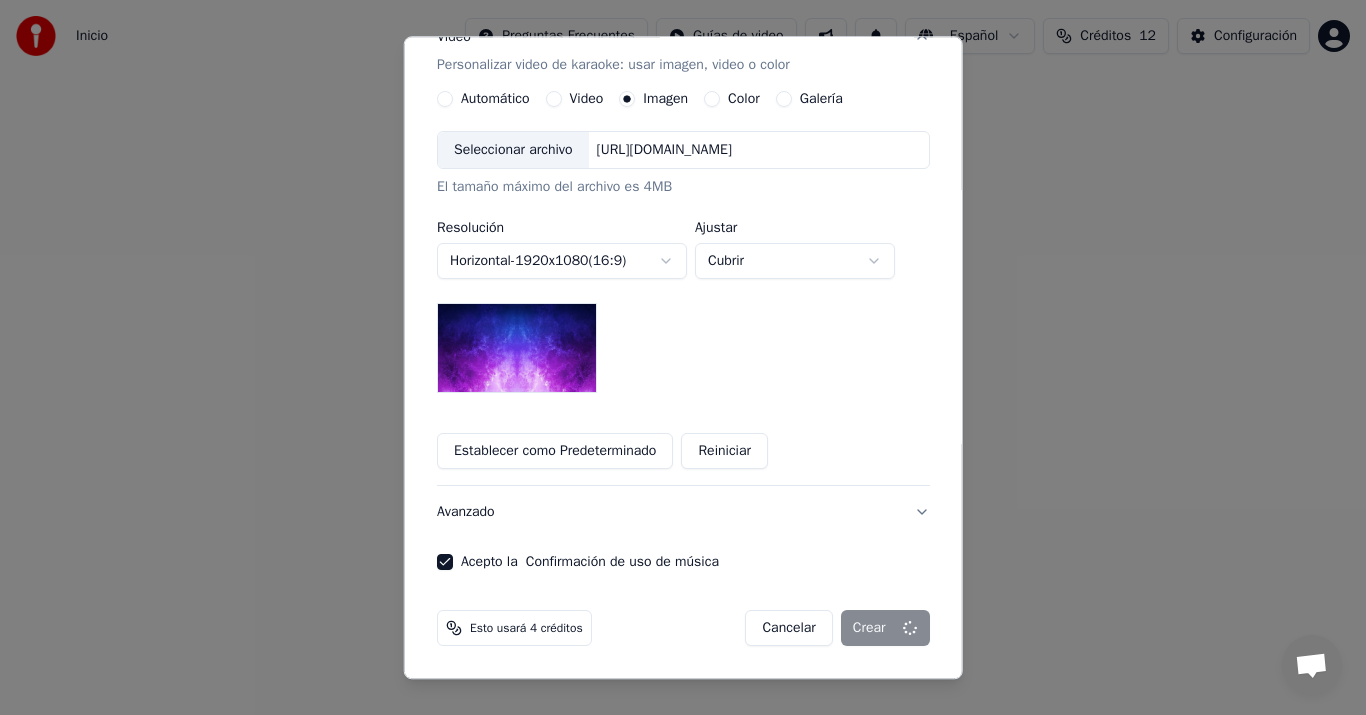 scroll, scrollTop: 356, scrollLeft: 0, axis: vertical 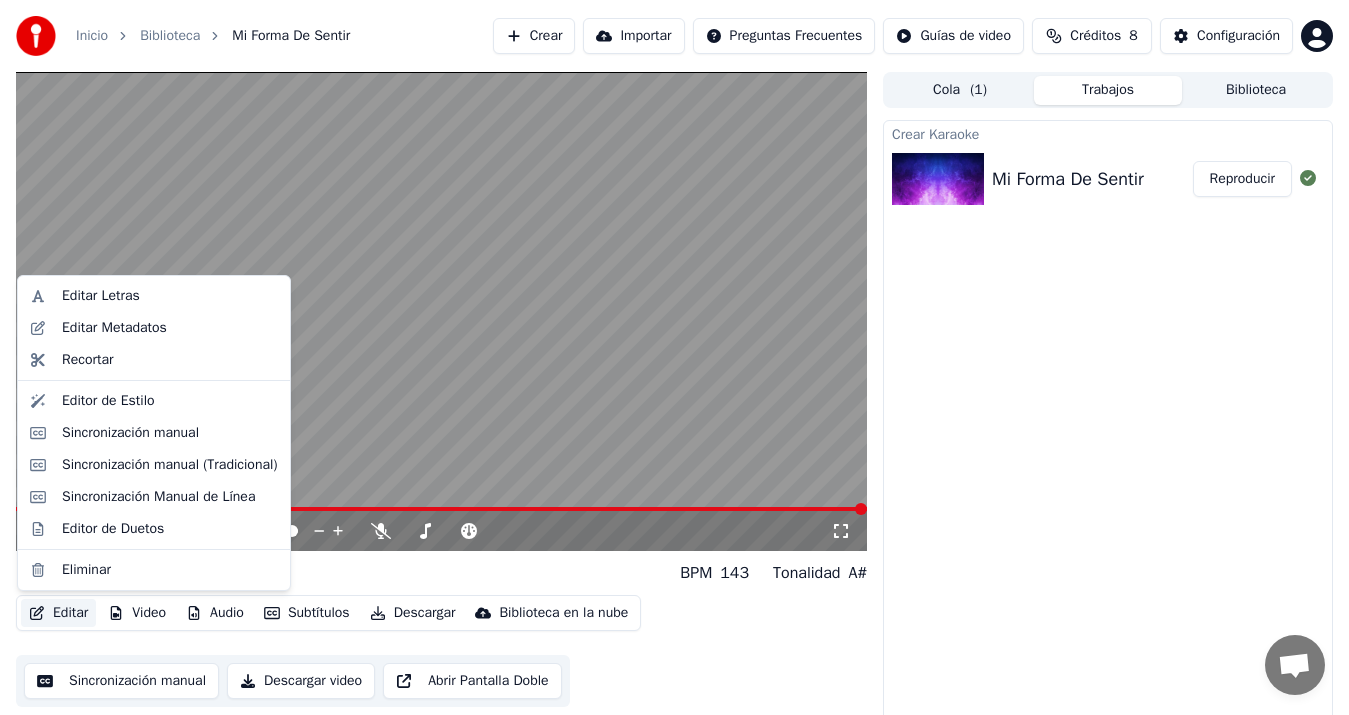 click on "Editar" at bounding box center (58, 613) 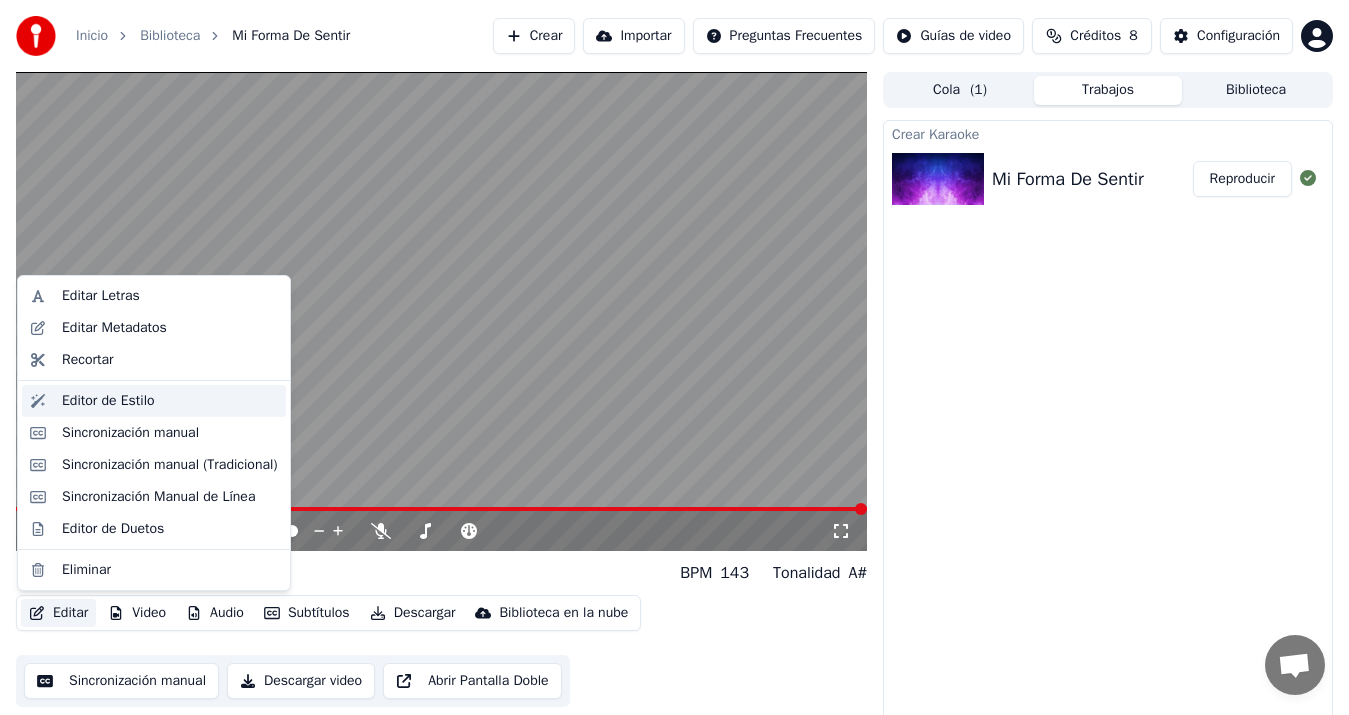 click on "Editor de Estilo" at bounding box center [108, 401] 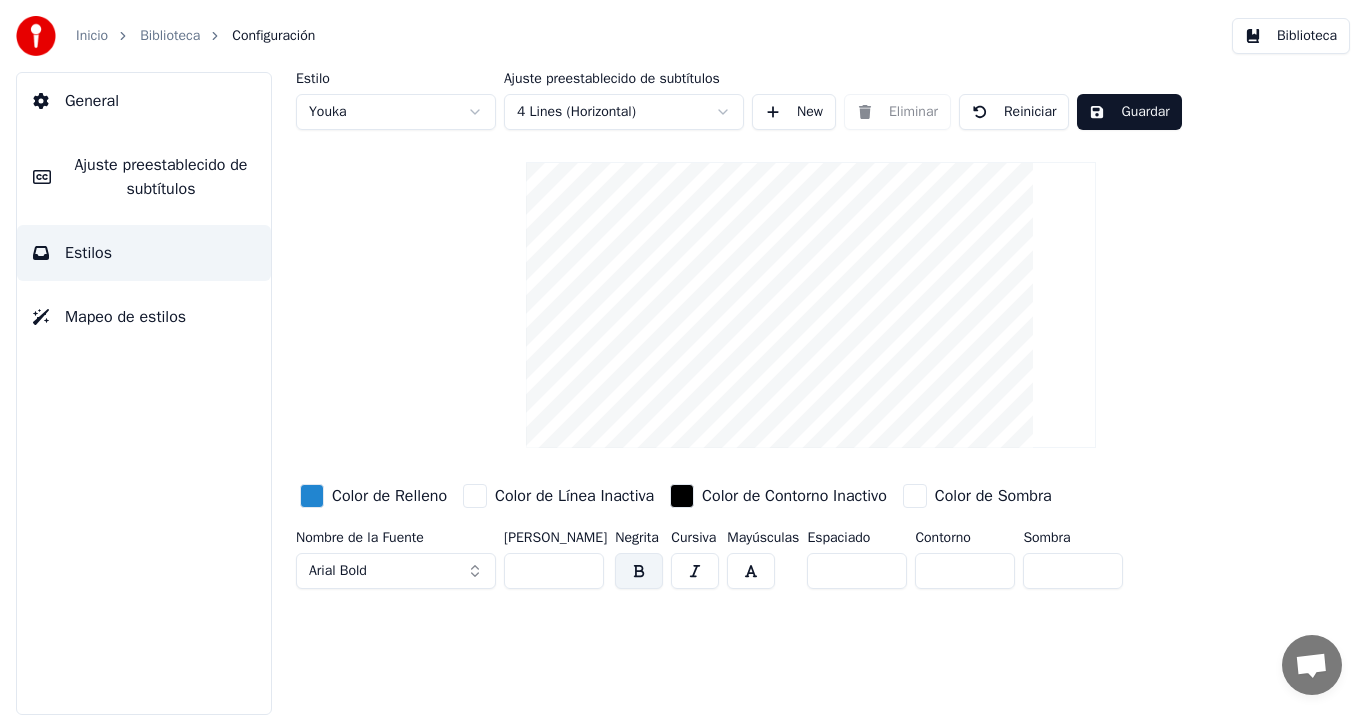 click on "Biblioteca" at bounding box center (170, 36) 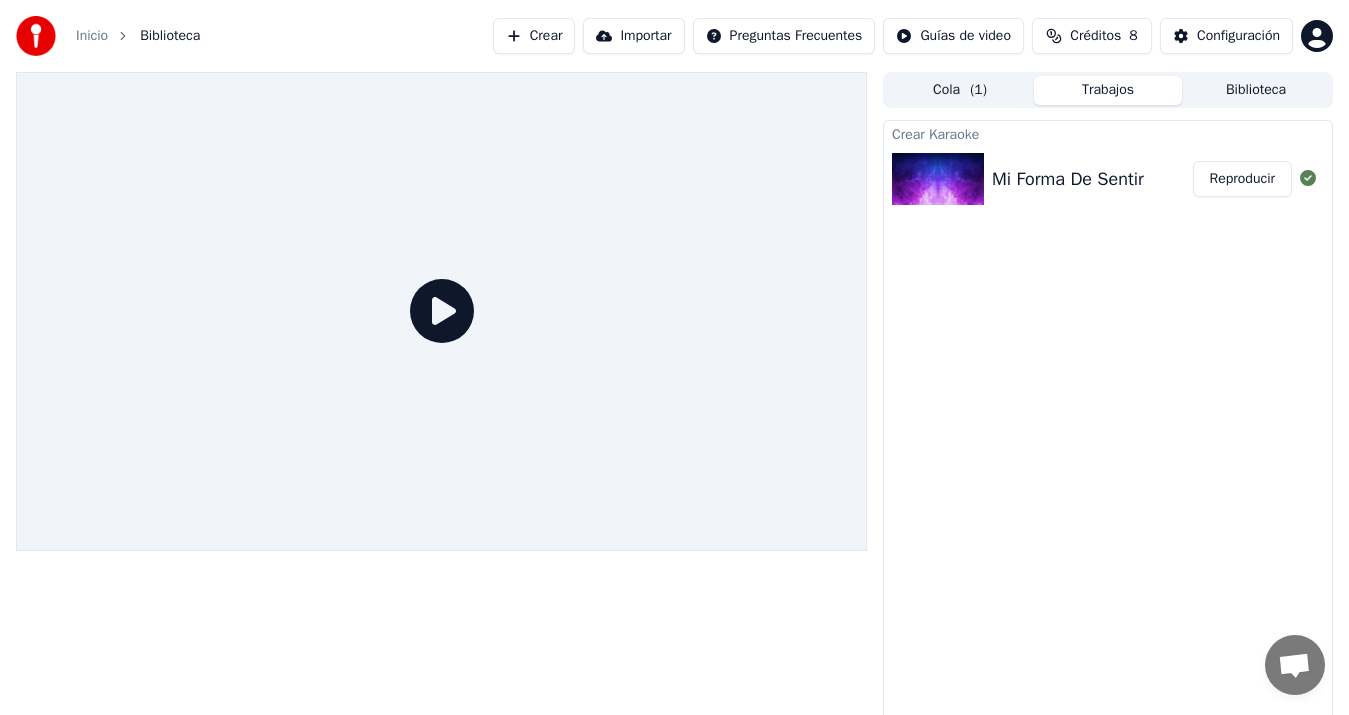 click on "Mi Forma De Sentir" at bounding box center [1068, 179] 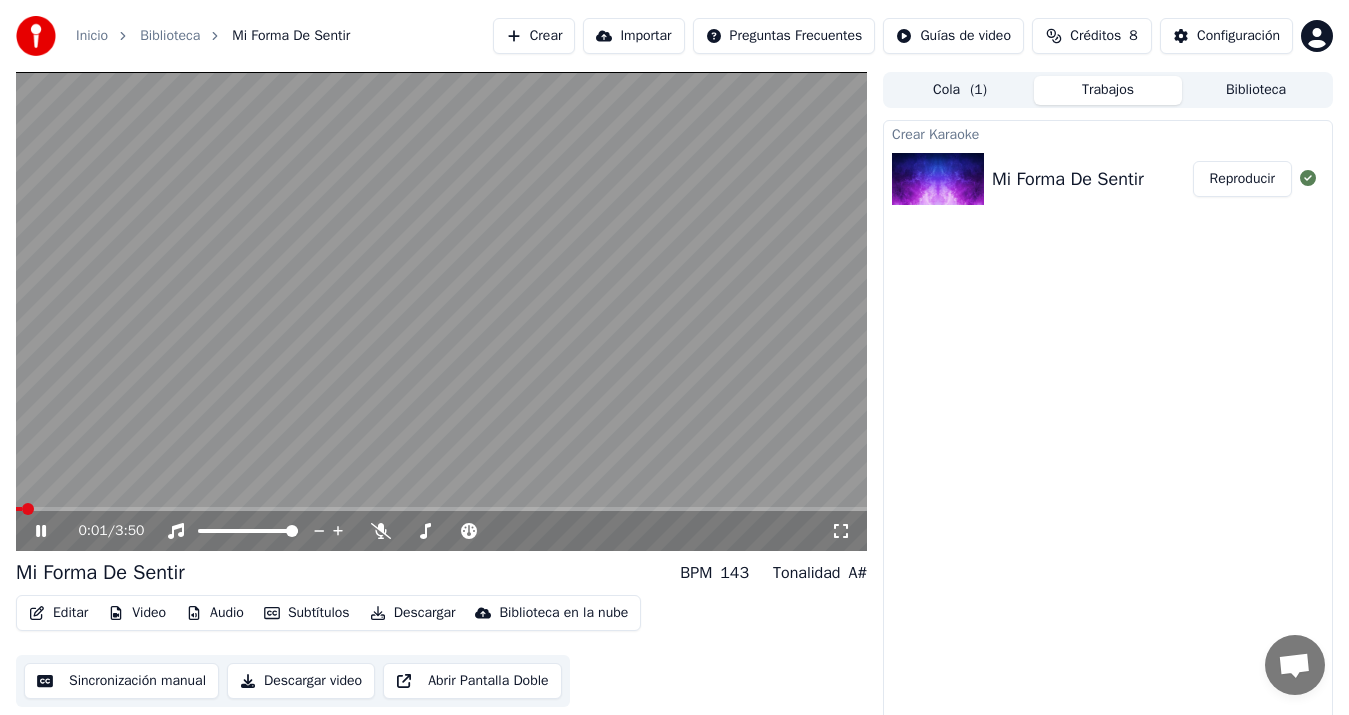 click 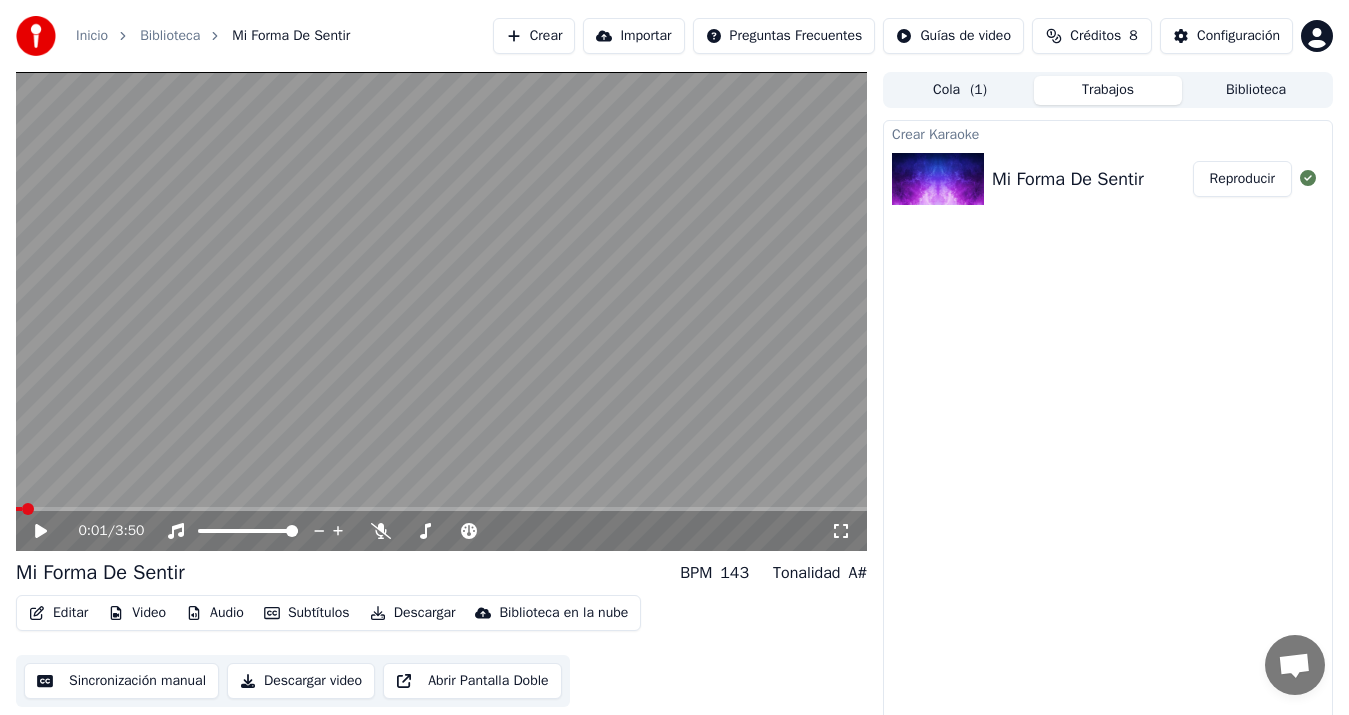 click on "Video" at bounding box center [137, 613] 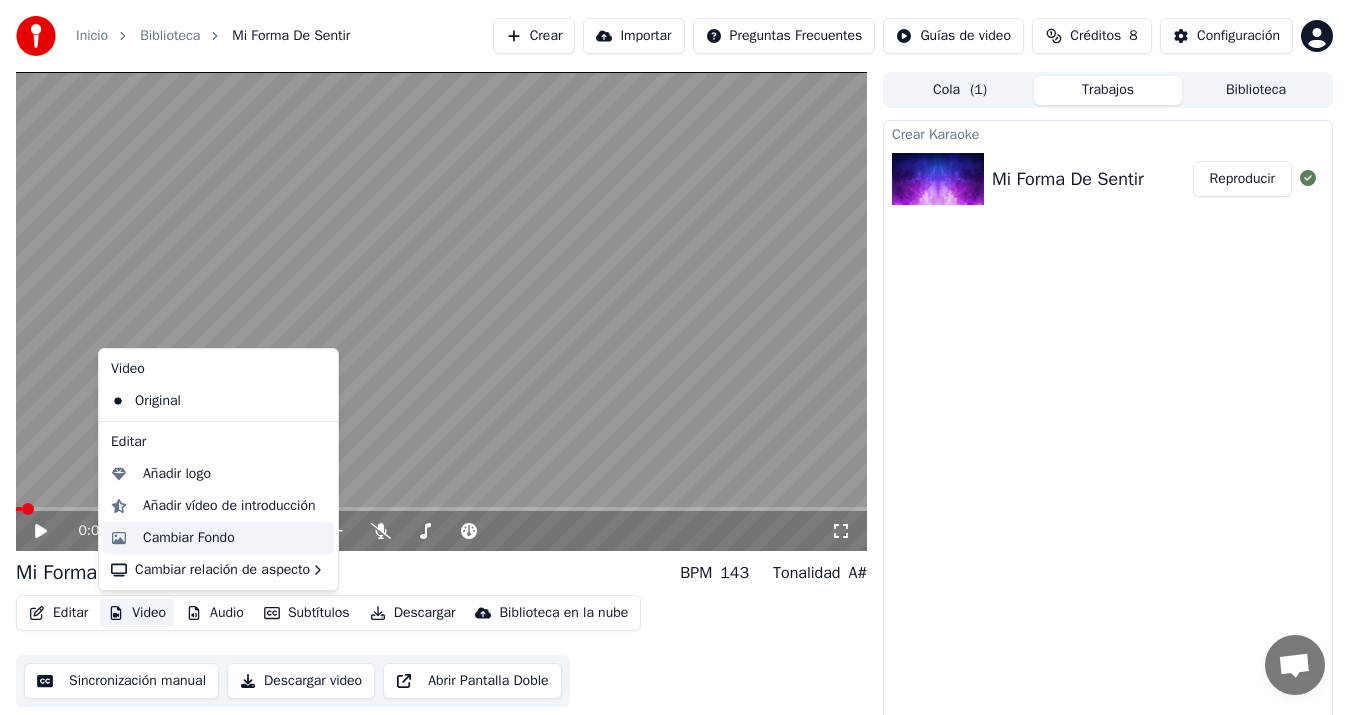 click on "Cambiar Fondo" at bounding box center [189, 538] 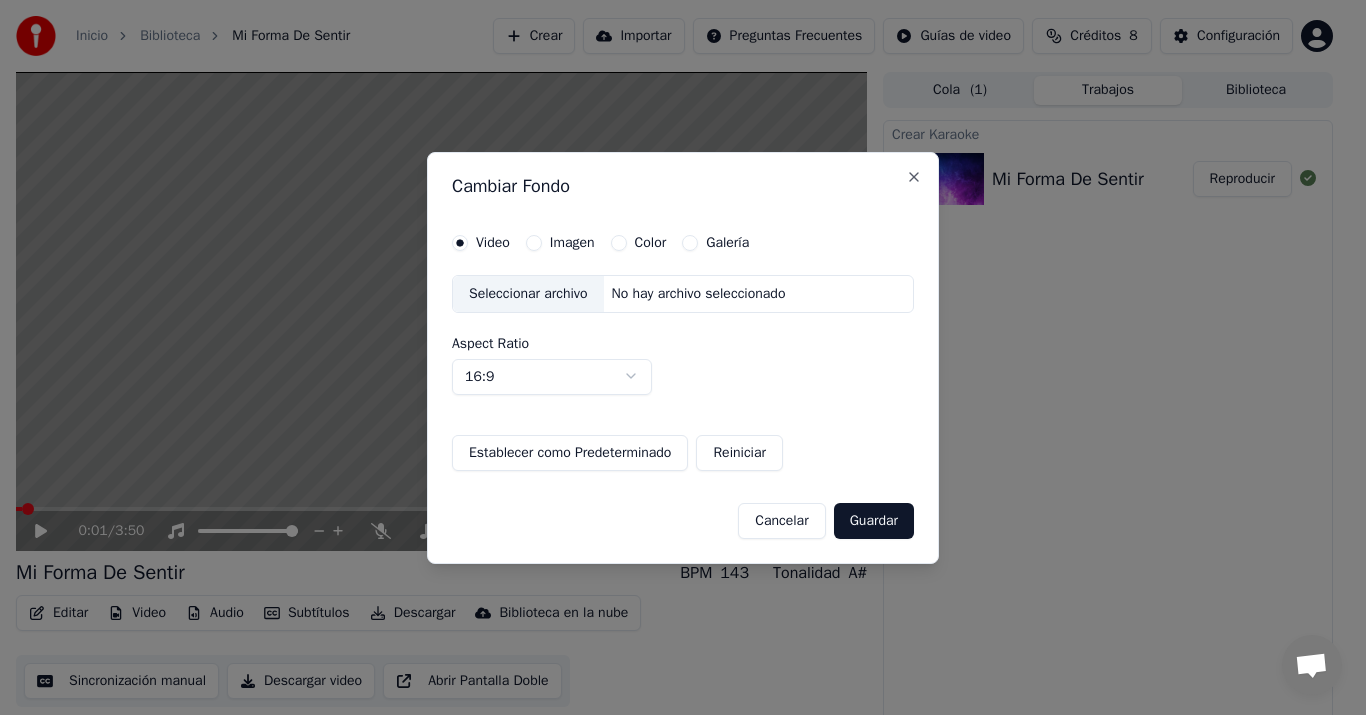 click on "Seleccionar archivo" at bounding box center (528, 294) 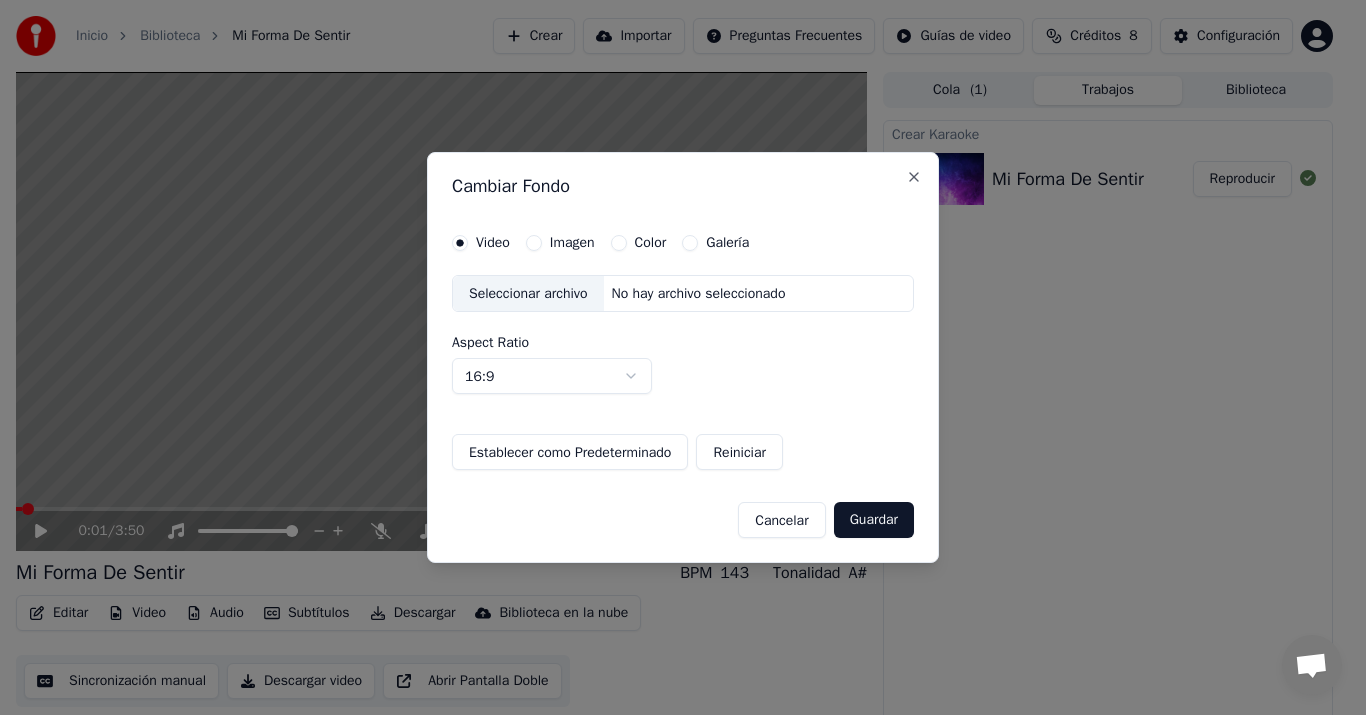 click on "Video Imagen Color Galería Seleccionar archivo No hay archivo seleccionado Aspect Ratio 16:9 **** **** *** *** *** Establecer como Predeterminado Reiniciar" at bounding box center (683, 353) 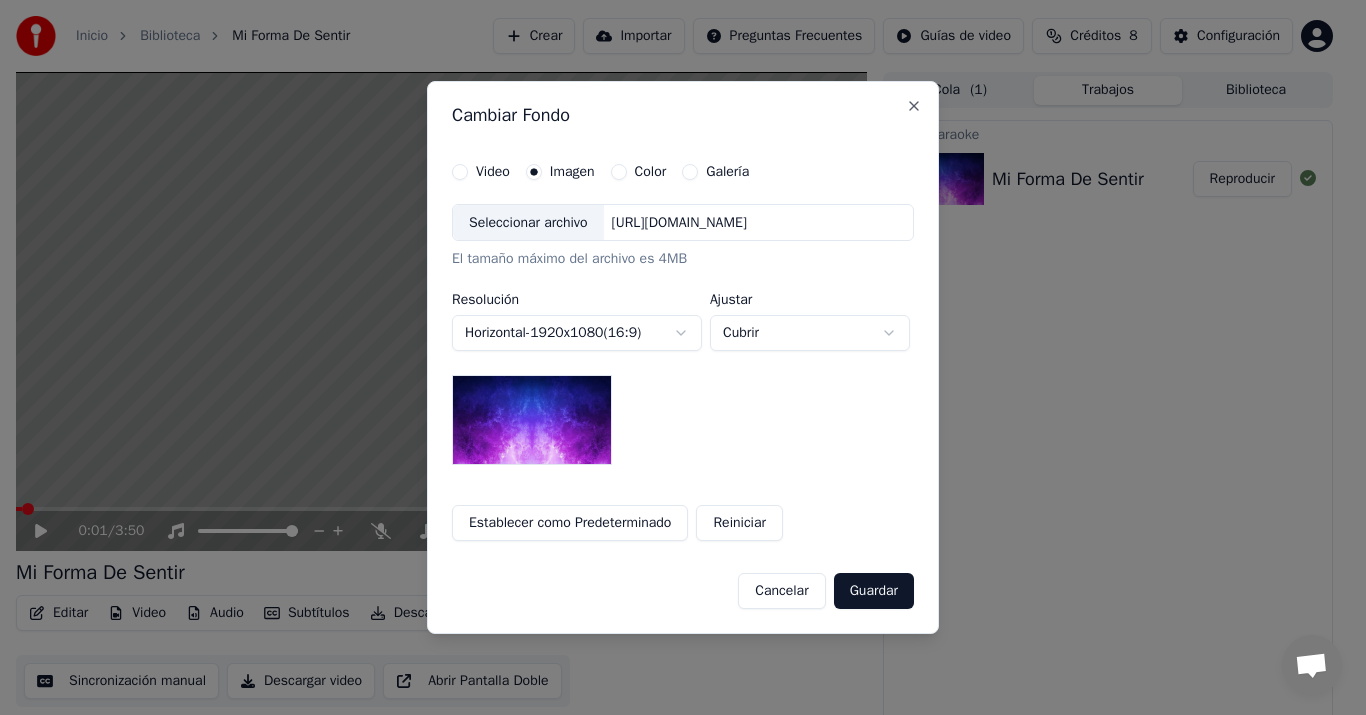 click on "Seleccionar archivo" at bounding box center [528, 223] 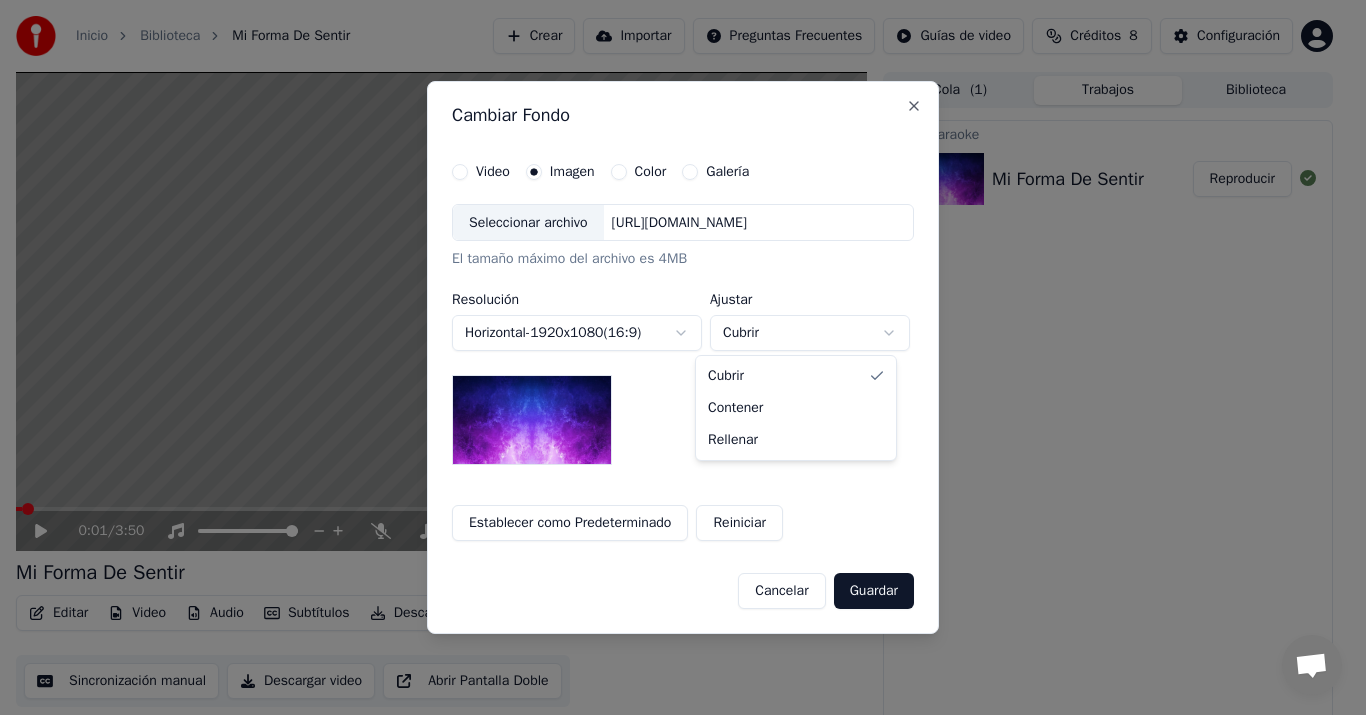 click on "Inicio Biblioteca Mi Forma De Sentir Crear Importar Preguntas Frecuentes Guías de video Créditos 8 Configuración 0:01  /  3:50 Mi Forma De Sentir BPM 143 Tonalidad A# Editar Video Audio Subtítulos Descargar Biblioteca en la nube Sincronización manual Descargar video Abrir Pantalla Doble Cola ( 1 ) Trabajos Biblioteca Crear Karaoke Mi Forma De Sentir Reproducir Conversación Adam de Youka Desktop Más canales Continuar en Correo electrónico Red fuera de línea. Reconectando... Por ahora no se pueden recibir ni enviar mensajes. Youka Desktop ¡Hola! ¿En qué te puedo ayudar?  Jueves, 3 Julio puedo cambiar el tono de la canción? 3/7/2025 Viernes, 4 Julio Adam Por supuesto, tienes control de tono en el reproductor cerca del volumen. 4/7/2025 Enviar un archivo Insertar un emoji Enviar un archivo Grabar mensaje de audio We run on Crisp Cambiar Fondo Video Imagen Color Galería Seleccionar archivo https://imagedelivery.net/jkI57_JBx8hWPzcSI-uF5w/c7639807-3f76-4ea5-9112-66e75e03d200/16x9 Resolución  -  1920" at bounding box center (674, 357) 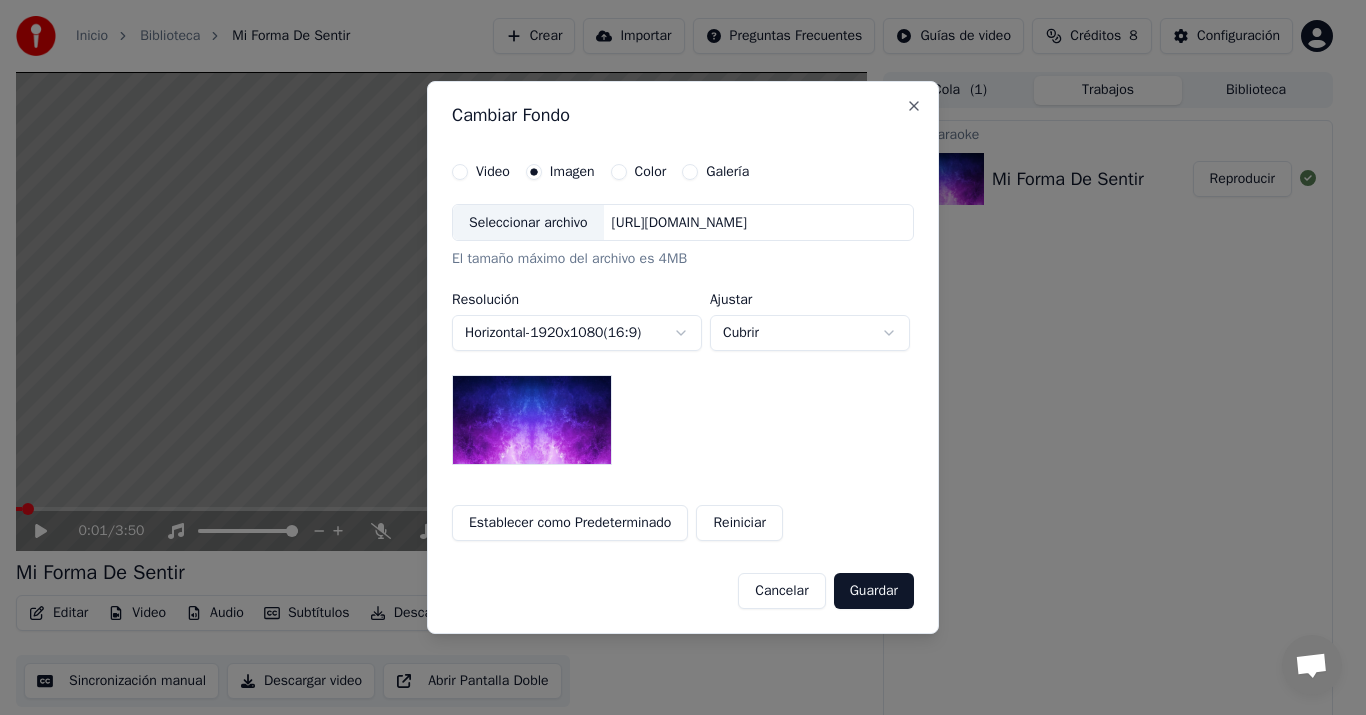click on "https://imagedelivery.net/jkI57_JBx8hWPzcSI-uF5w/c7639807-3f76-4ea5-9112-66e75e03d200/16x9" at bounding box center (679, 223) 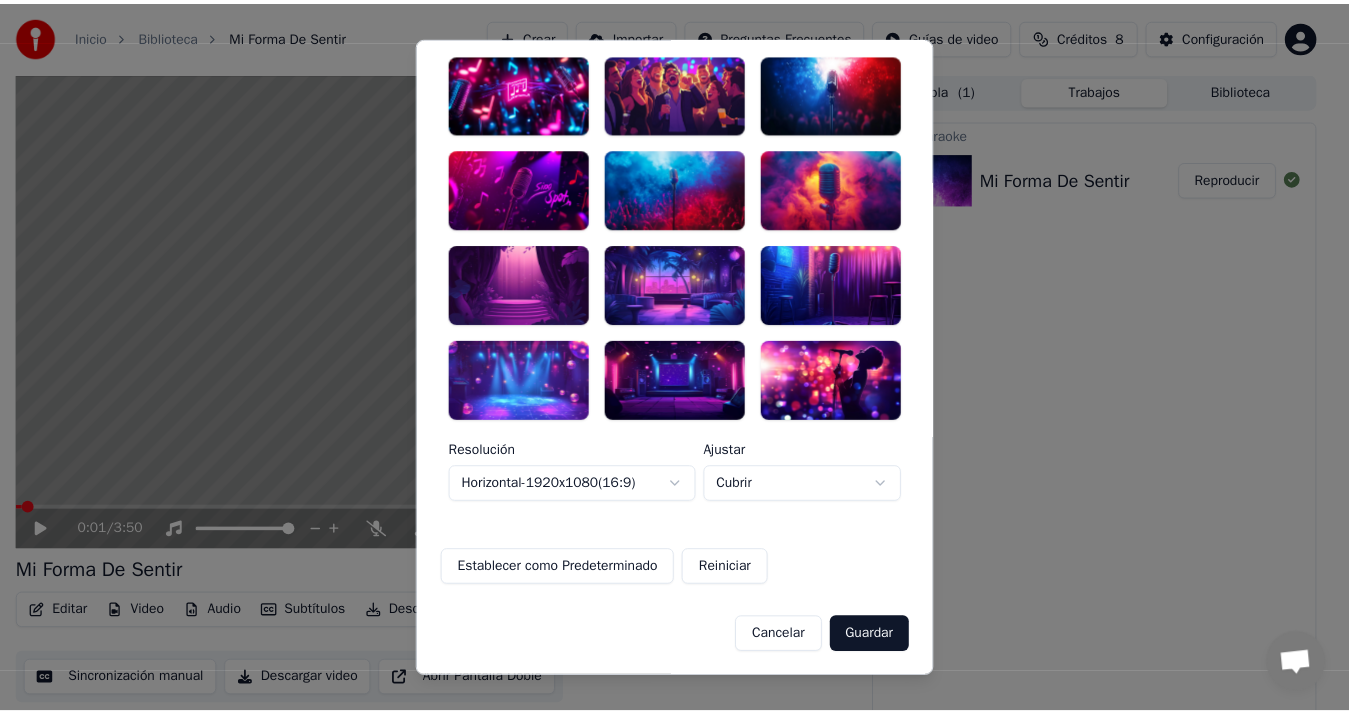 scroll, scrollTop: 114, scrollLeft: 0, axis: vertical 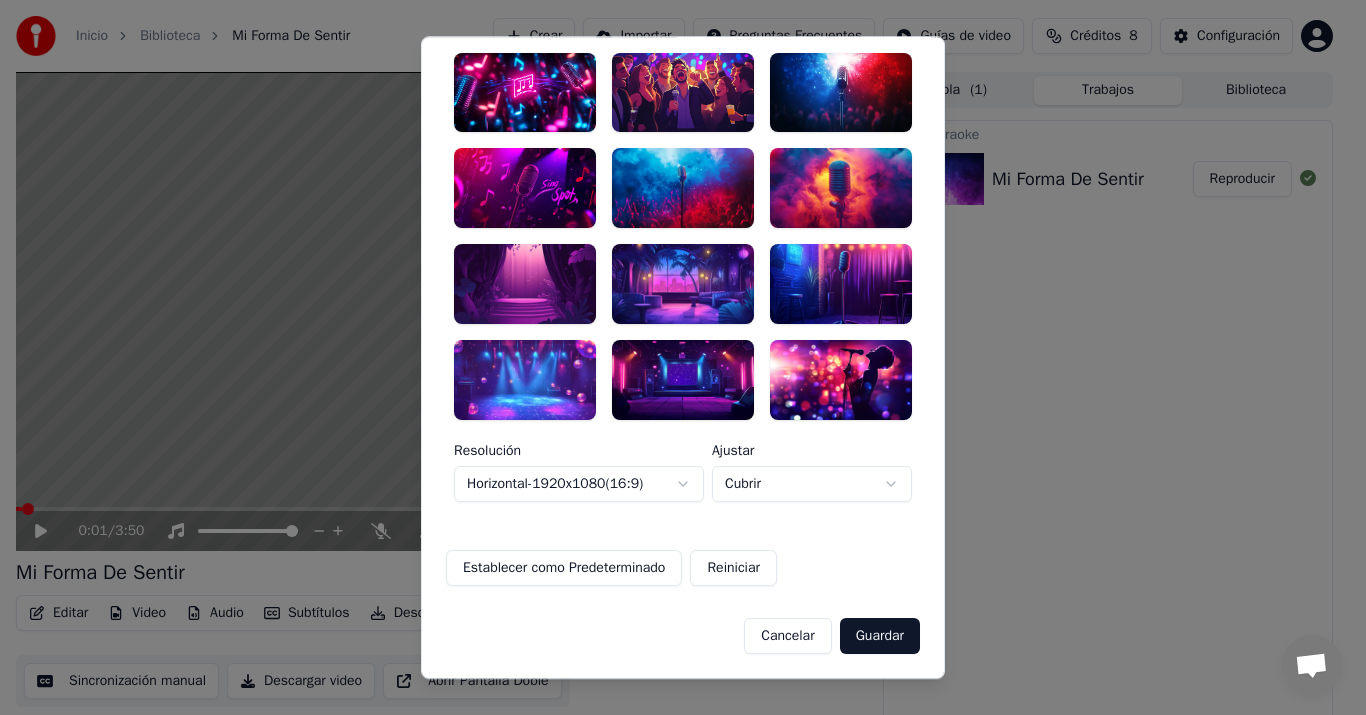 click on "Cancelar" at bounding box center [787, 636] 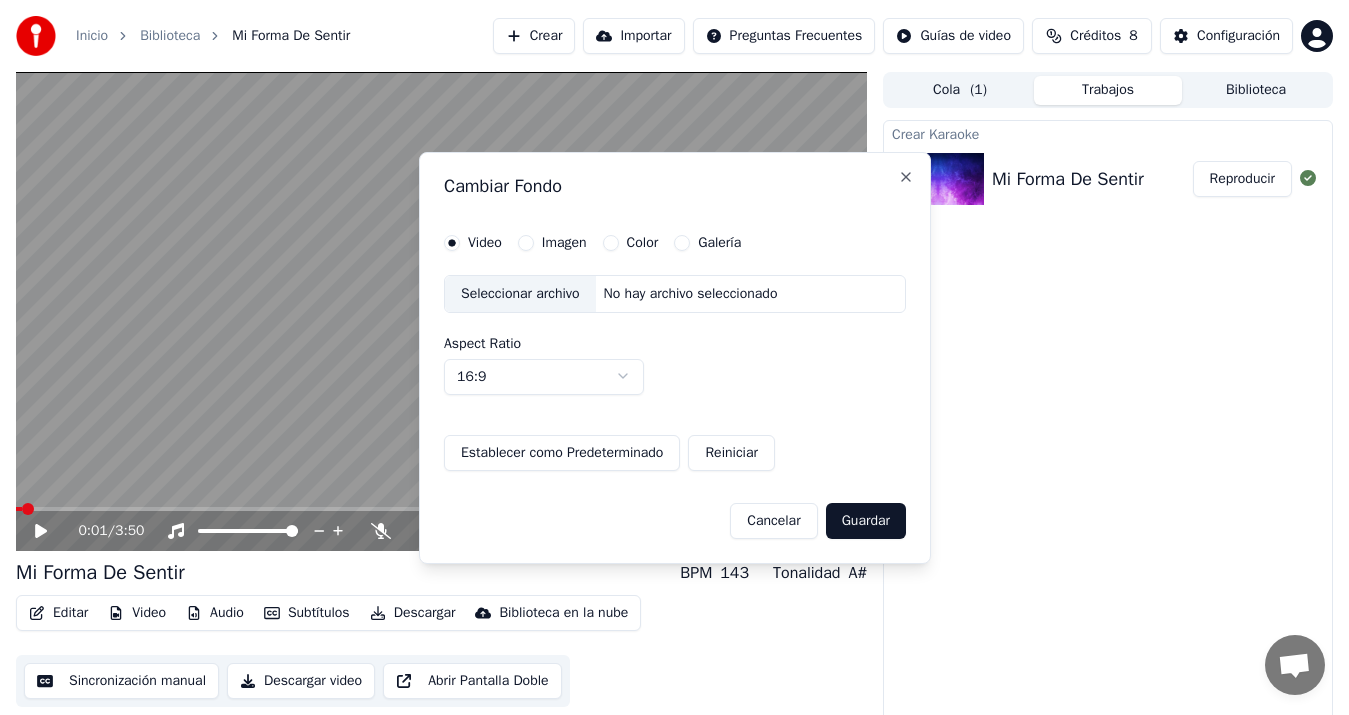 scroll, scrollTop: 0, scrollLeft: 0, axis: both 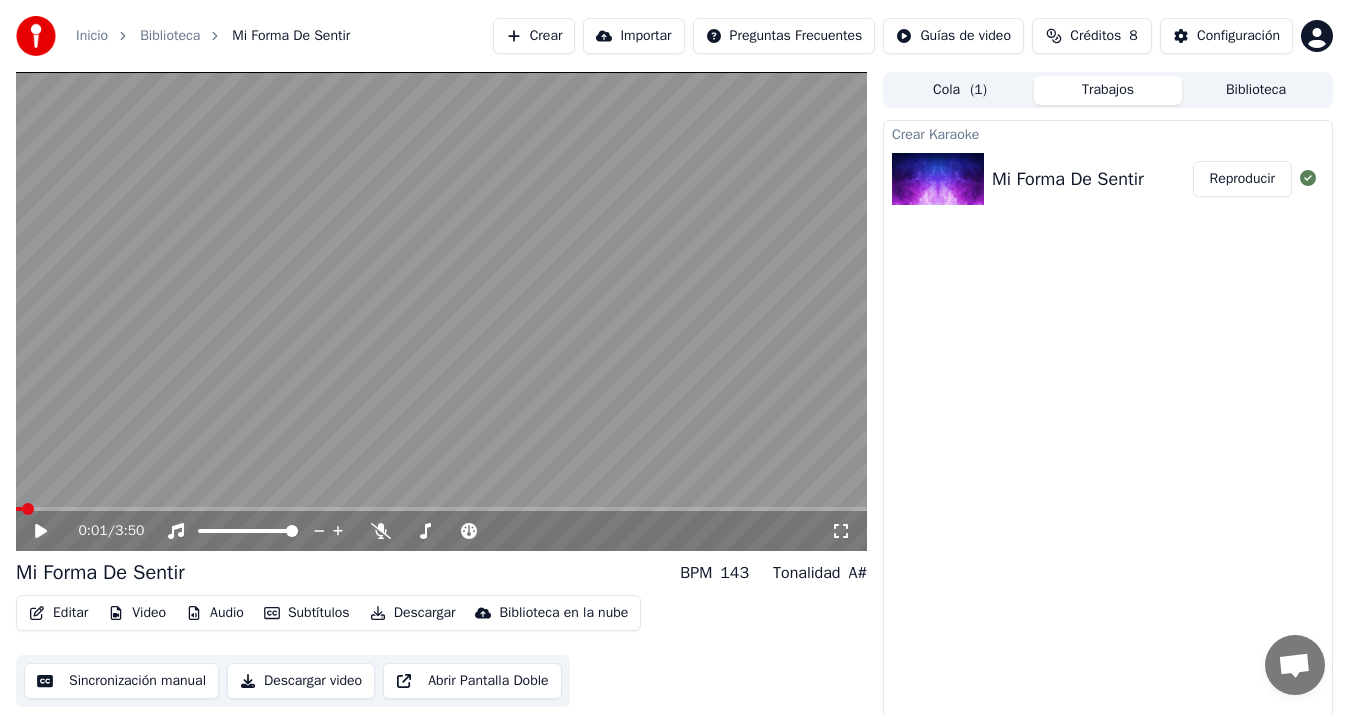 click on "Editar" at bounding box center [58, 613] 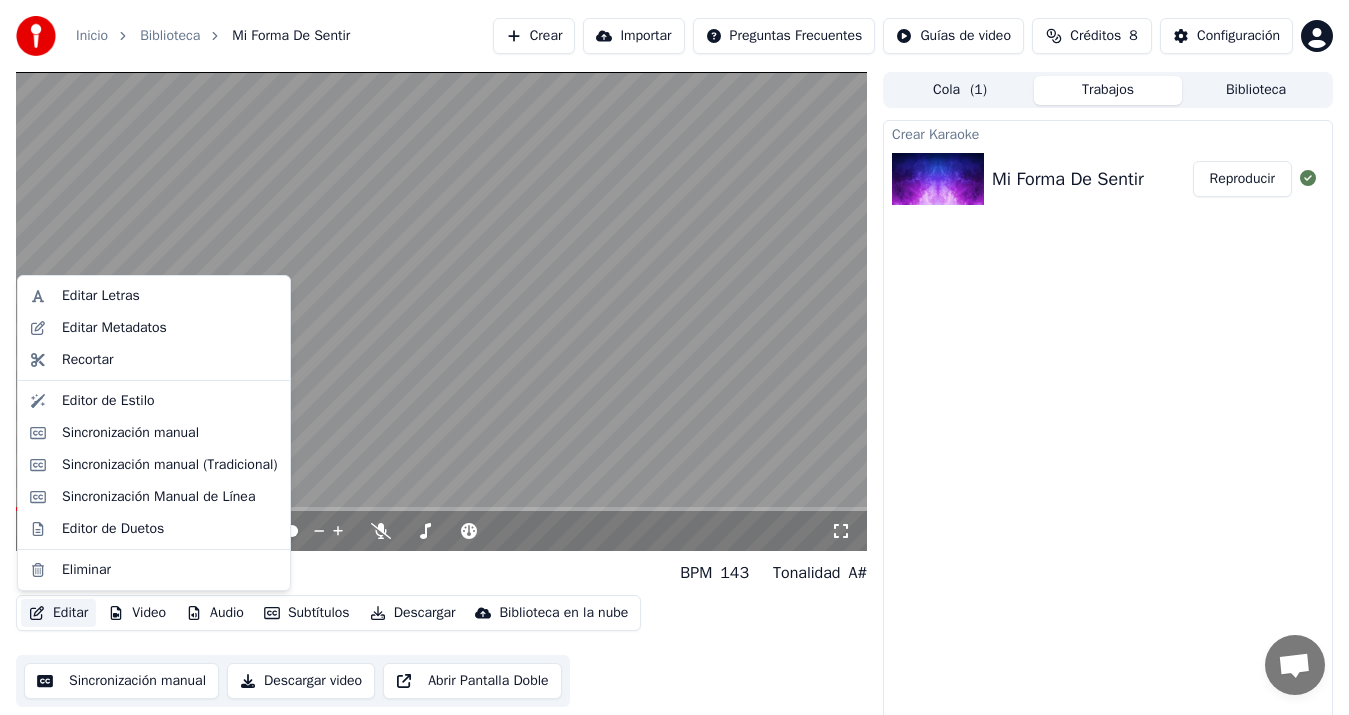 click on "Editar" at bounding box center (58, 613) 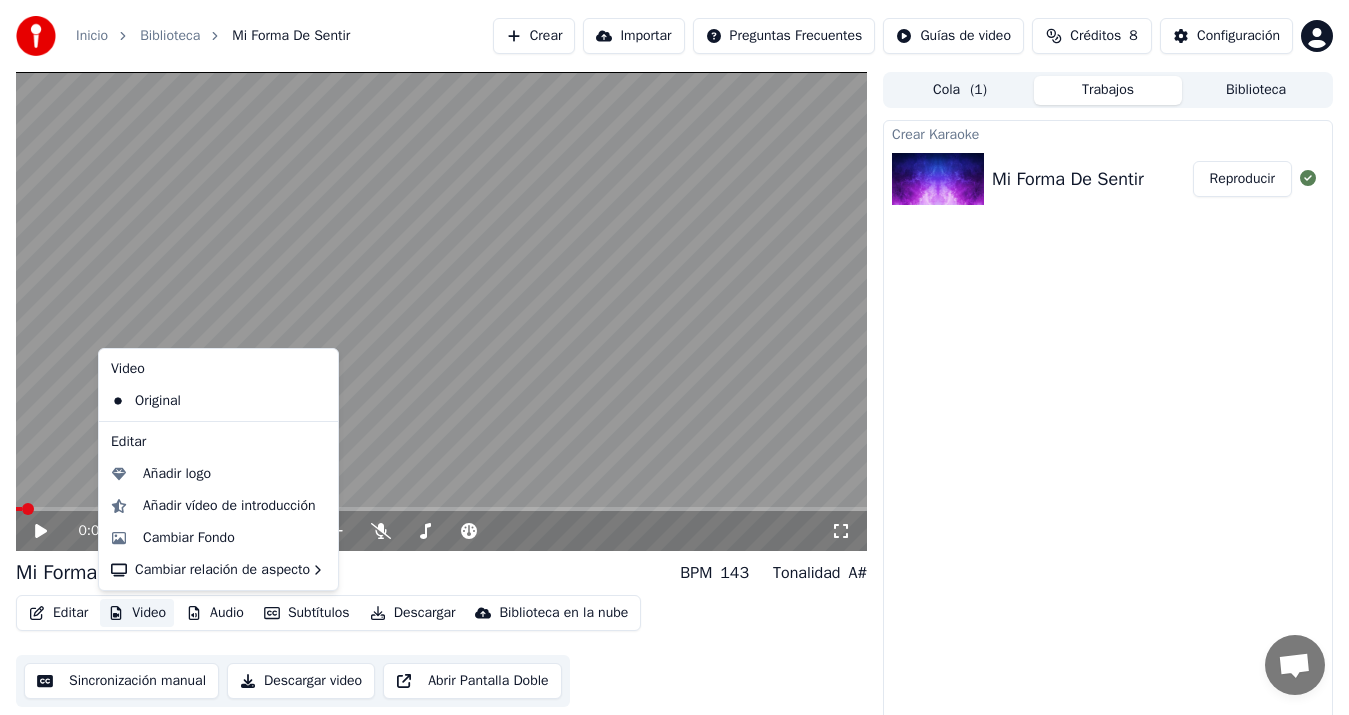click on "Video" at bounding box center (137, 613) 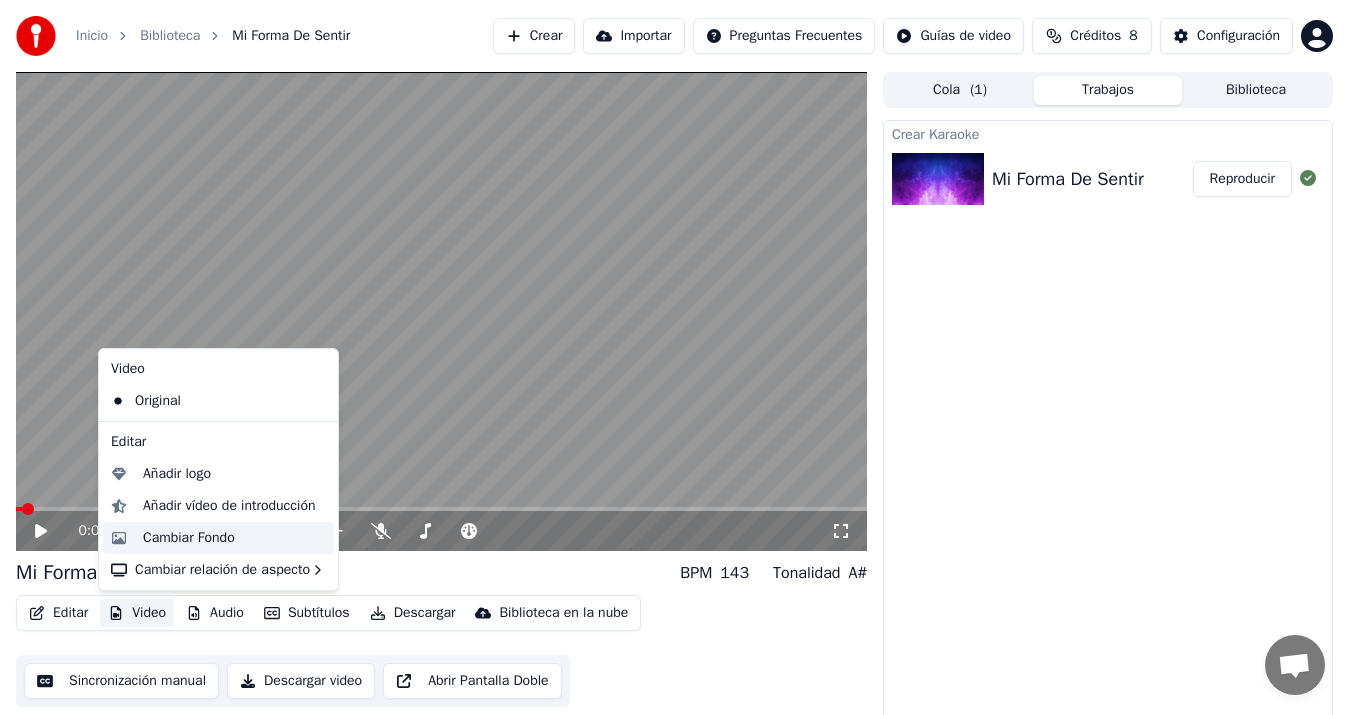 click on "Cambiar Fondo" at bounding box center (189, 538) 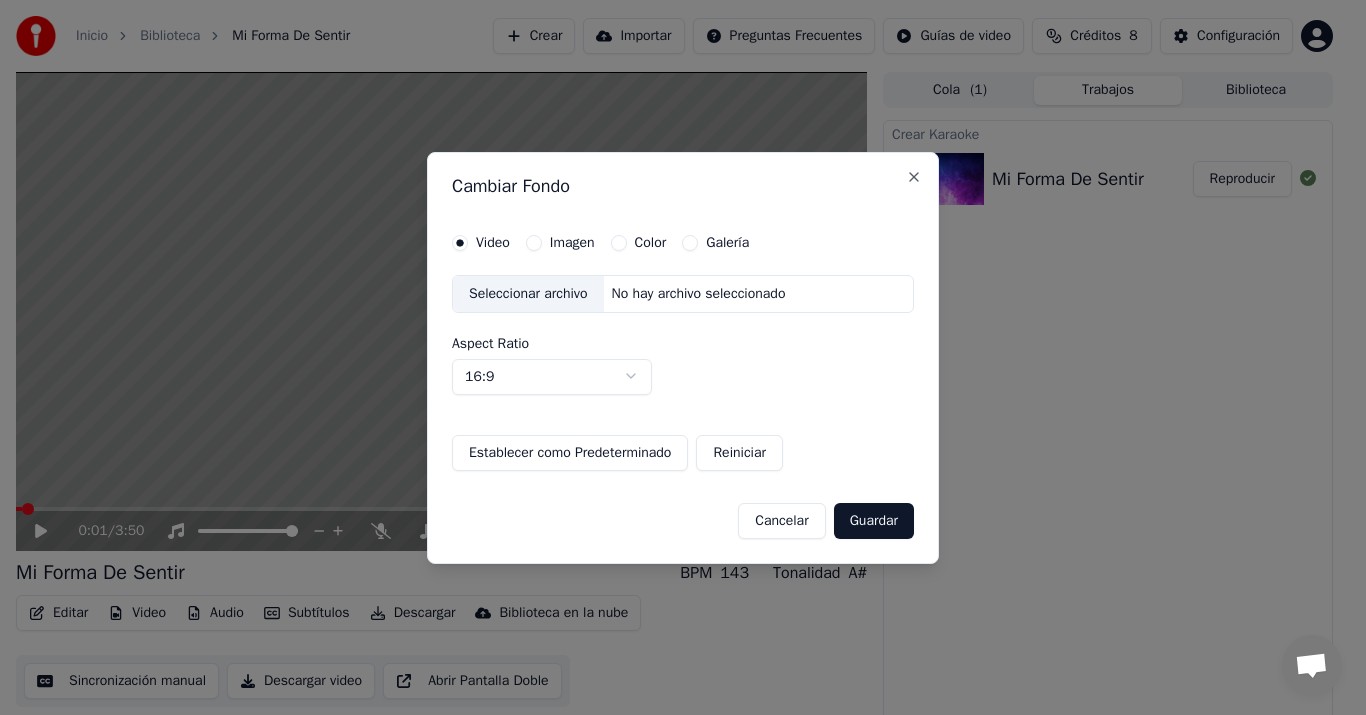 click on "Imagen" at bounding box center [572, 243] 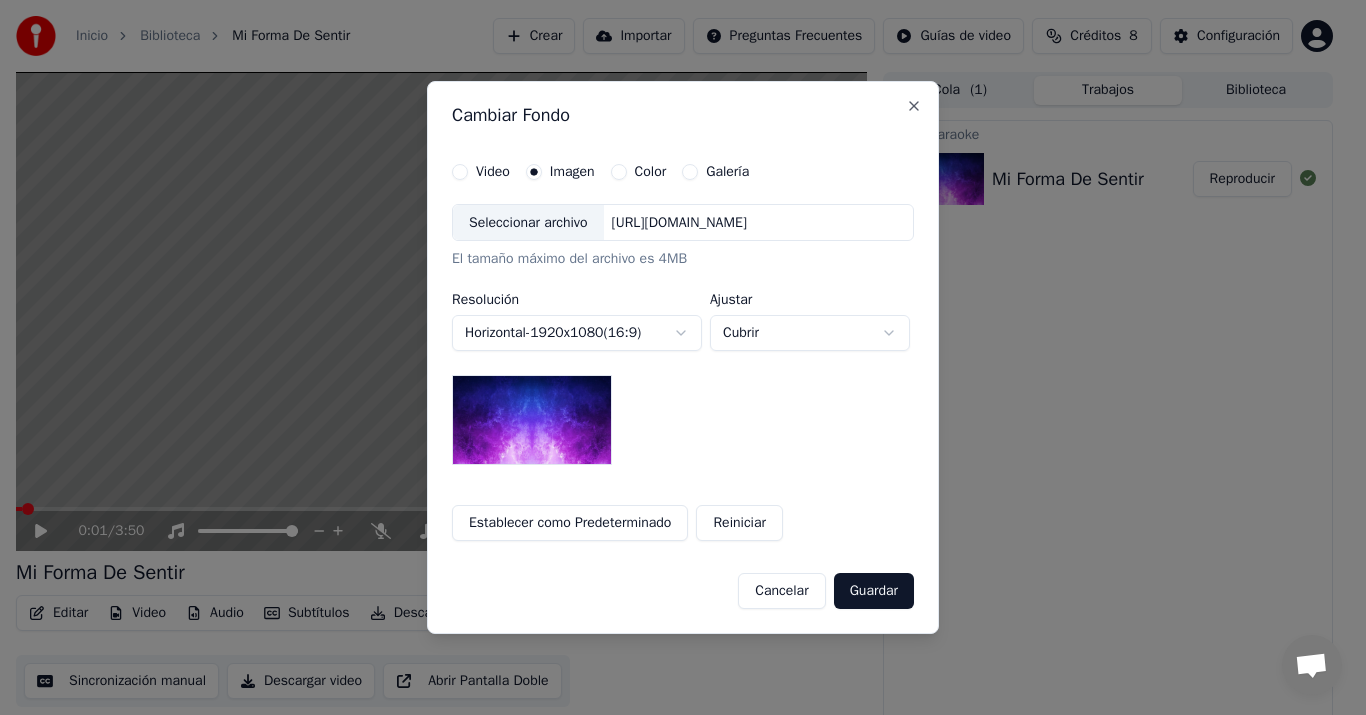 click on "Seleccionar archivo" at bounding box center [528, 223] 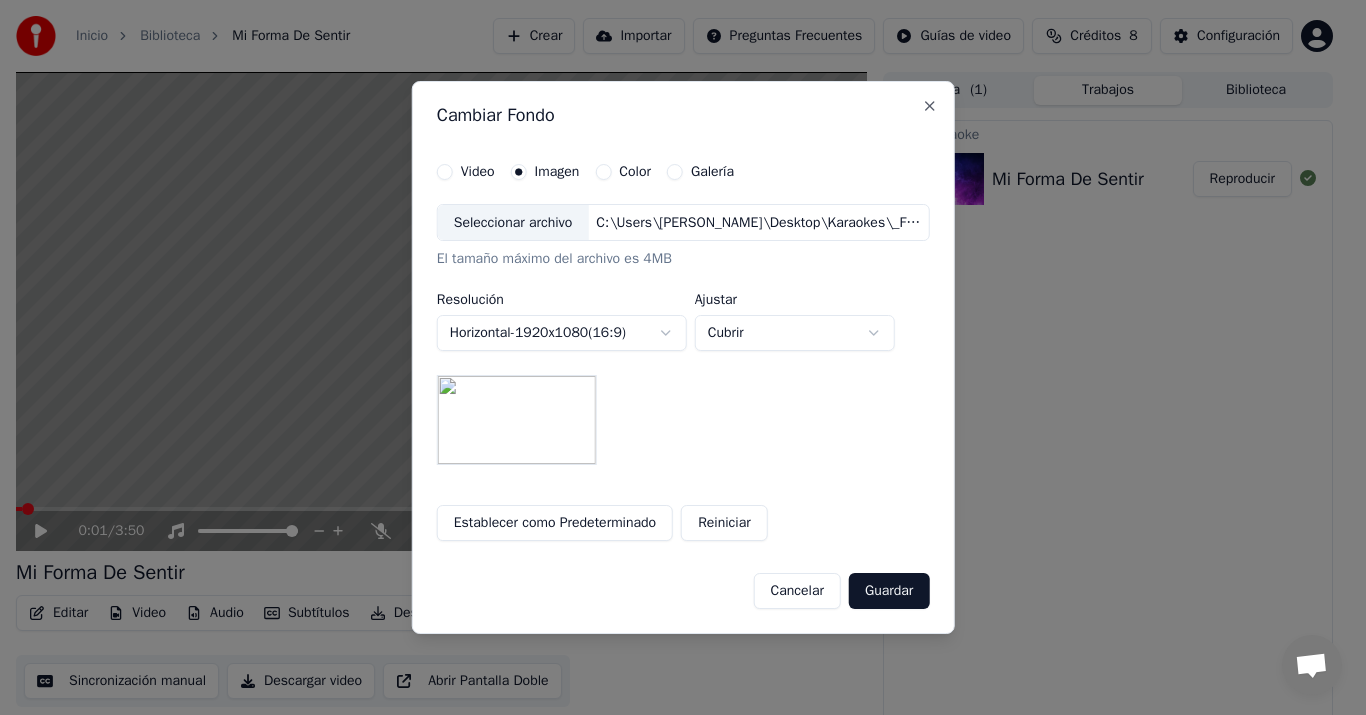 click on "Guardar" at bounding box center (889, 591) 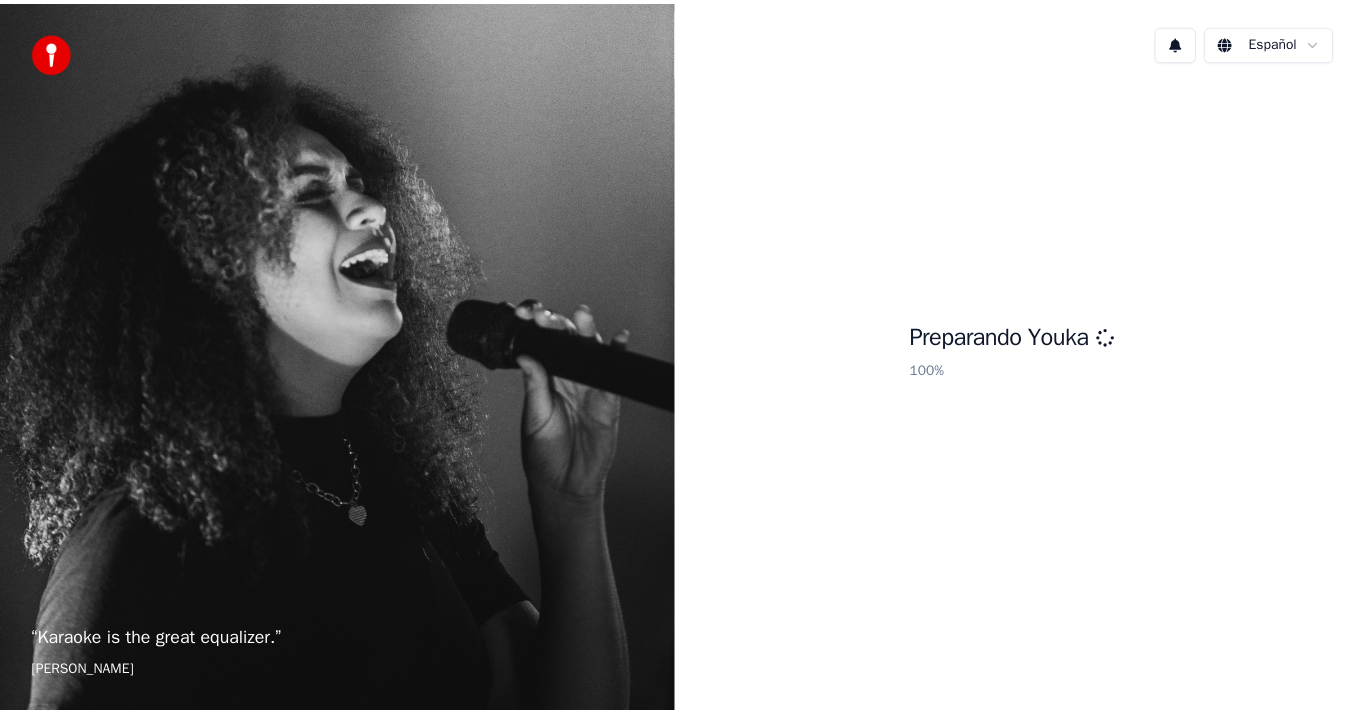 scroll, scrollTop: 0, scrollLeft: 0, axis: both 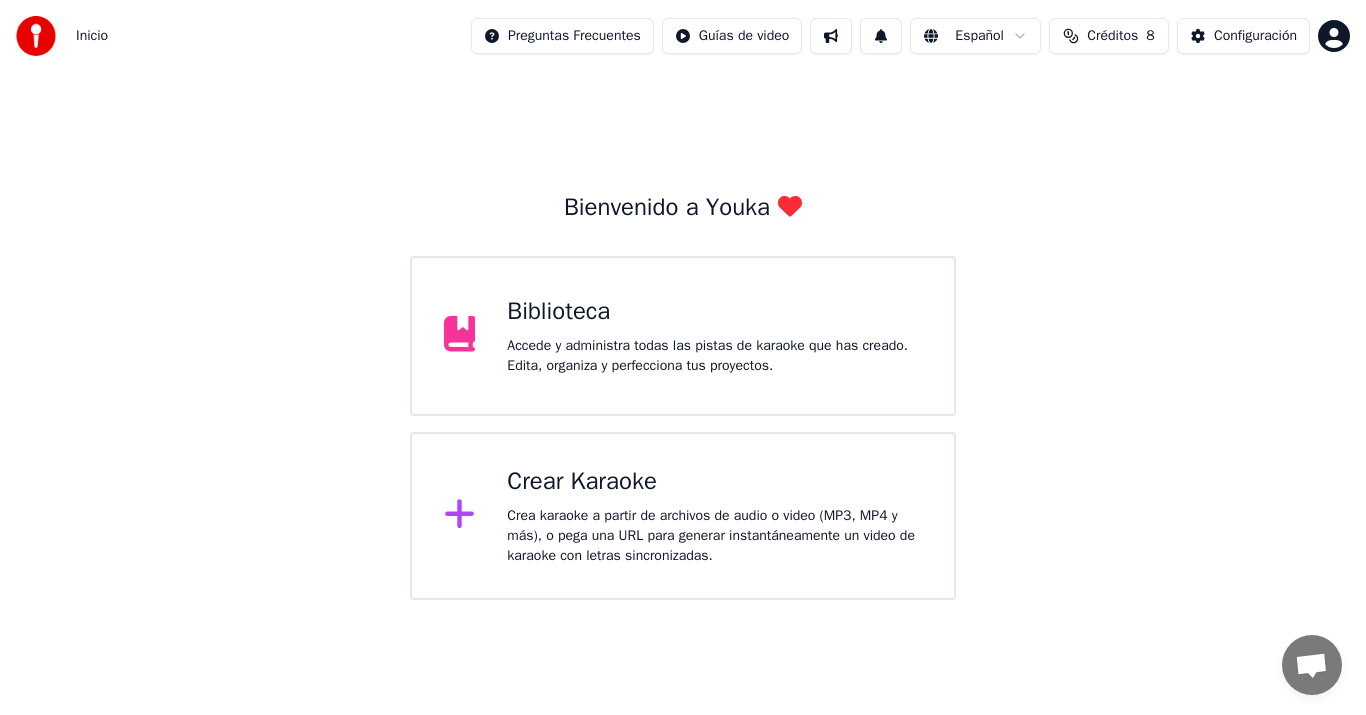 click on "Biblioteca" at bounding box center [714, 312] 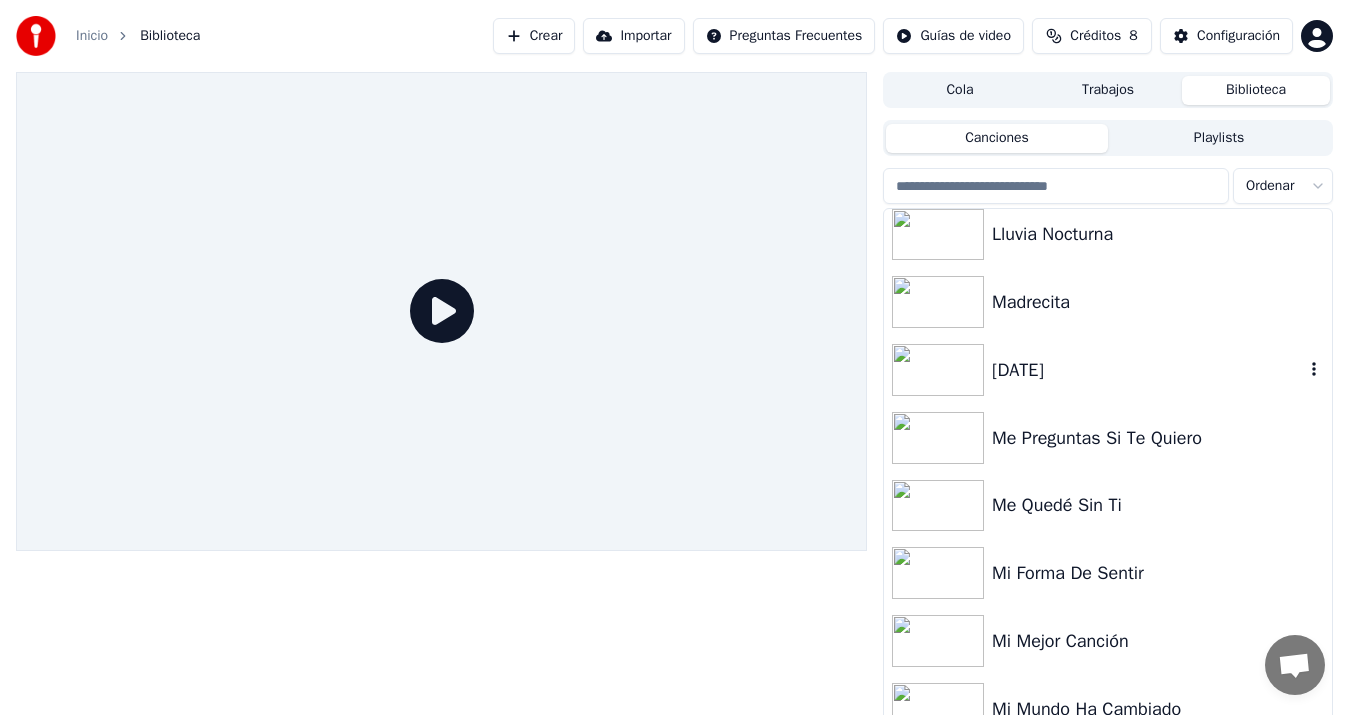 scroll, scrollTop: 1400, scrollLeft: 0, axis: vertical 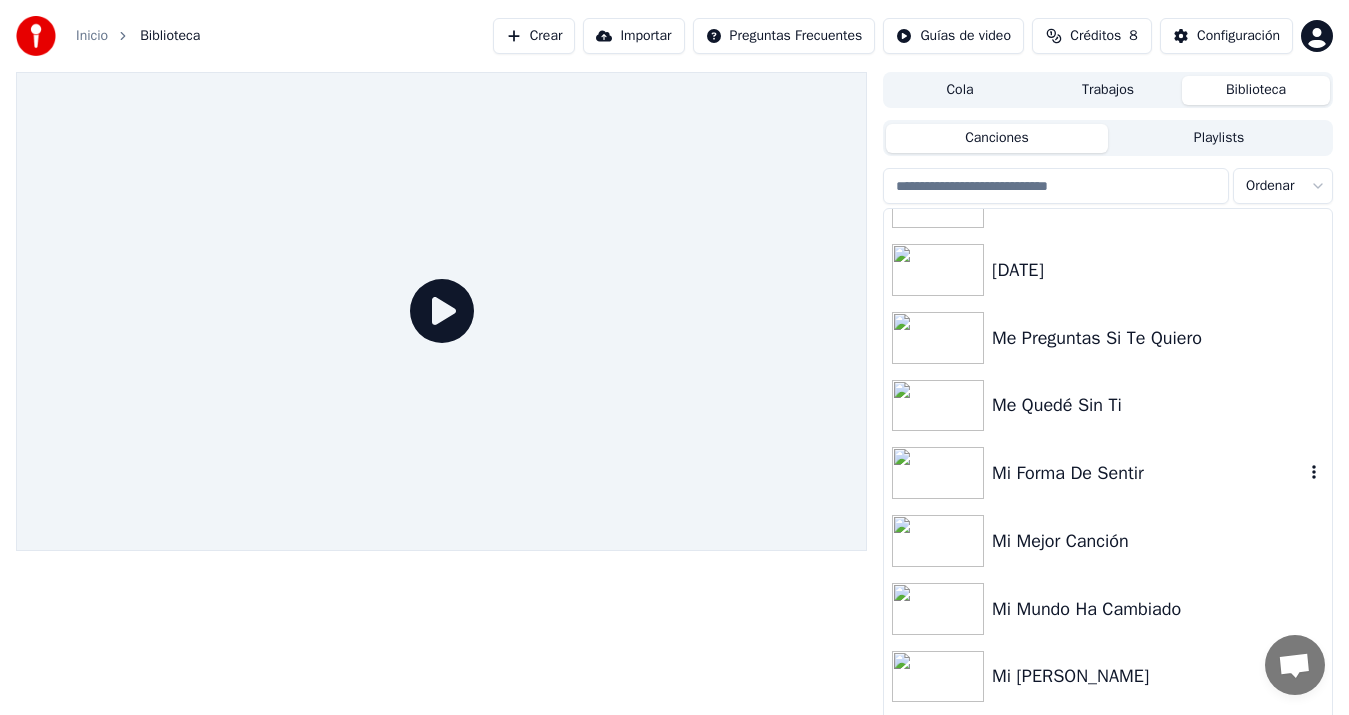 click on "Mi Forma De Sentir" at bounding box center (1148, 473) 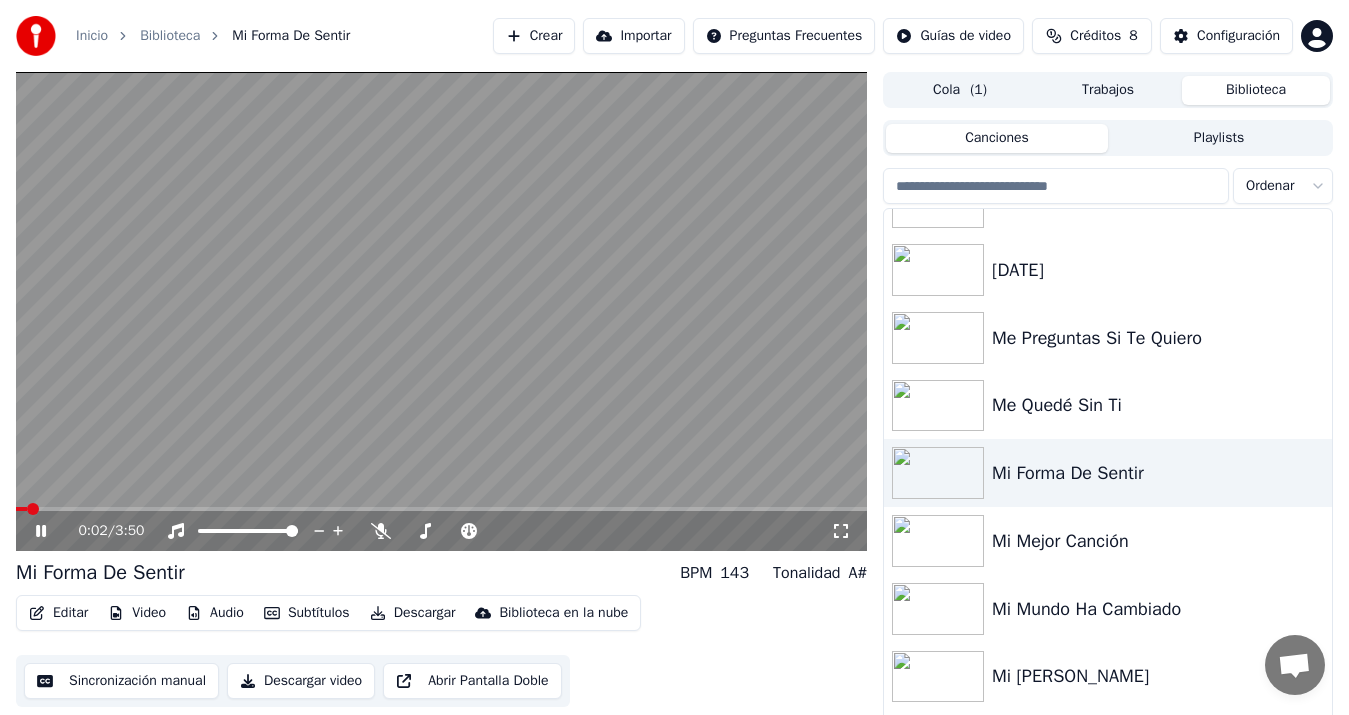 click 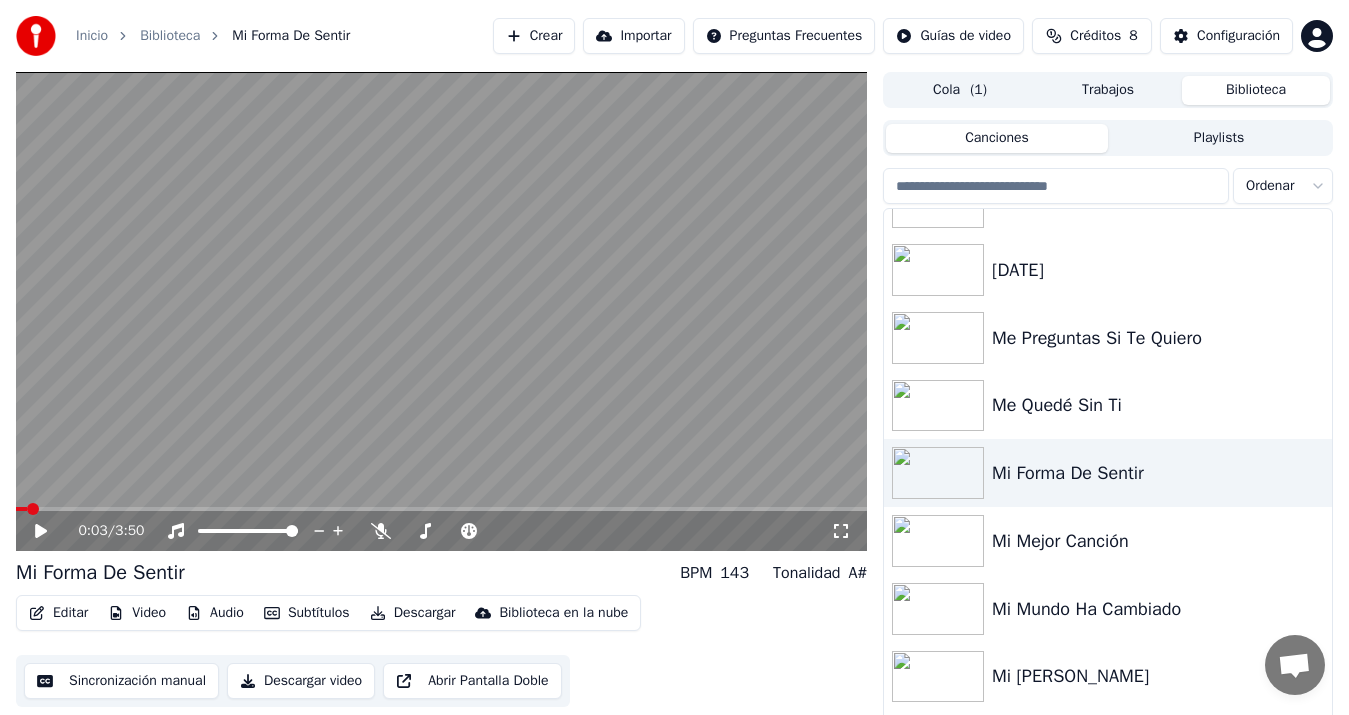 click on "Video" at bounding box center (137, 613) 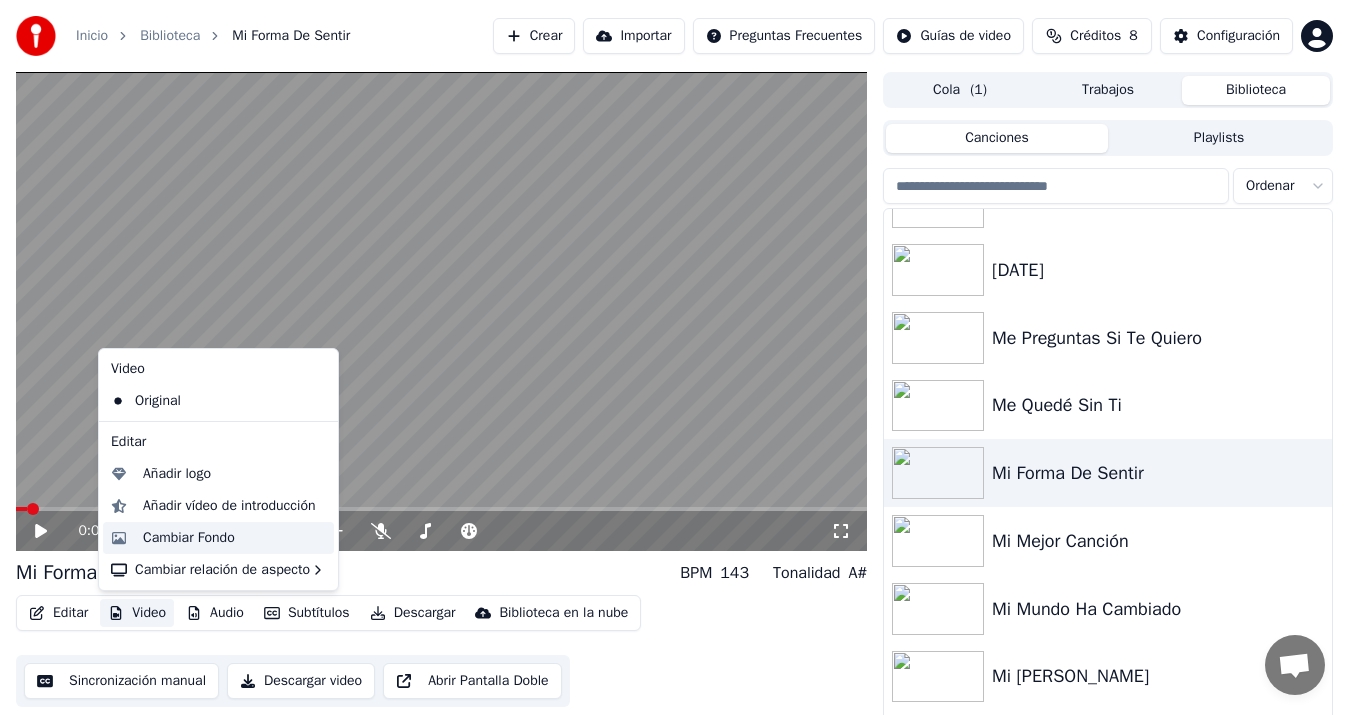 click on "Cambiar Fondo" at bounding box center [189, 538] 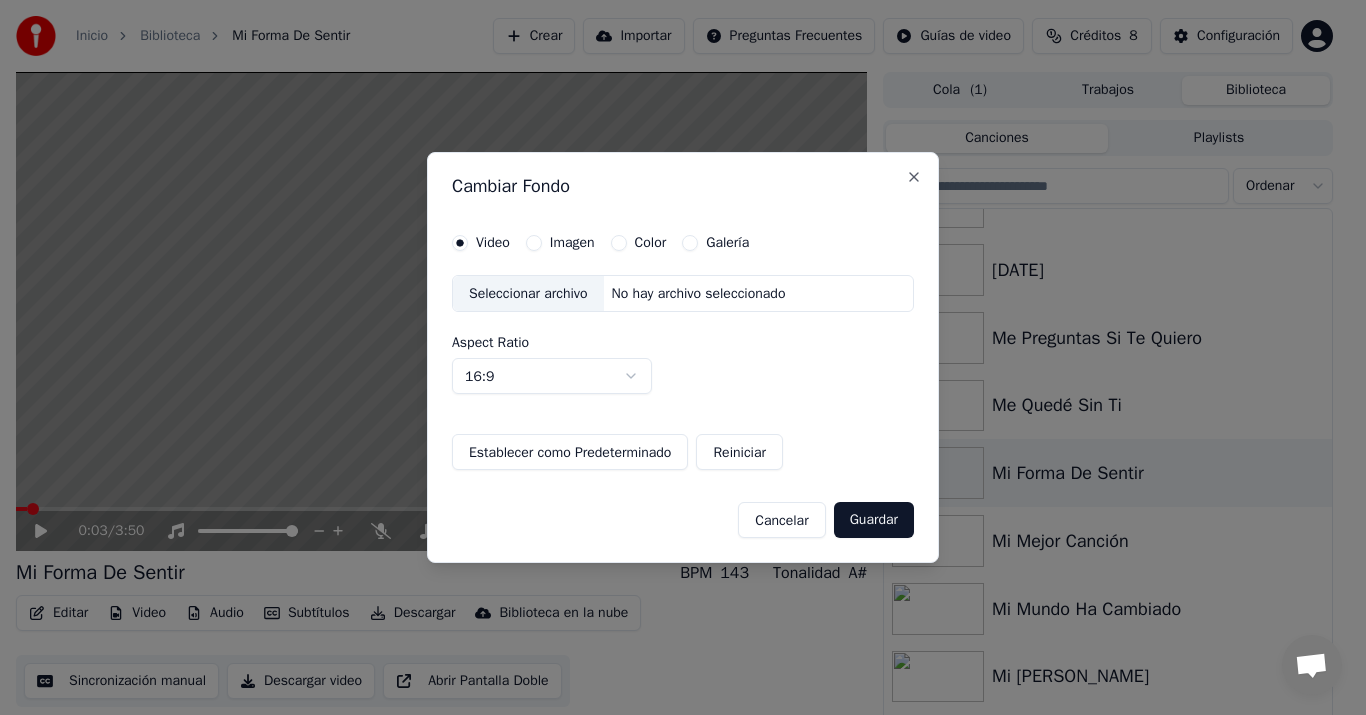 click on "Imagen" at bounding box center [572, 243] 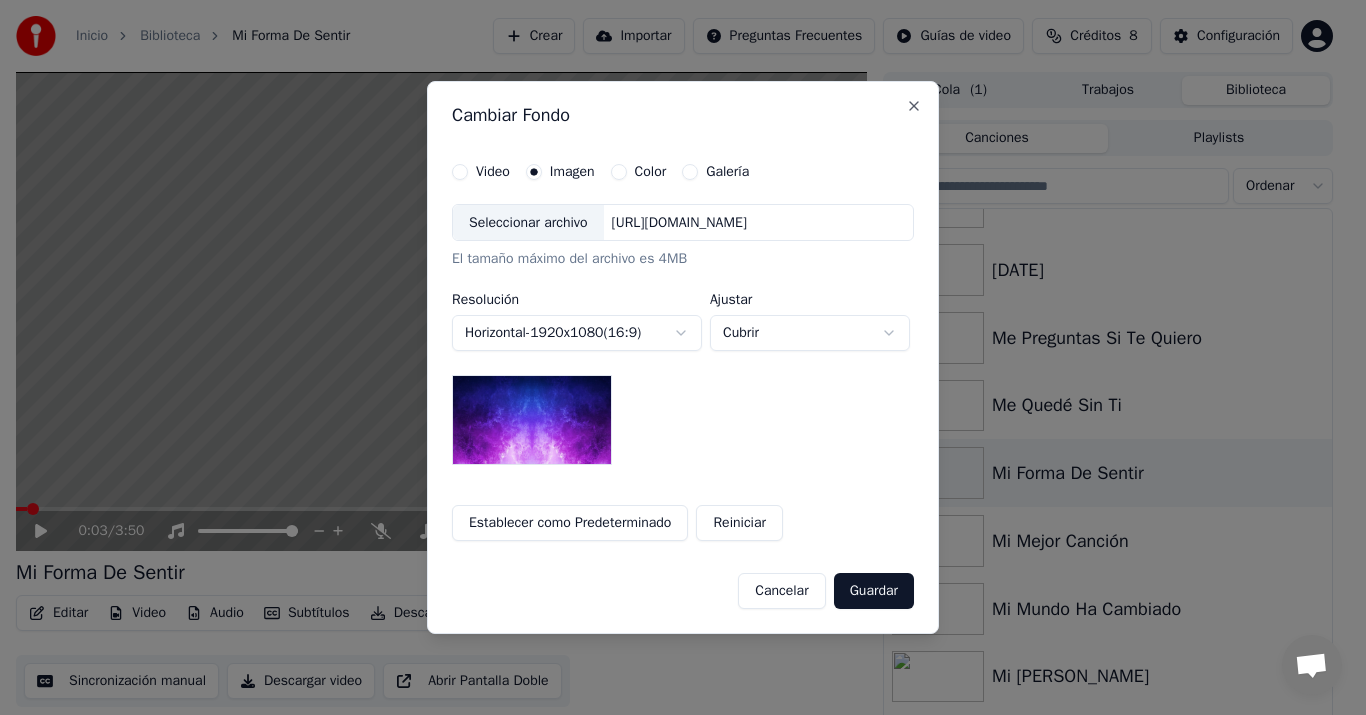 click on "Seleccionar archivo" at bounding box center [528, 223] 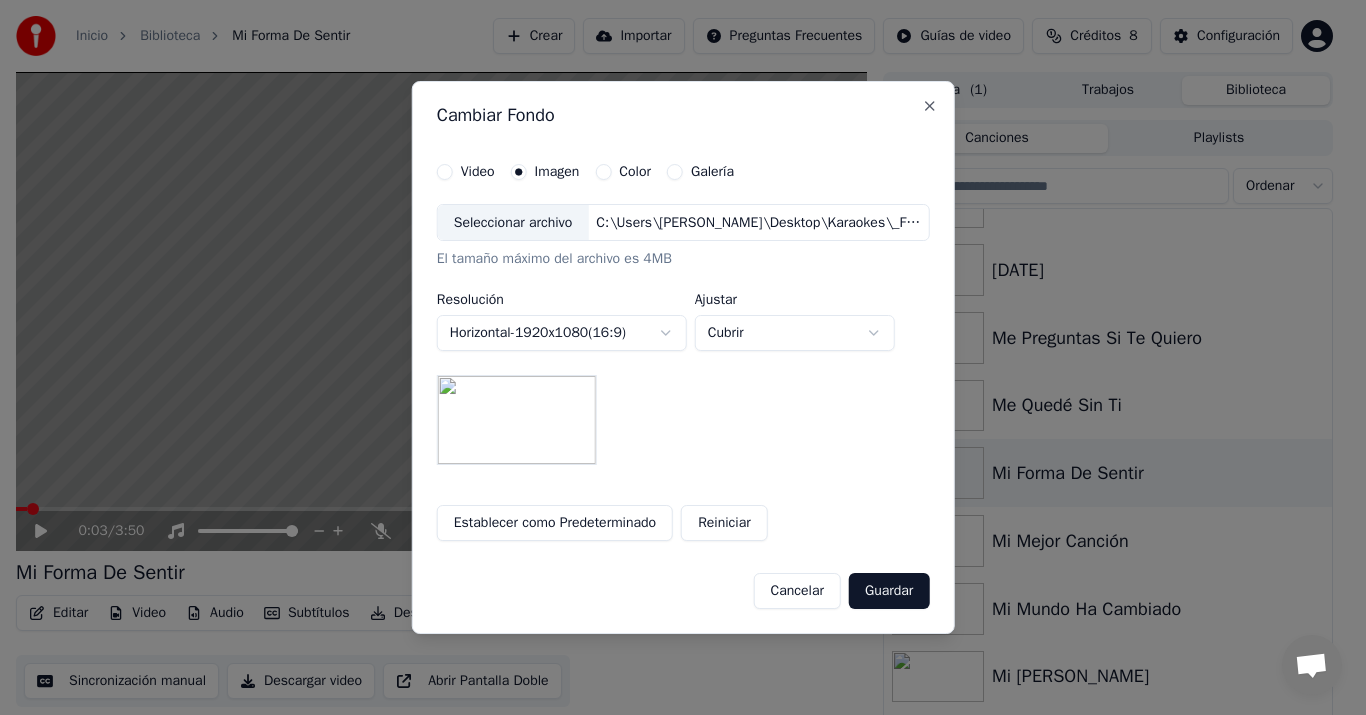 click on "Guardar" at bounding box center (889, 591) 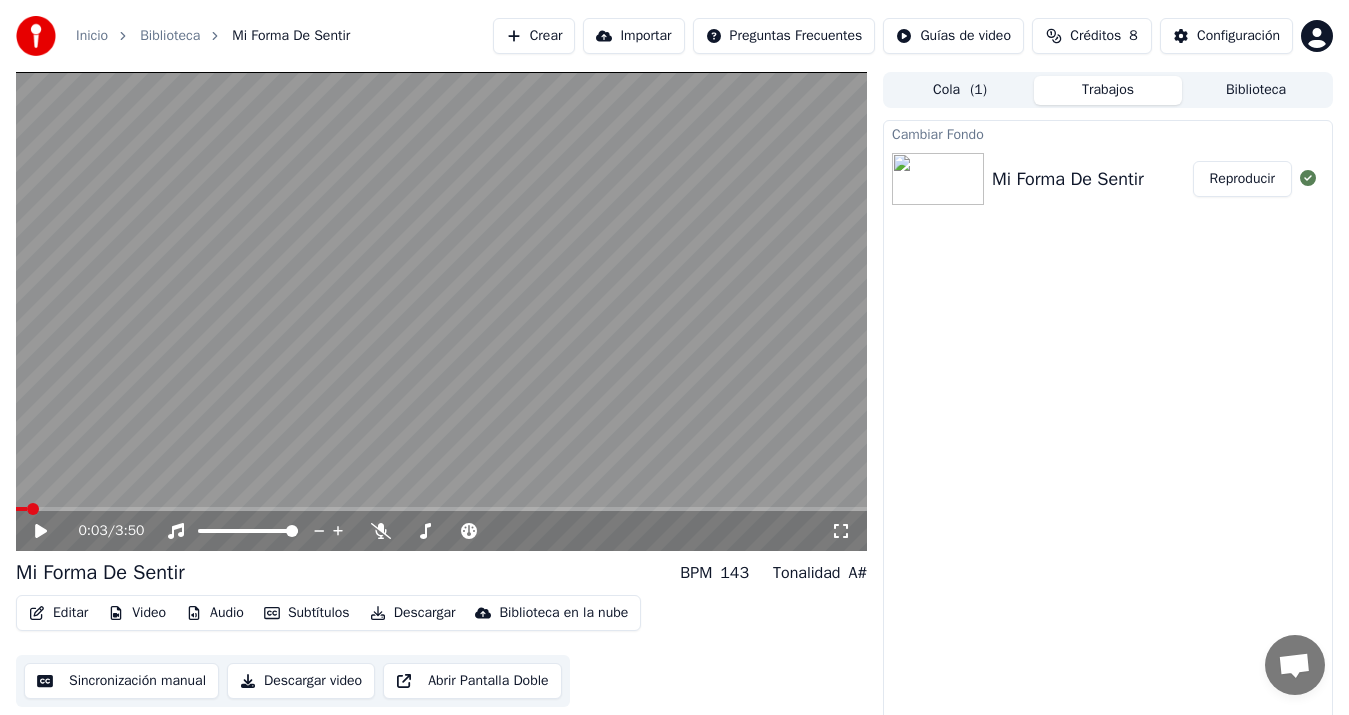click on "Reproducir" at bounding box center [1242, 179] 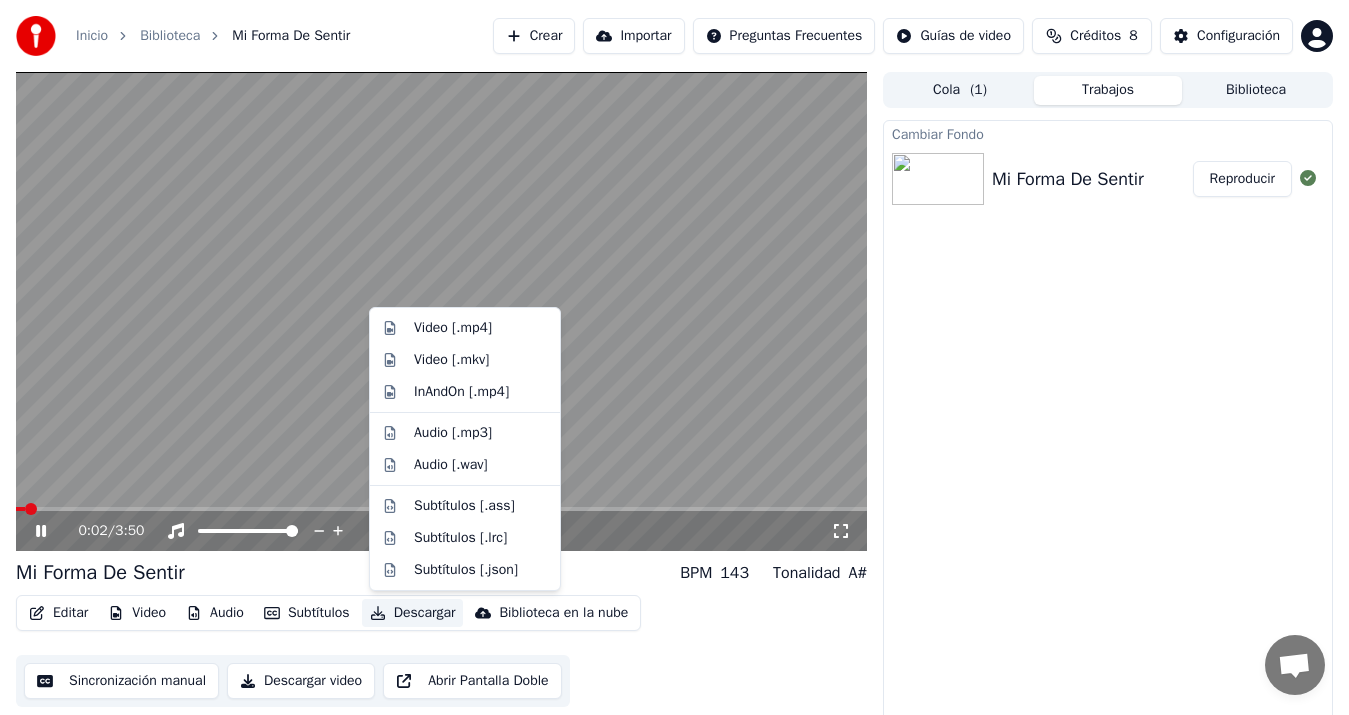 click on "Descargar" at bounding box center (413, 613) 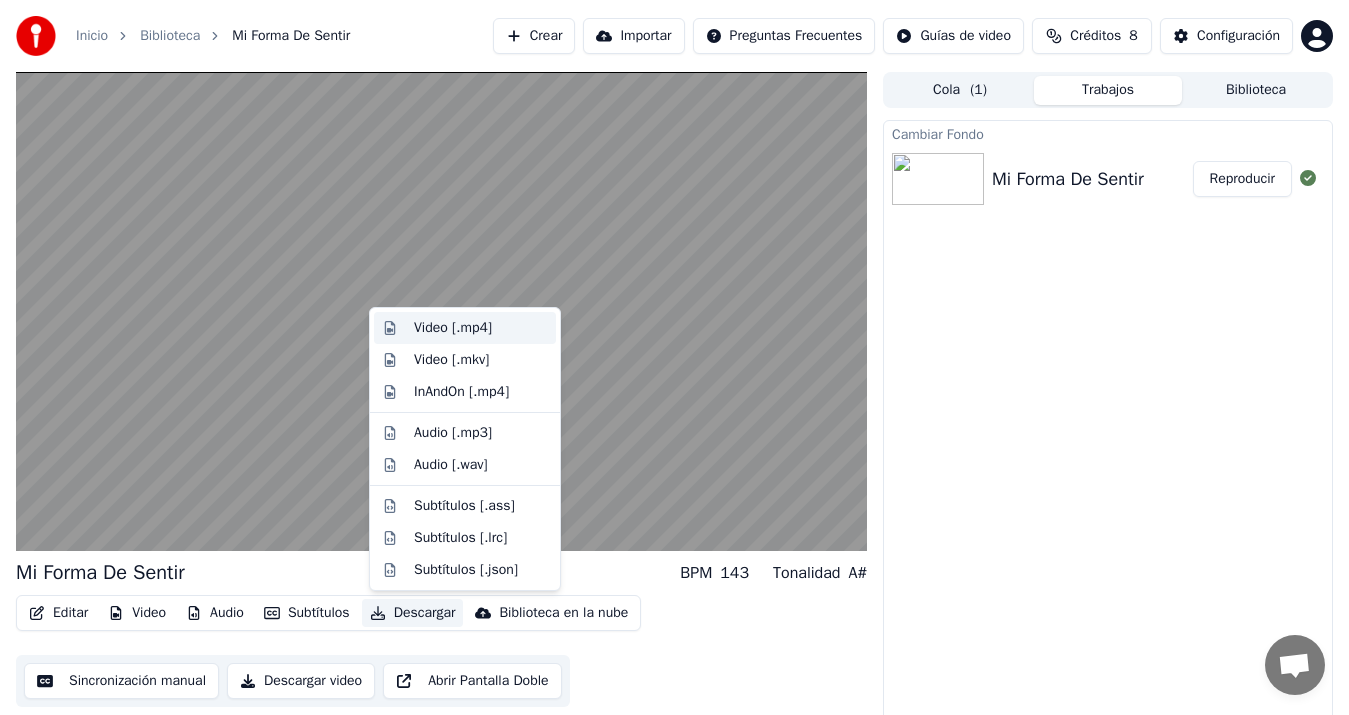 click on "Video [.mp4]" at bounding box center (453, 328) 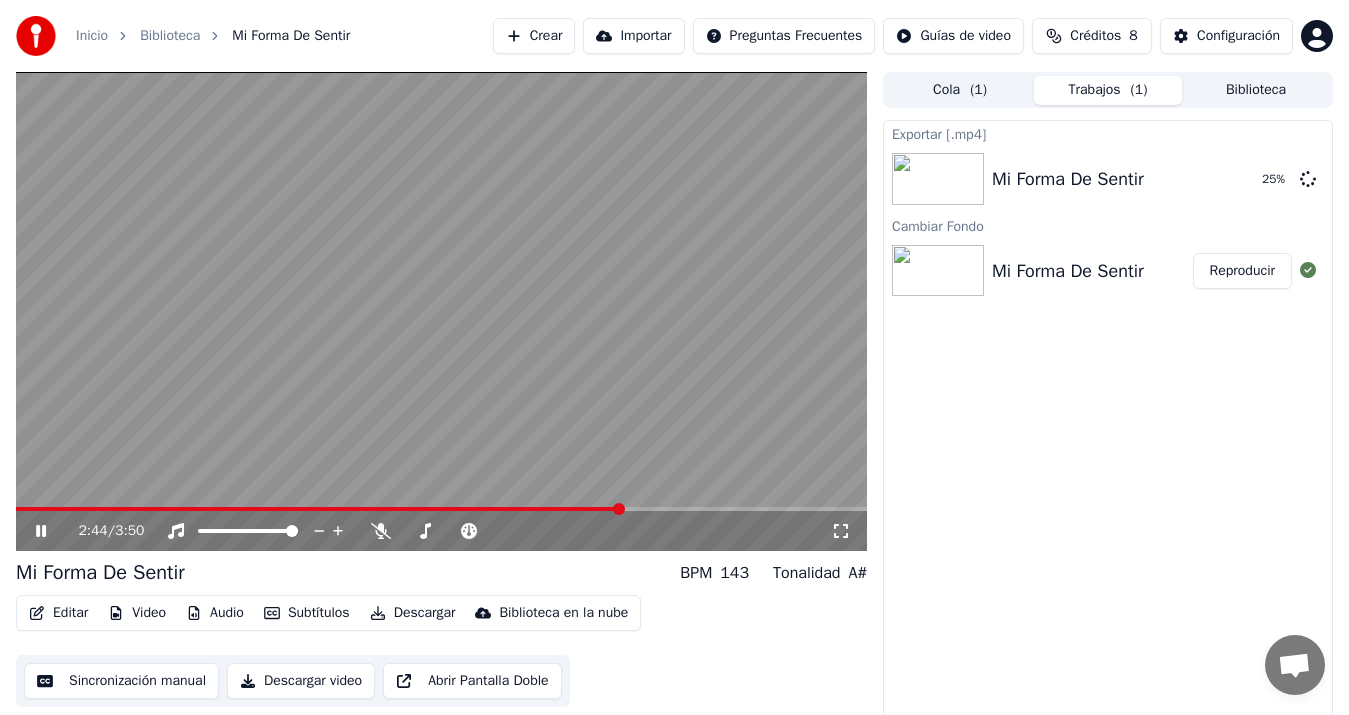 click at bounding box center [441, 509] 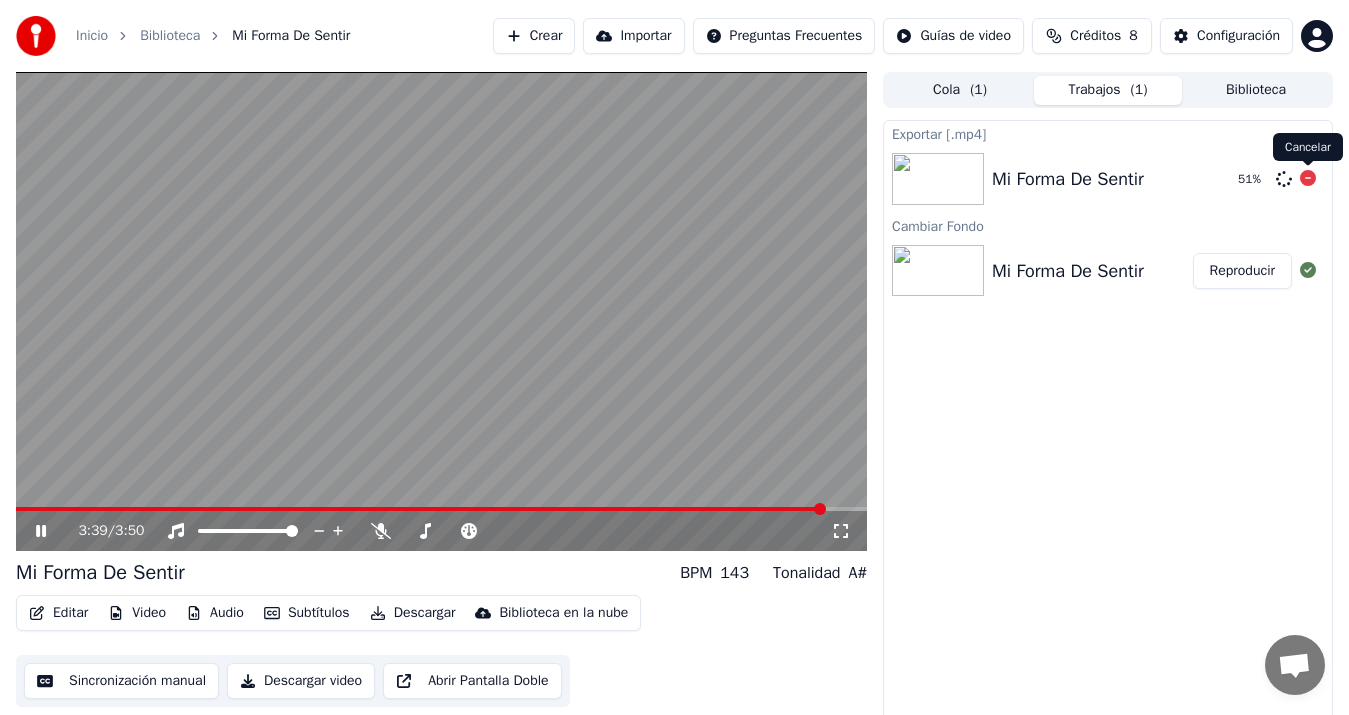 click 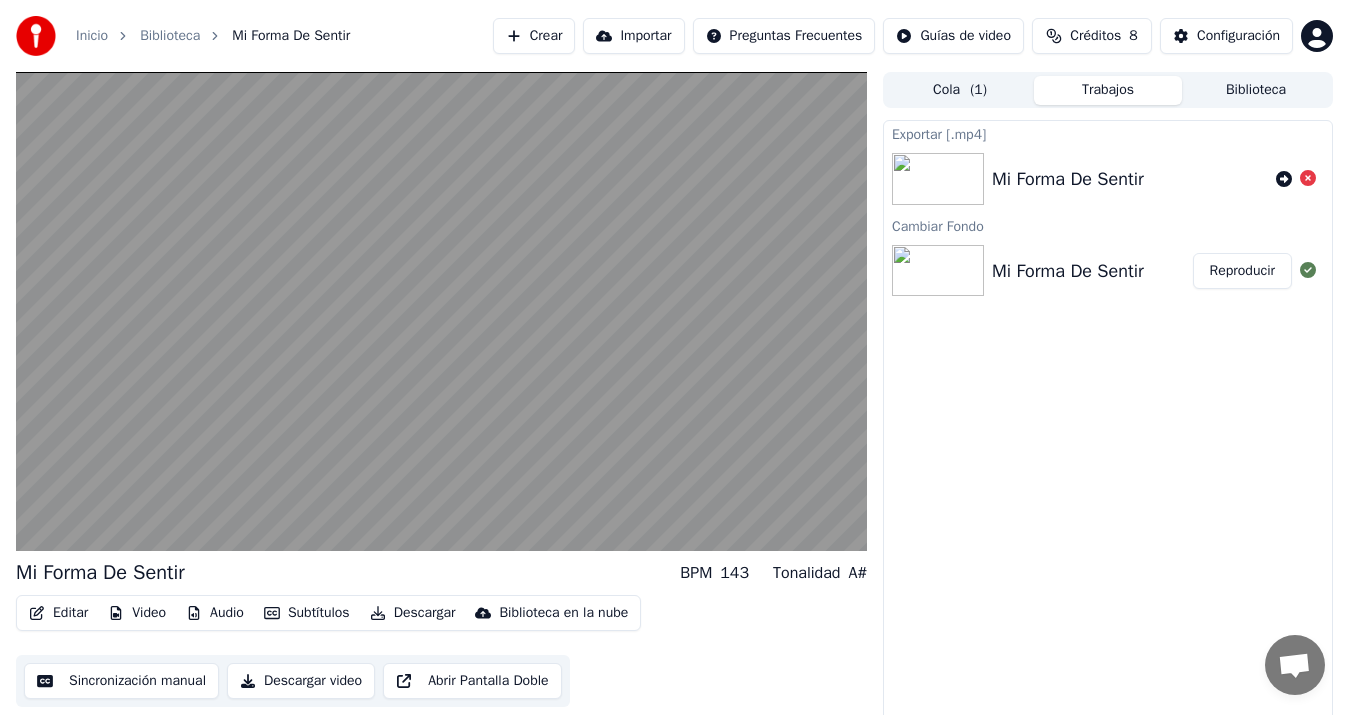 click on "Sincronización manual" at bounding box center [121, 681] 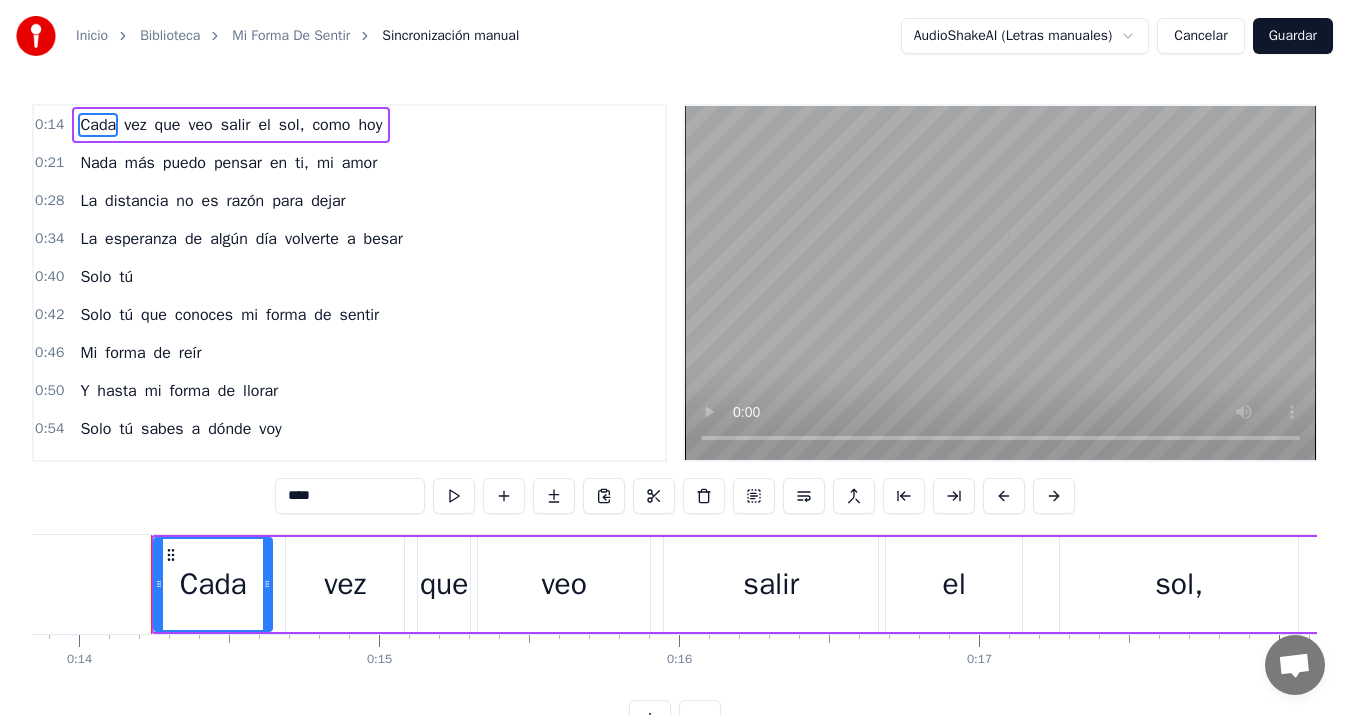scroll, scrollTop: 0, scrollLeft: 4172, axis: horizontal 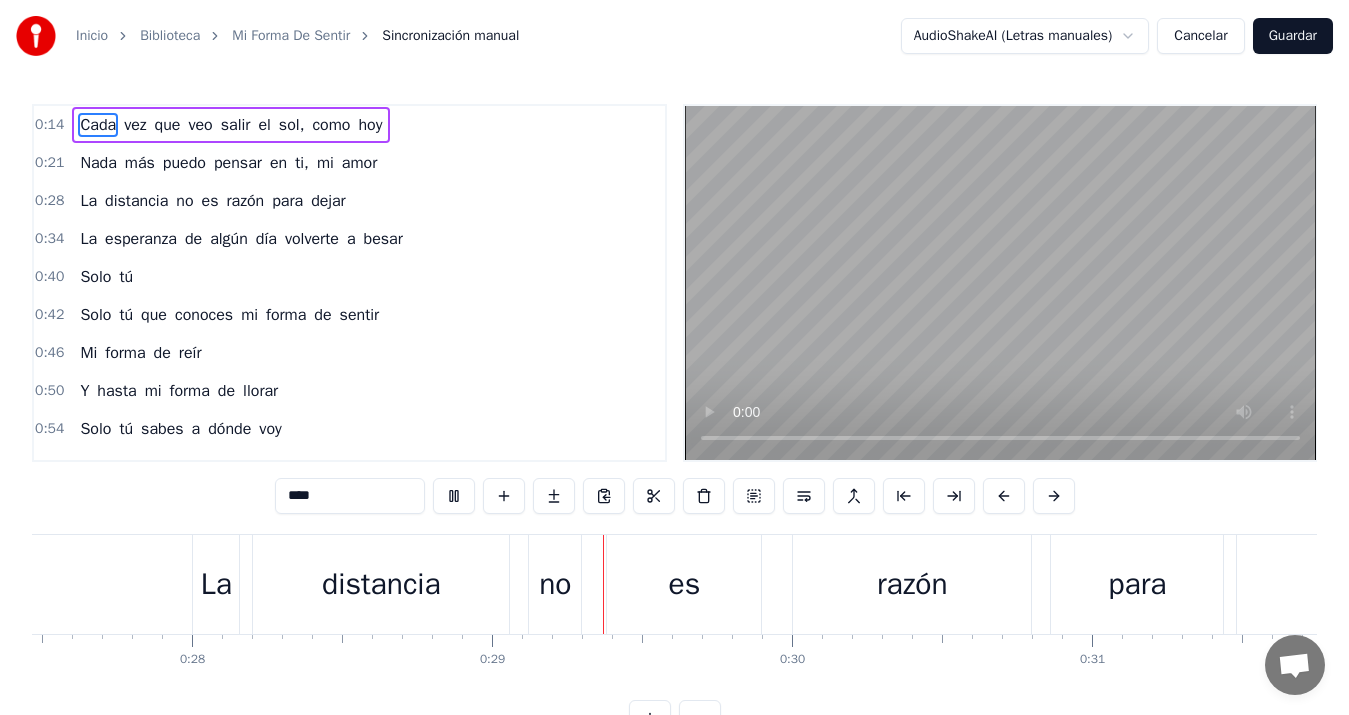 type 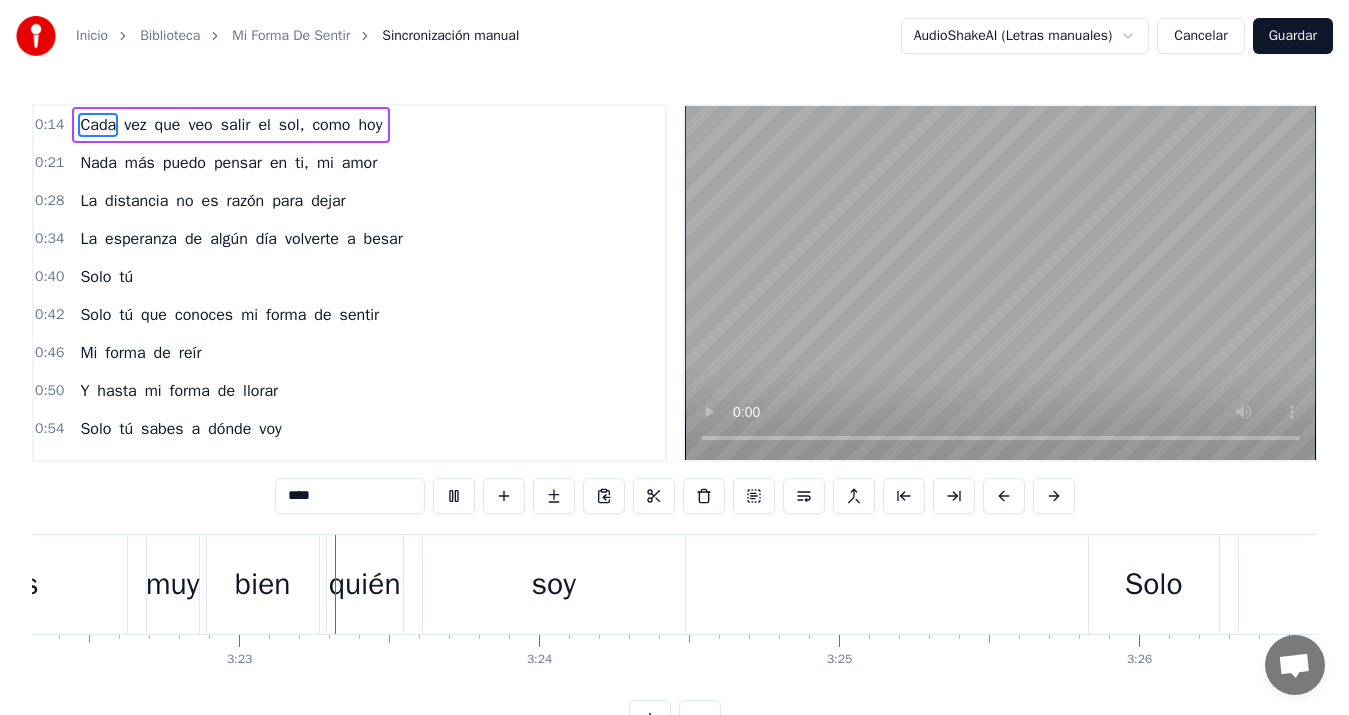 scroll, scrollTop: 0, scrollLeft: 60754, axis: horizontal 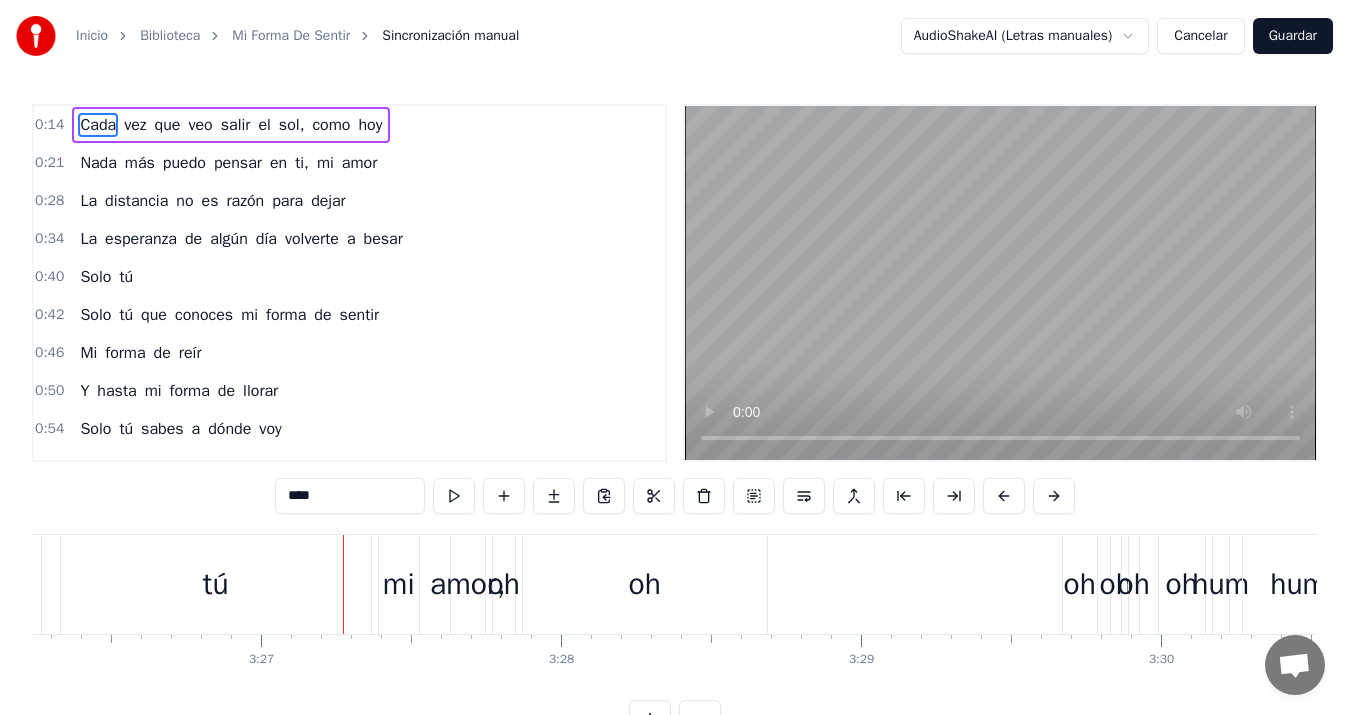 click on "mi" at bounding box center [399, 584] 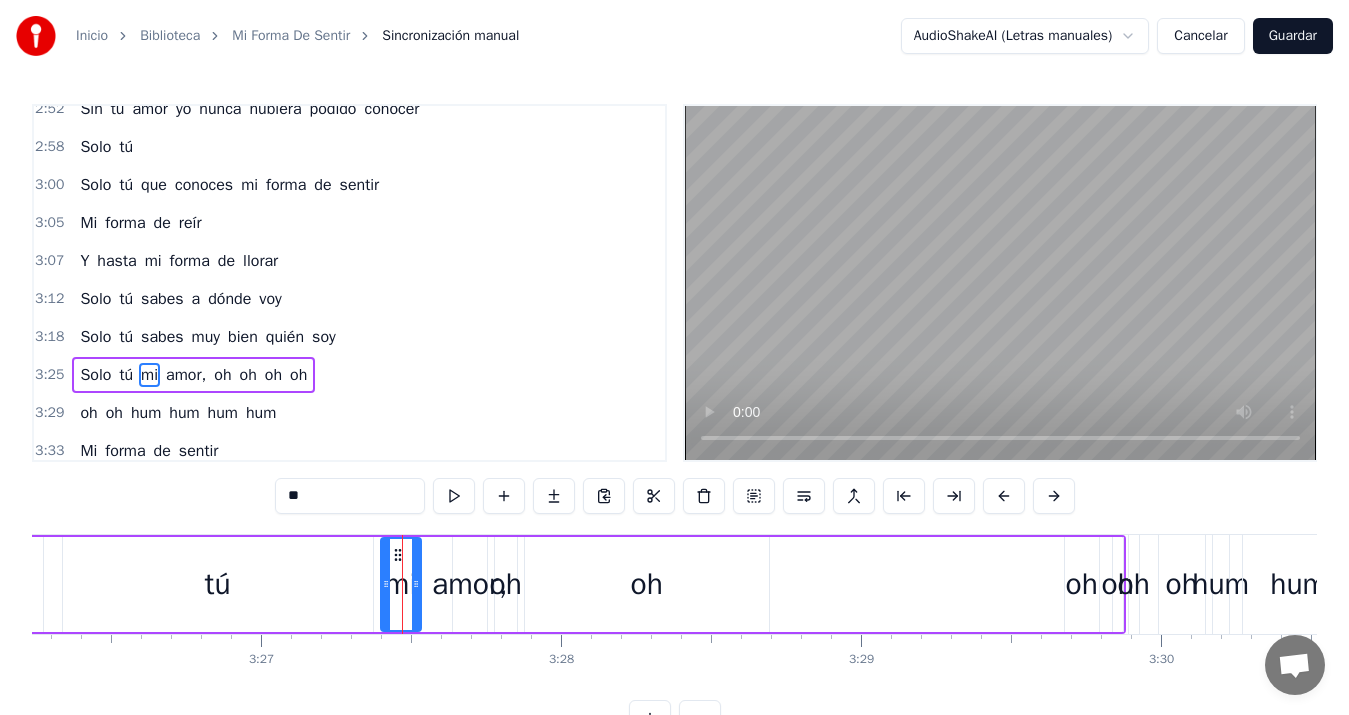 scroll, scrollTop: 1014, scrollLeft: 0, axis: vertical 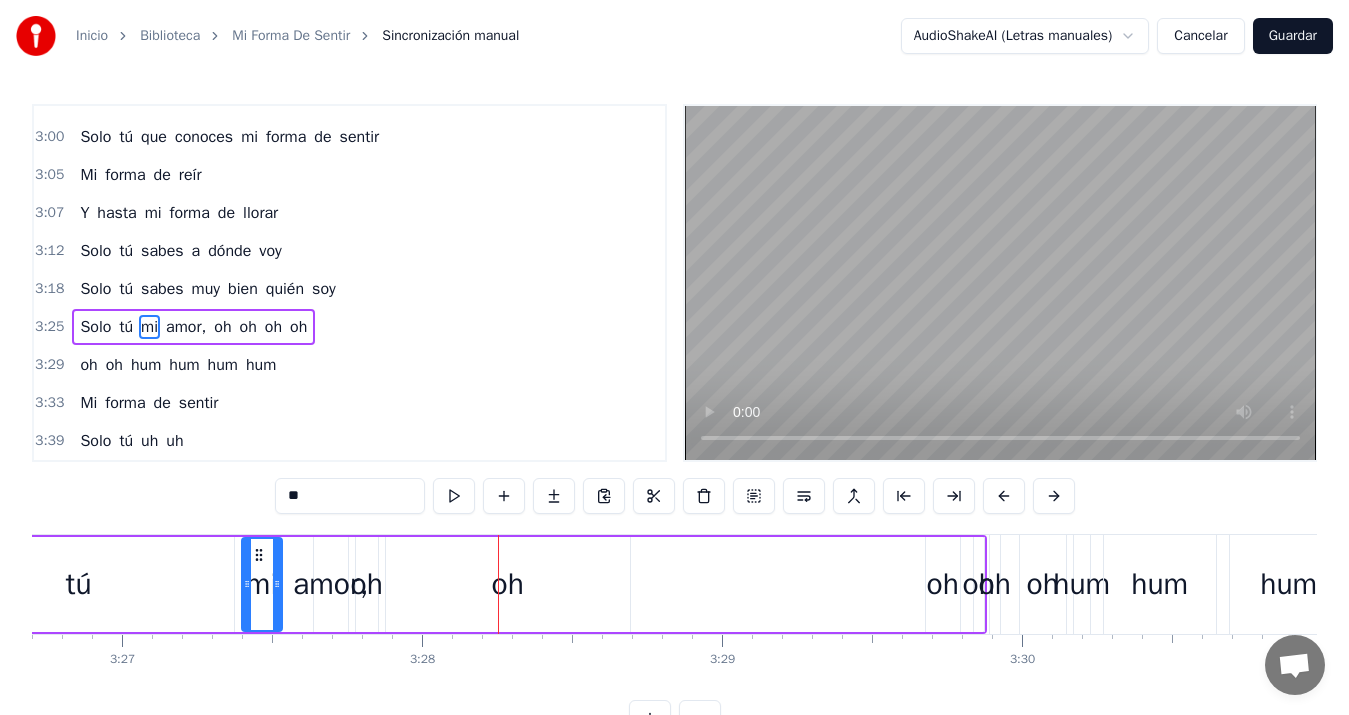 click on "Solo tú mi amor, oh oh oh oh" at bounding box center [379, 584] 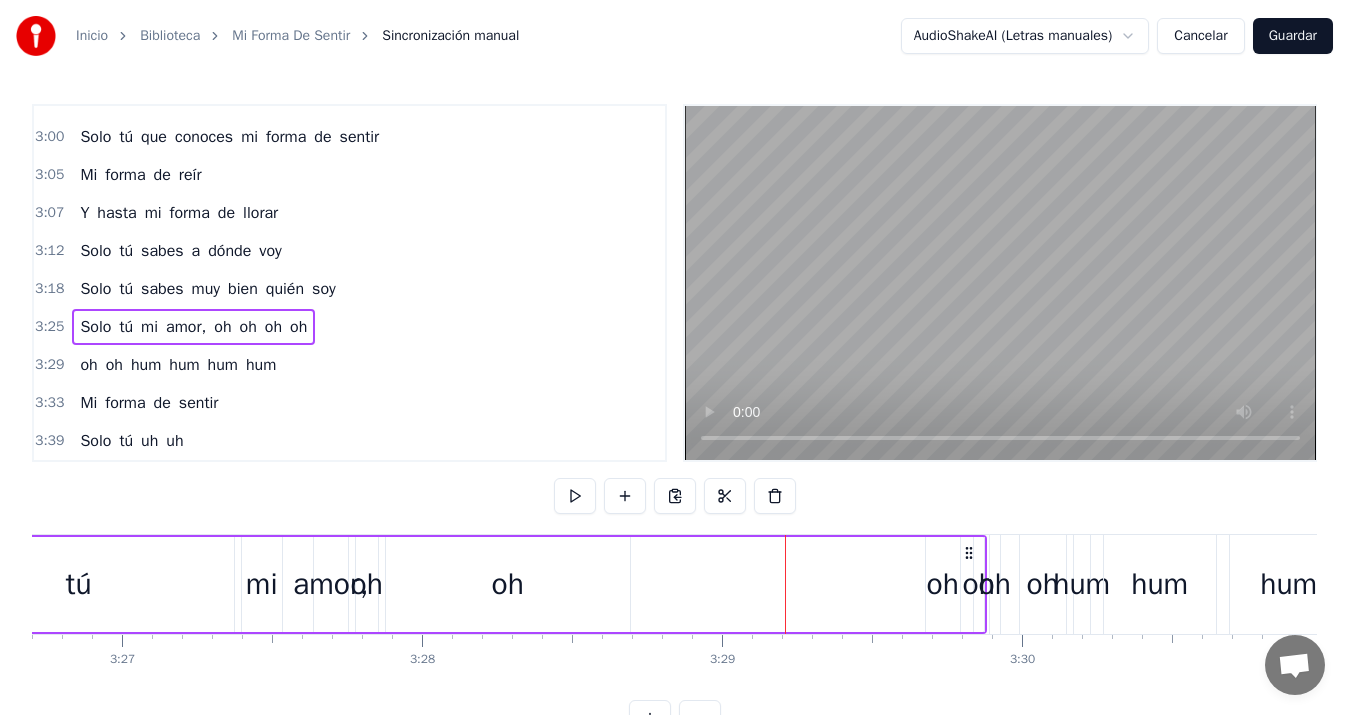 click on "mi" at bounding box center (262, 584) 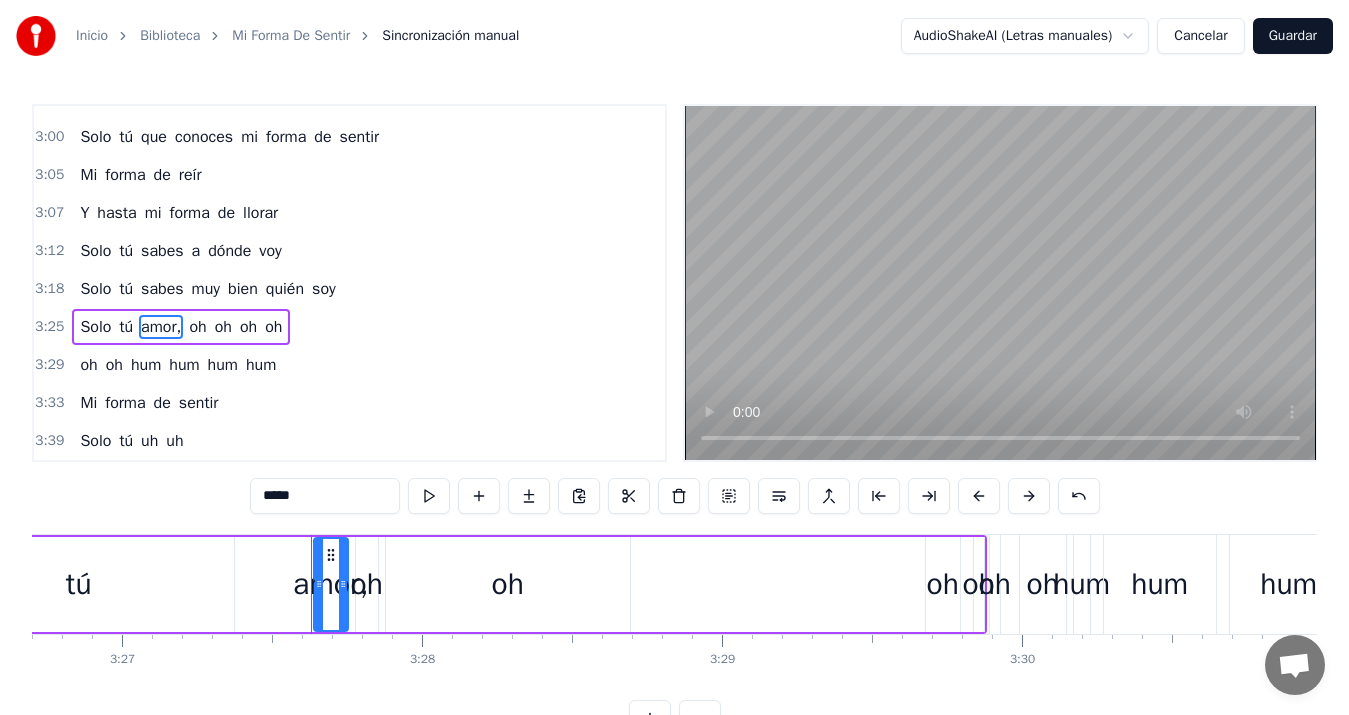click on "amor," at bounding box center (331, 584) 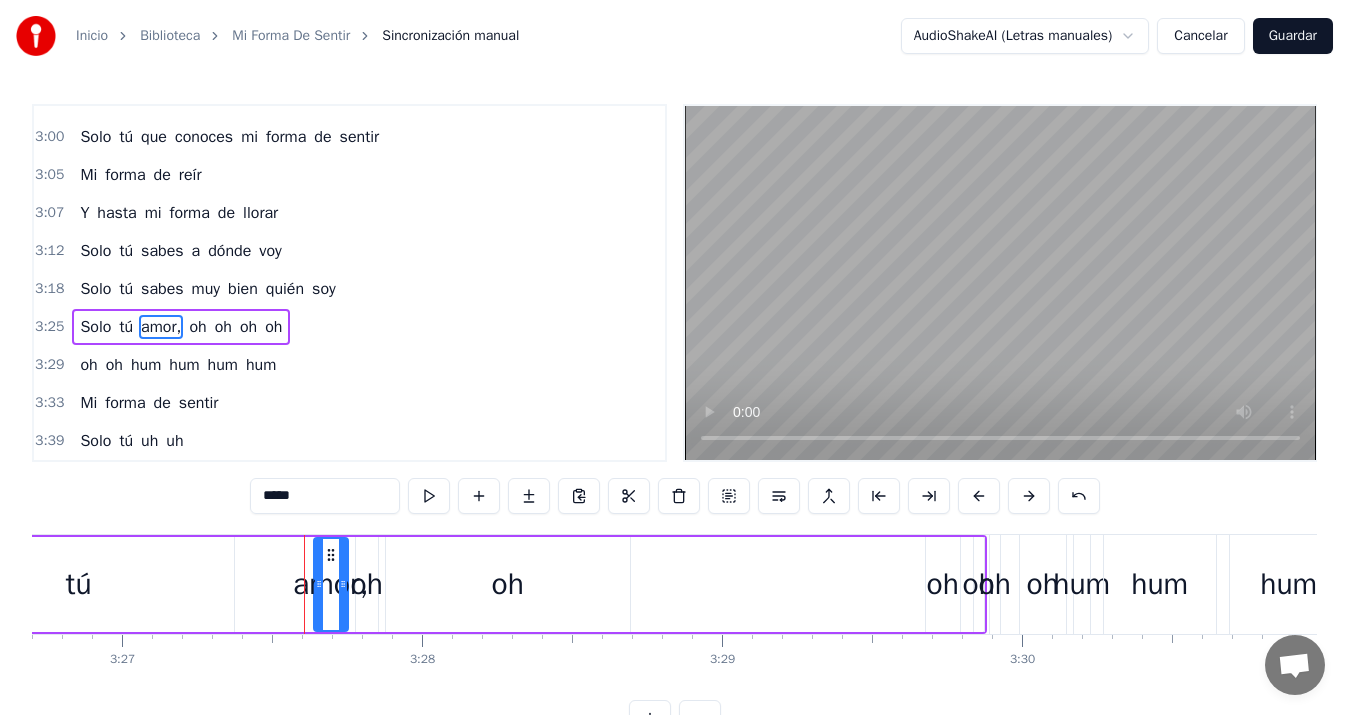 click on "amor," at bounding box center [331, 584] 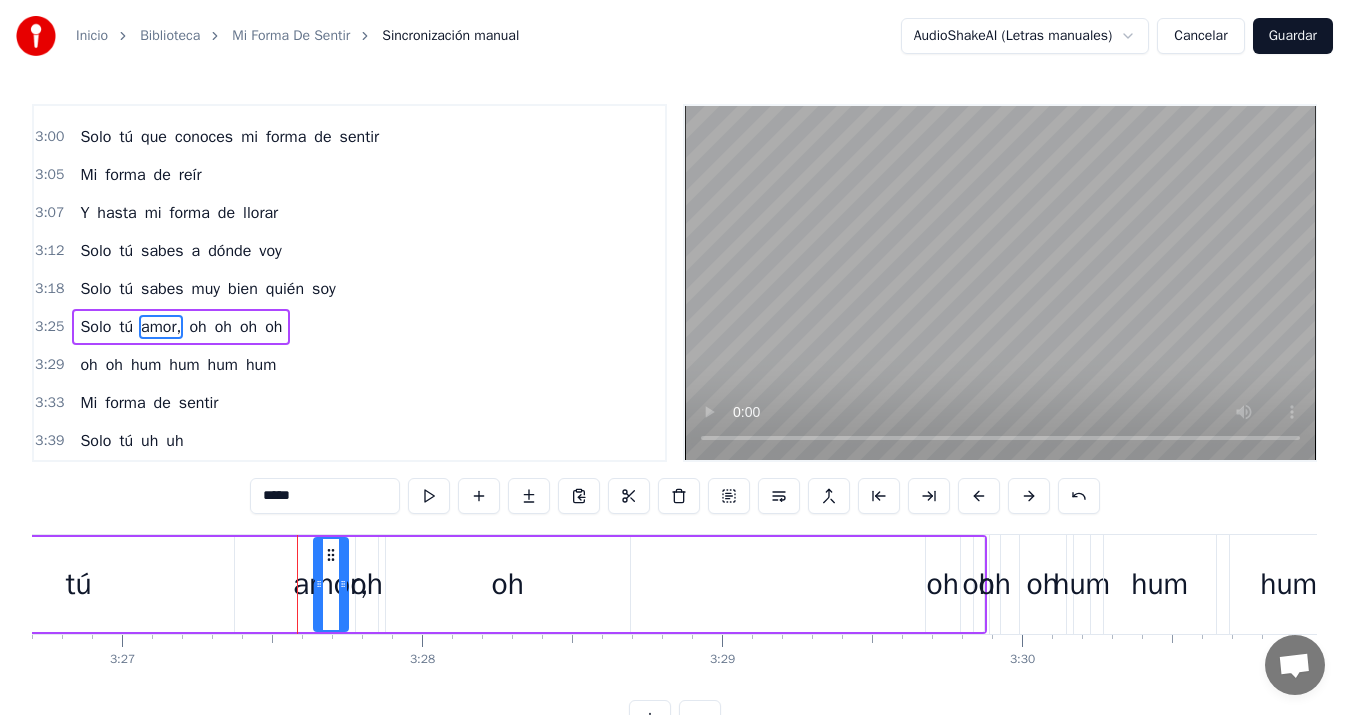 click on "amor," at bounding box center (331, 584) 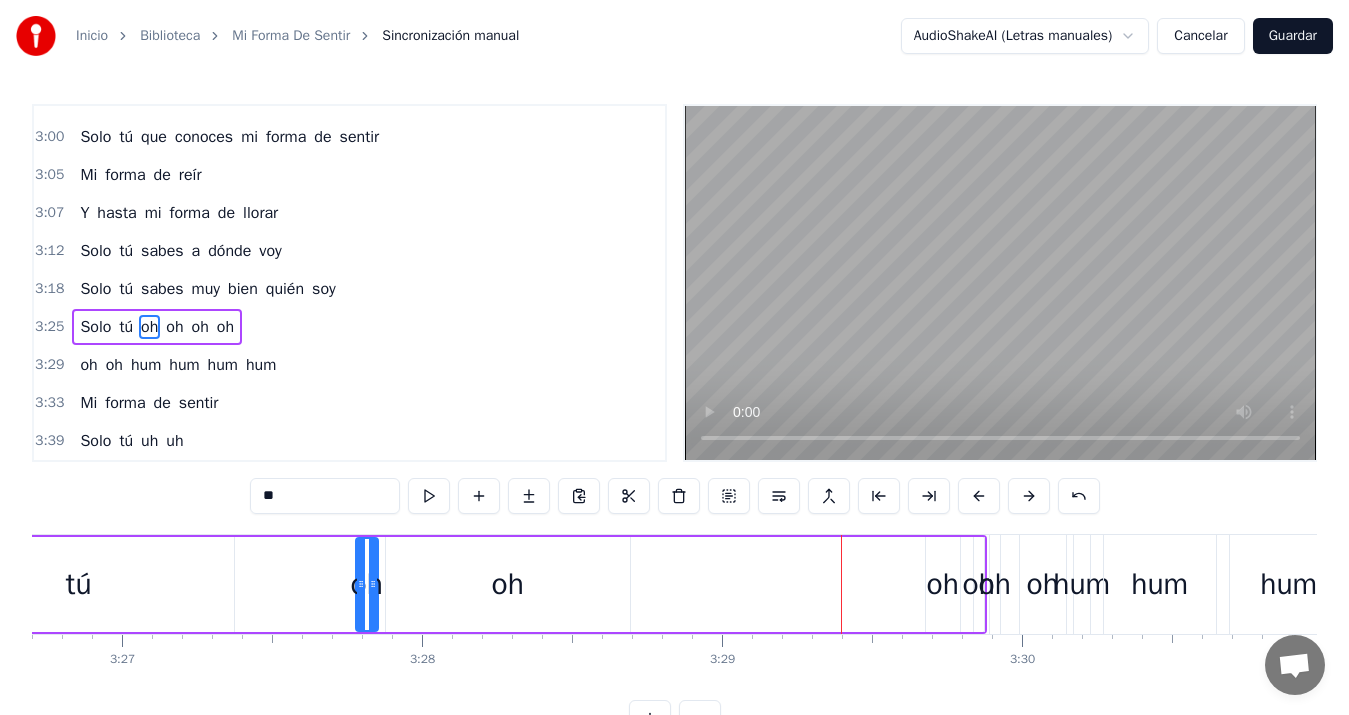 click on "tú" at bounding box center [79, 584] 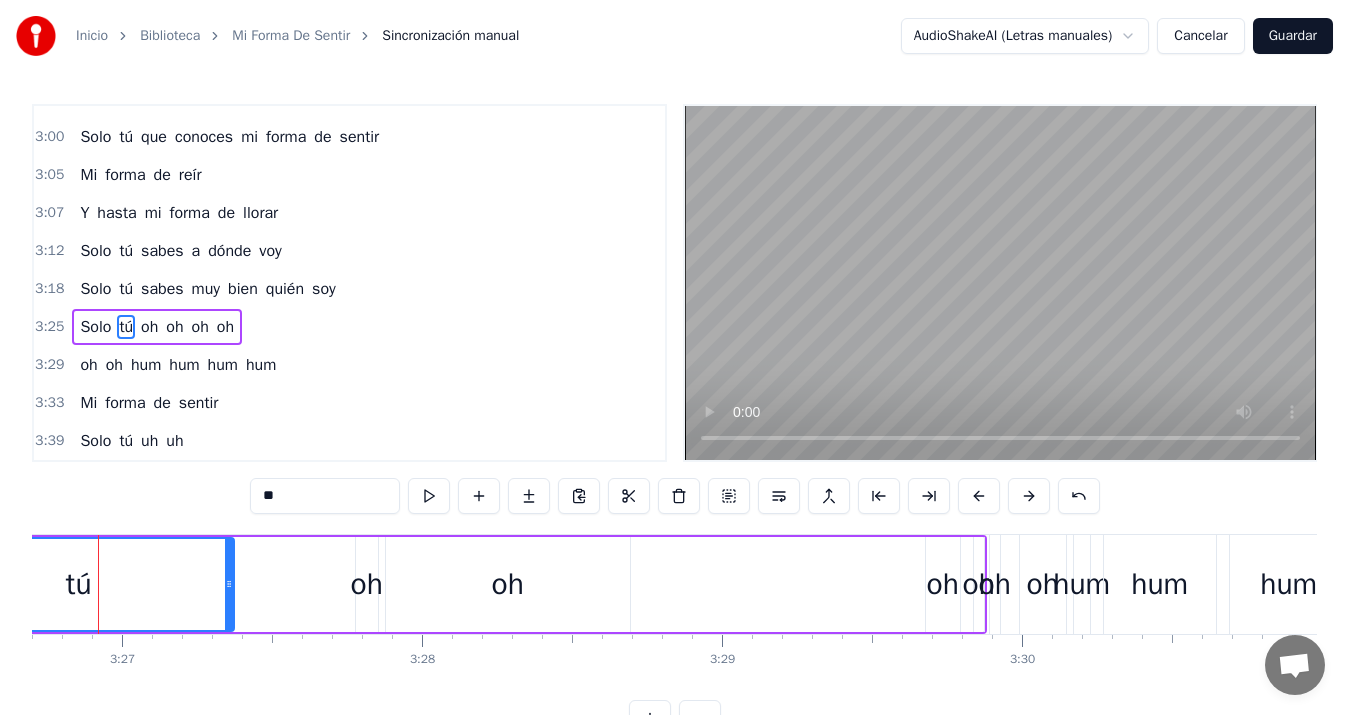 scroll, scrollTop: 0, scrollLeft: 61976, axis: horizontal 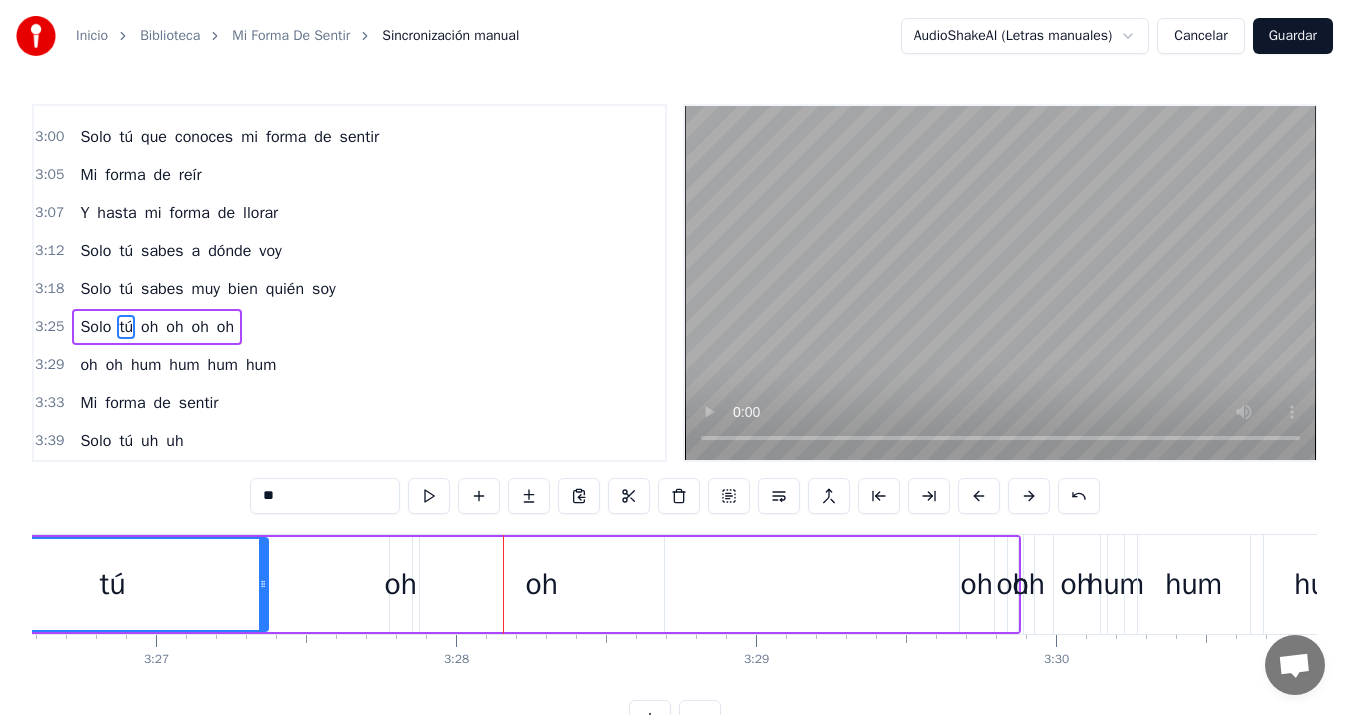click on "Solo tú oh oh oh oh" at bounding box center [413, 584] 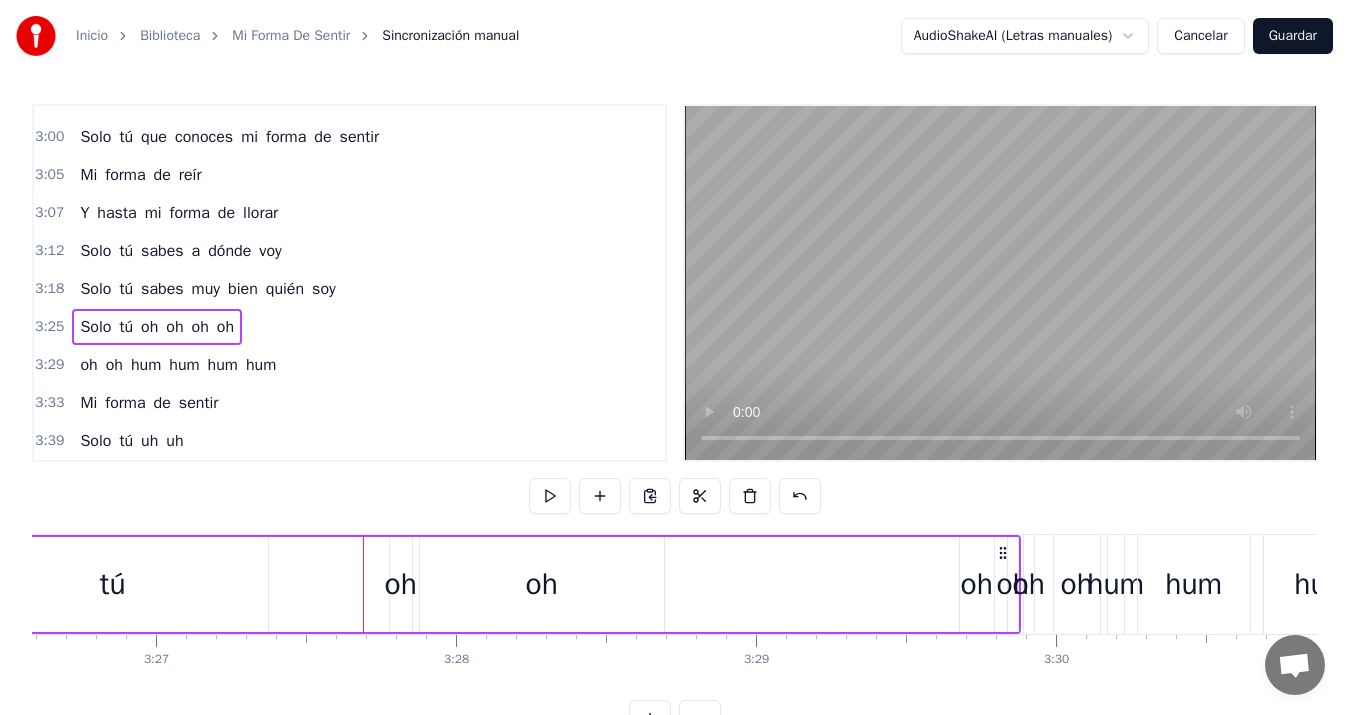 click on "oh" at bounding box center [401, 584] 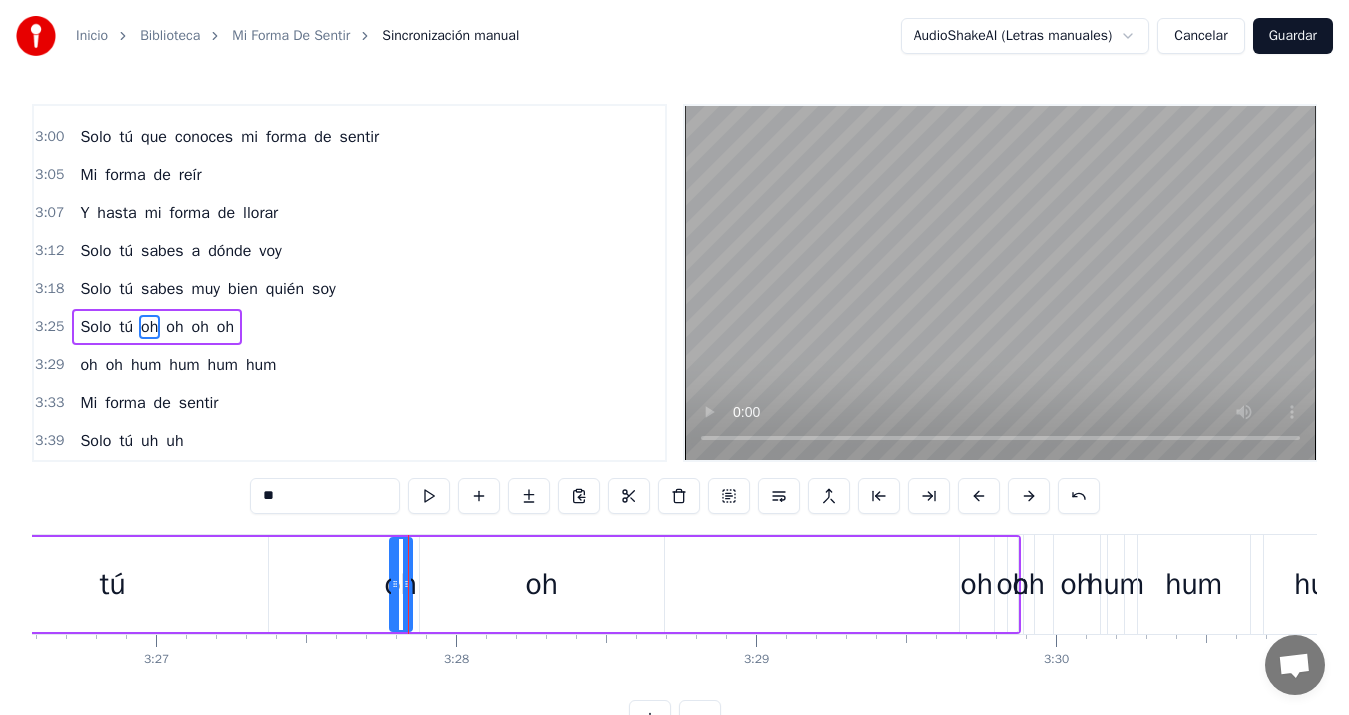 click on "oh" at bounding box center (542, 584) 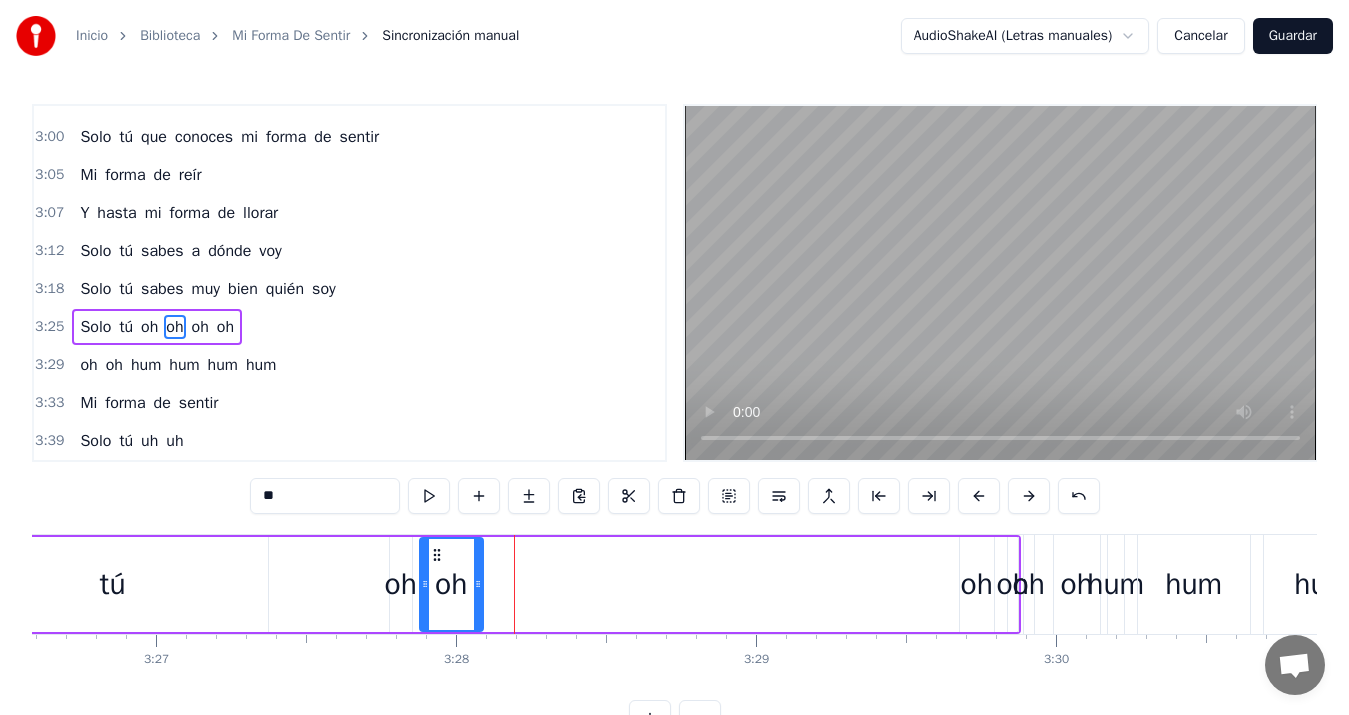 drag, startPoint x: 657, startPoint y: 582, endPoint x: 476, endPoint y: 579, distance: 181.02486 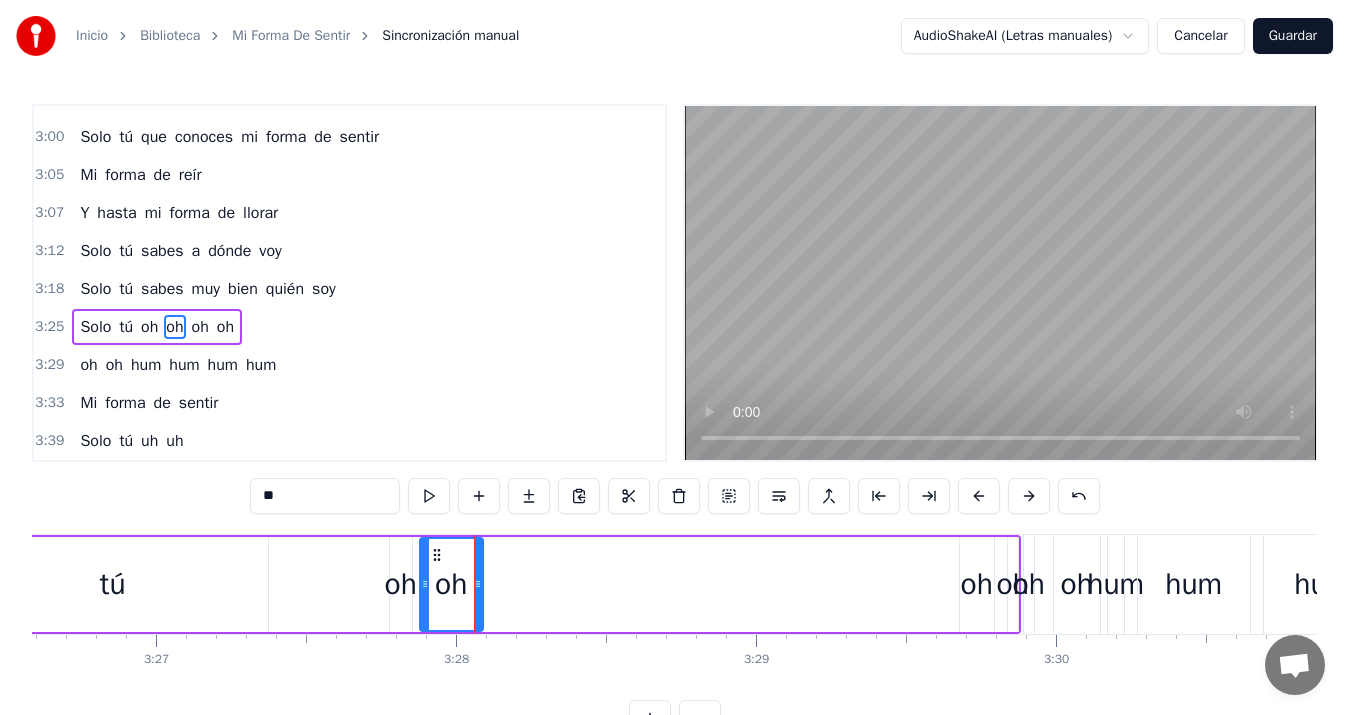 click on "oh" at bounding box center (977, 584) 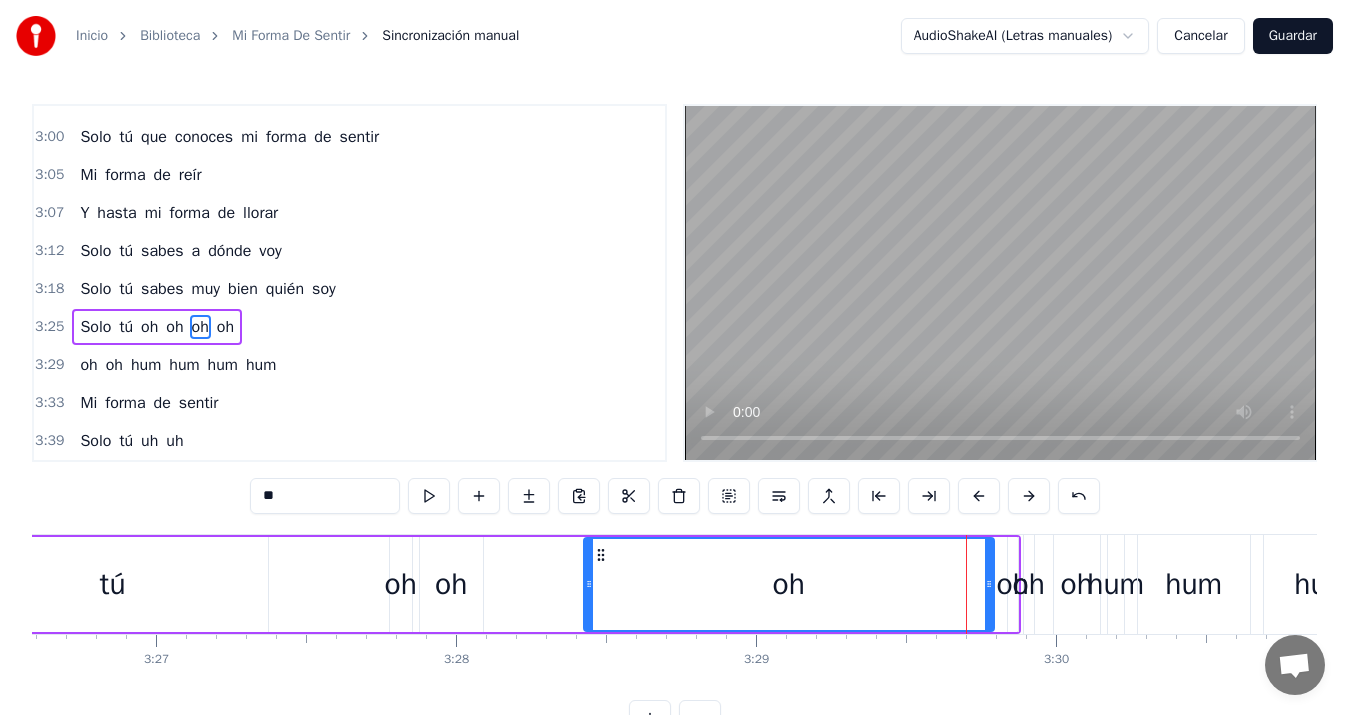 drag, startPoint x: 962, startPoint y: 586, endPoint x: 553, endPoint y: 590, distance: 409.01956 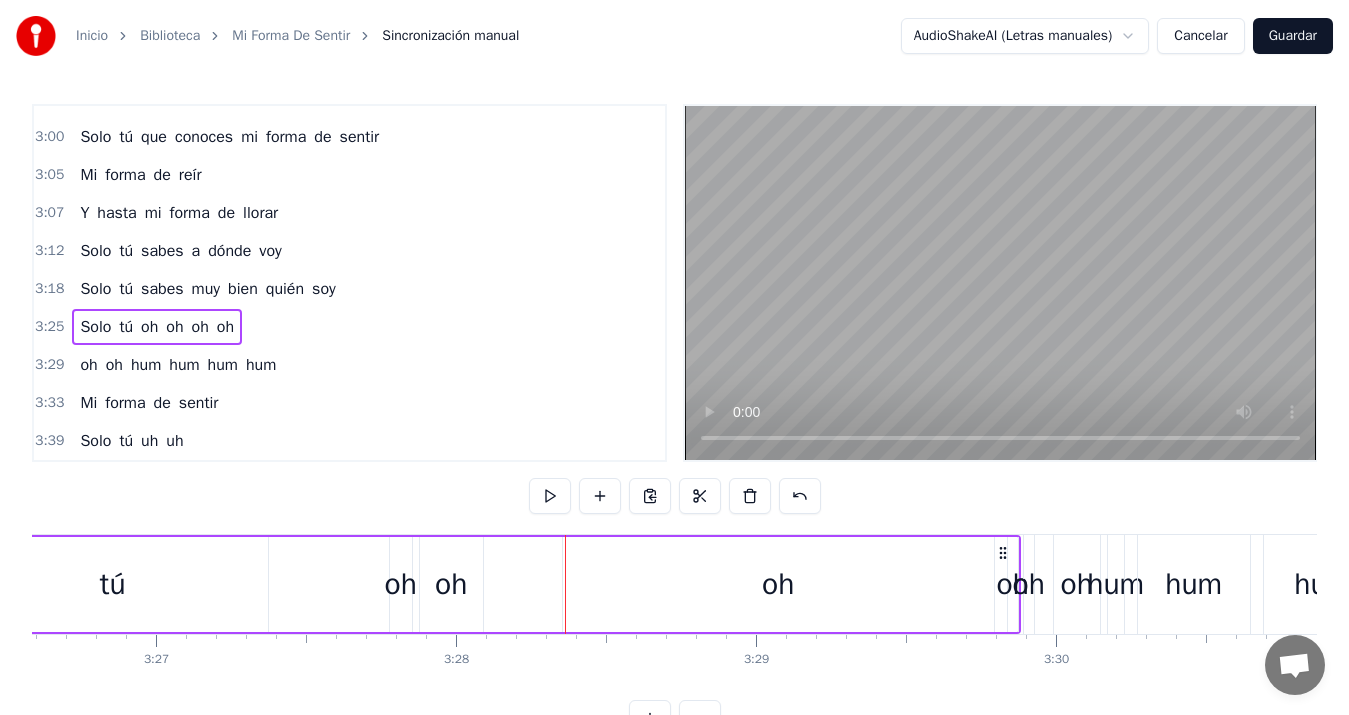click on "oh" at bounding box center (778, 584) 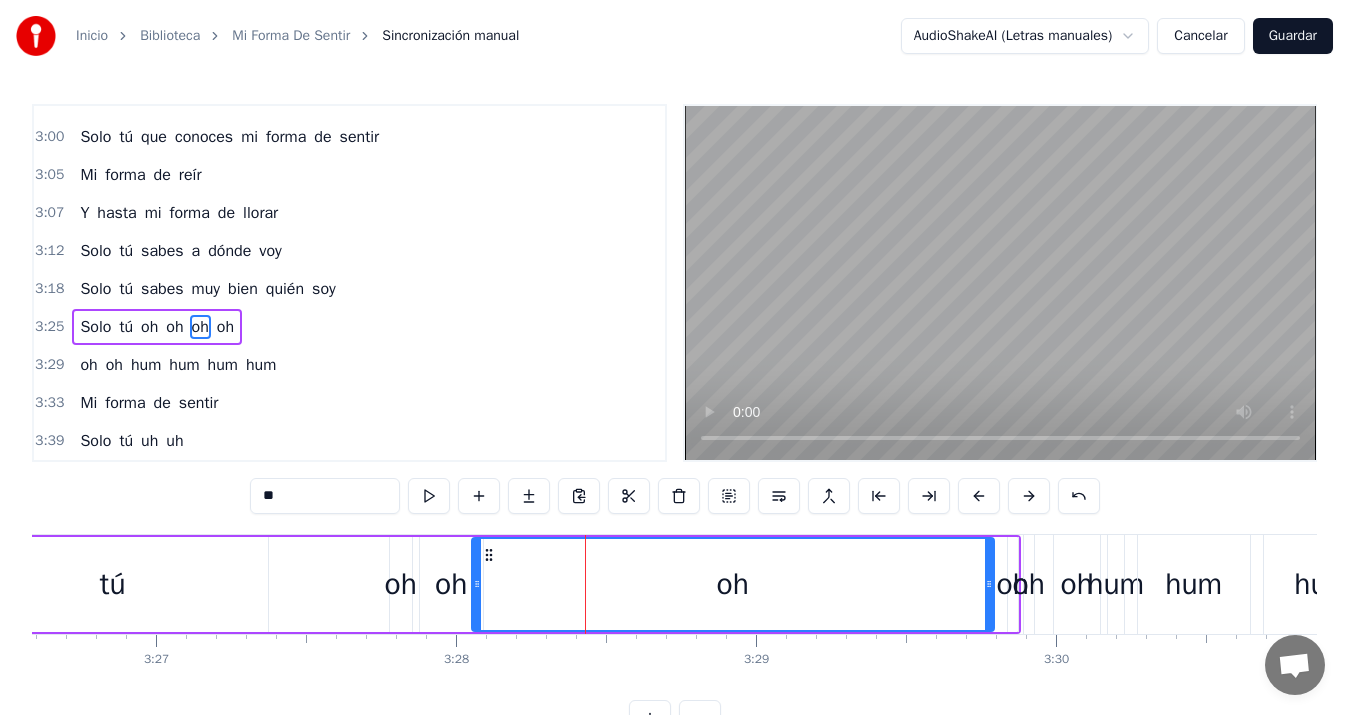 drag, startPoint x: 569, startPoint y: 581, endPoint x: 478, endPoint y: 583, distance: 91.02197 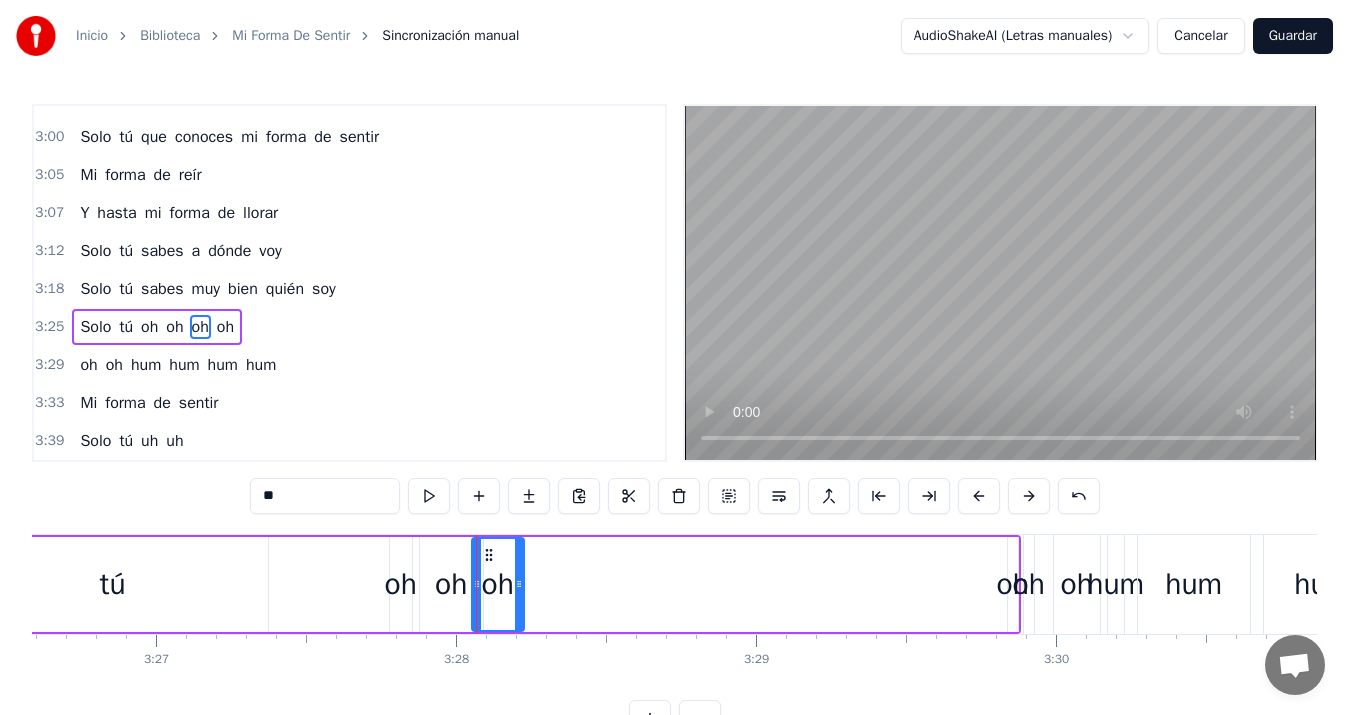 drag, startPoint x: 989, startPoint y: 578, endPoint x: 519, endPoint y: 577, distance: 470.00107 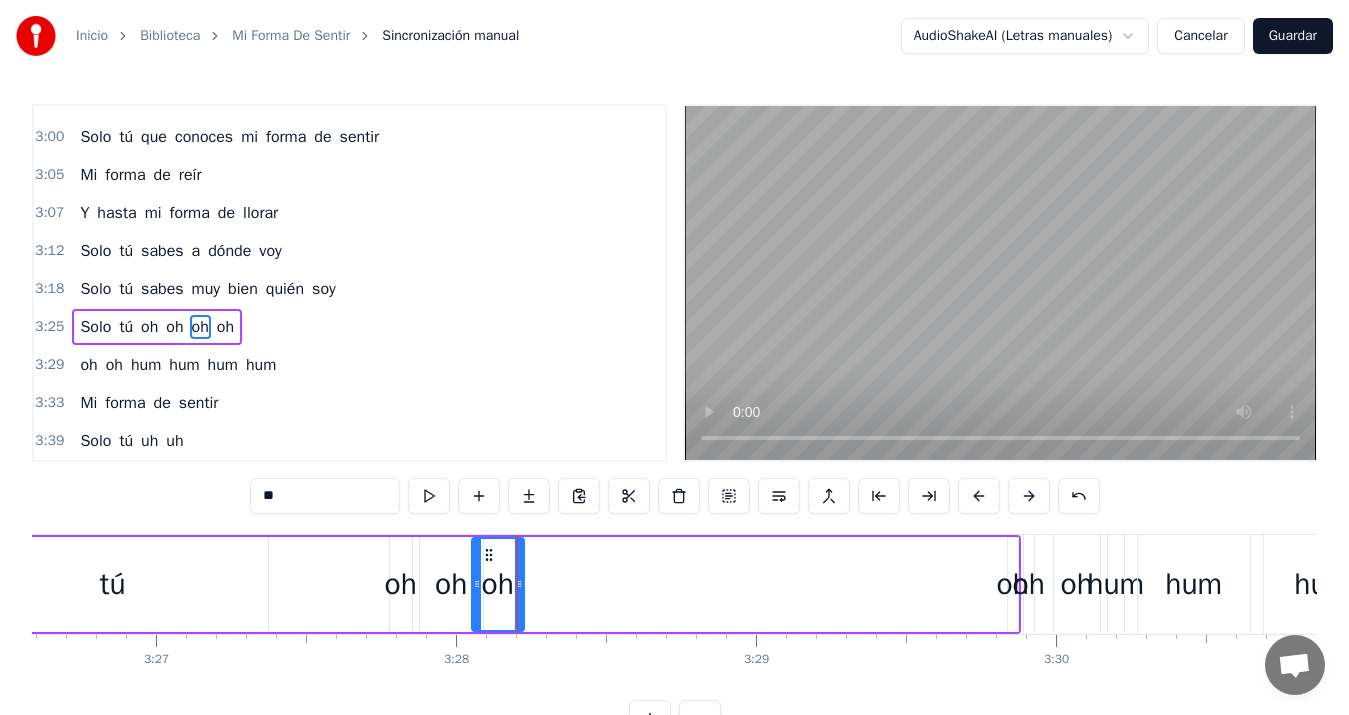 click on "oh" at bounding box center [1029, 584] 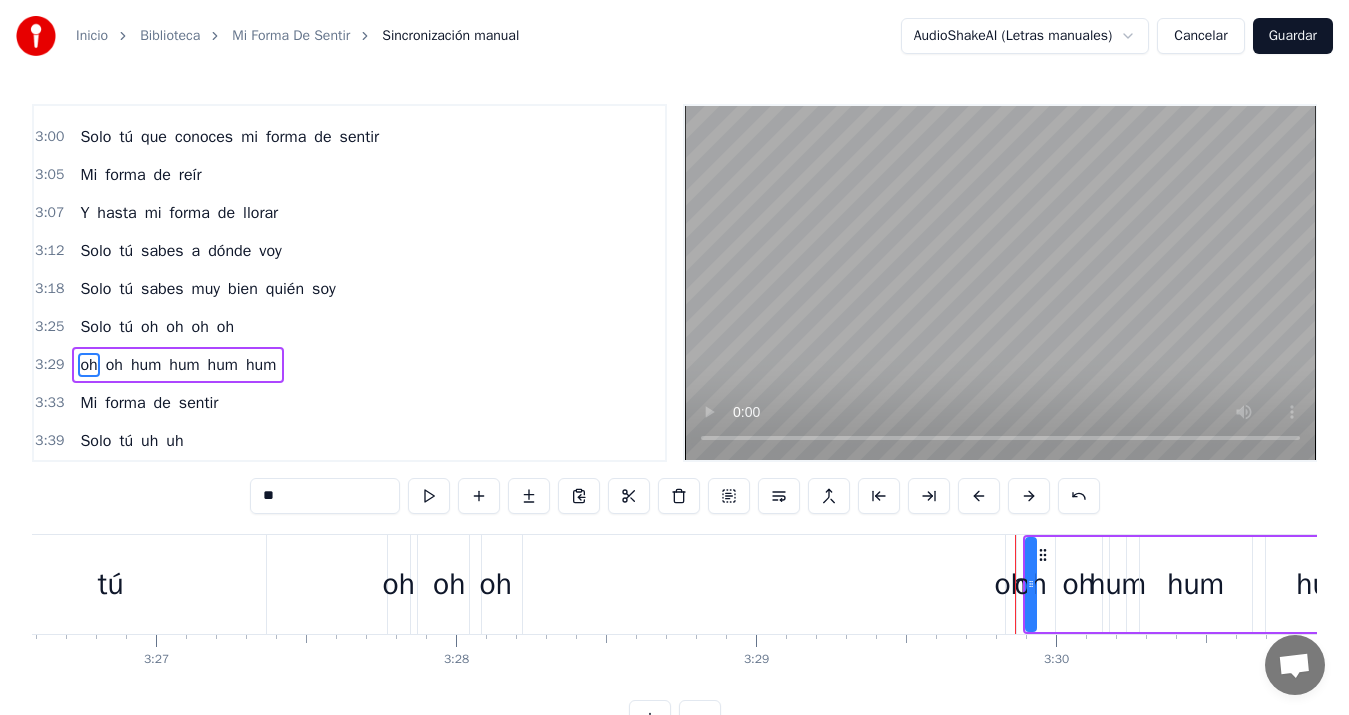 scroll, scrollTop: 7, scrollLeft: 0, axis: vertical 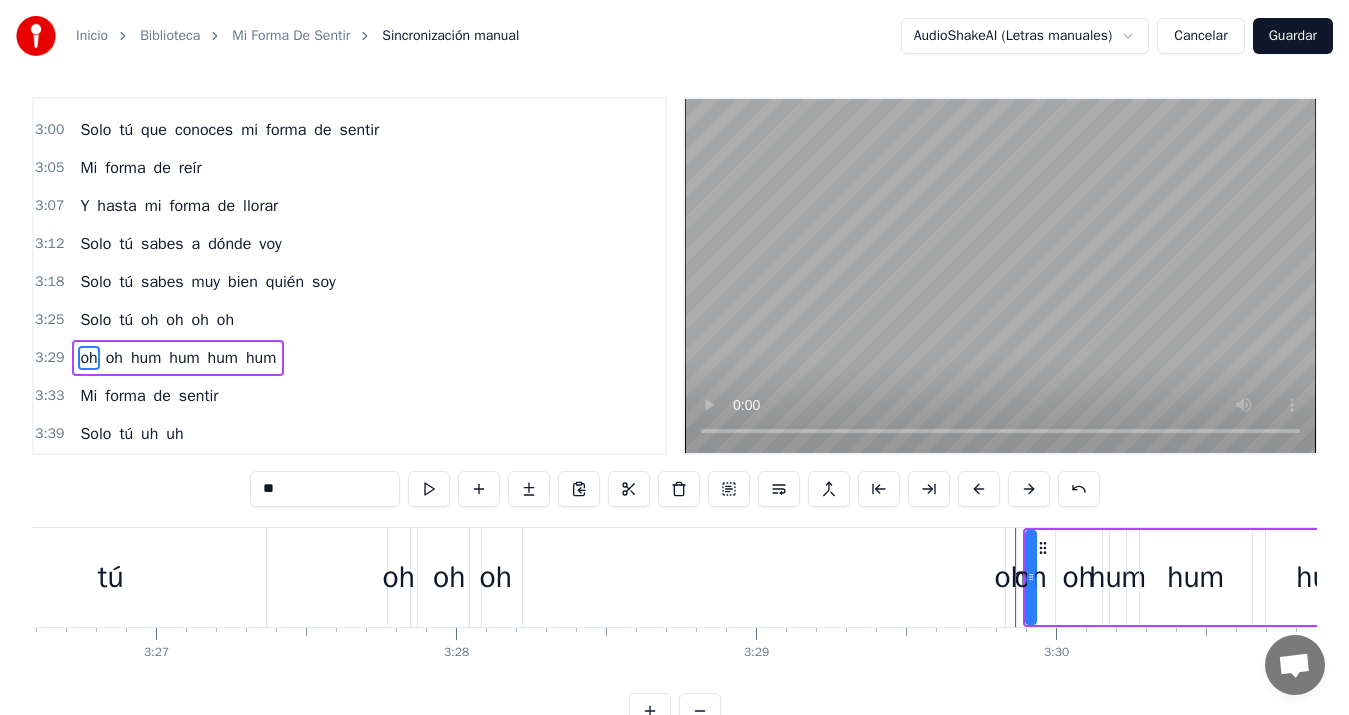 click on "oh" at bounding box center [1011, 577] 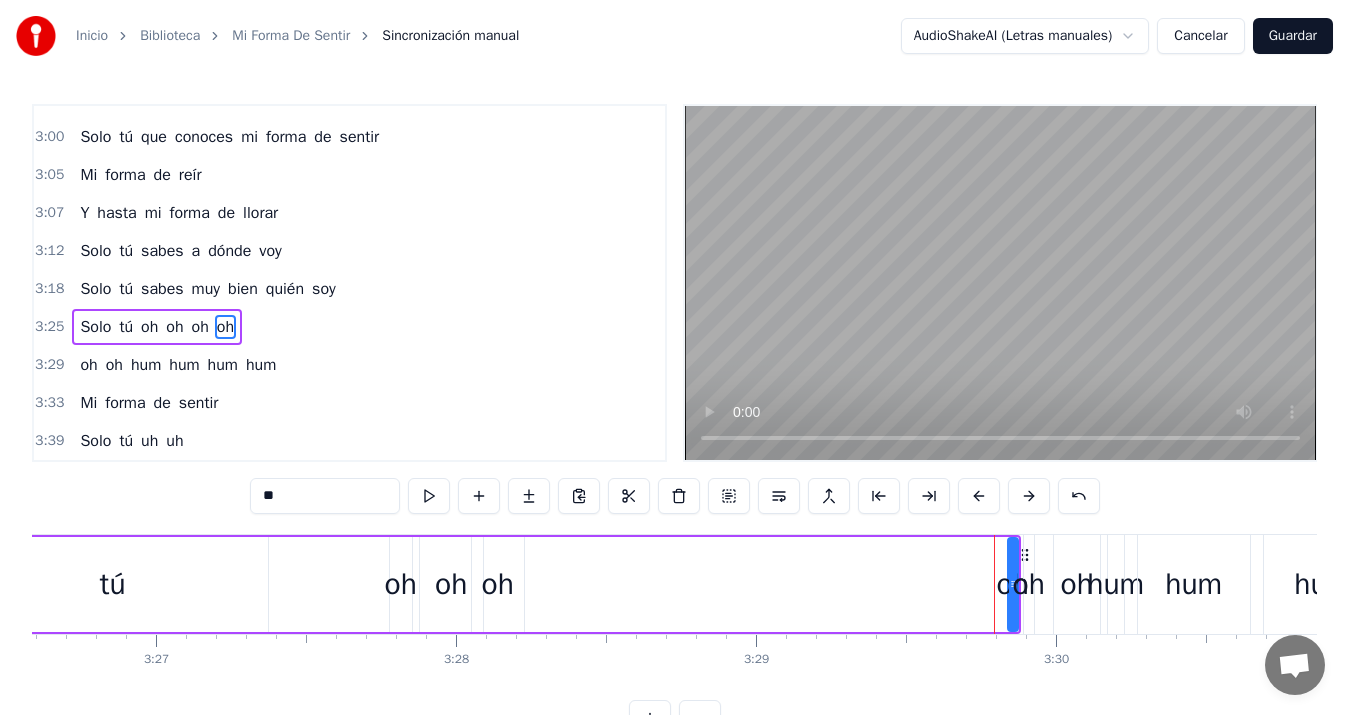 drag, startPoint x: 1011, startPoint y: 582, endPoint x: 701, endPoint y: 575, distance: 310.079 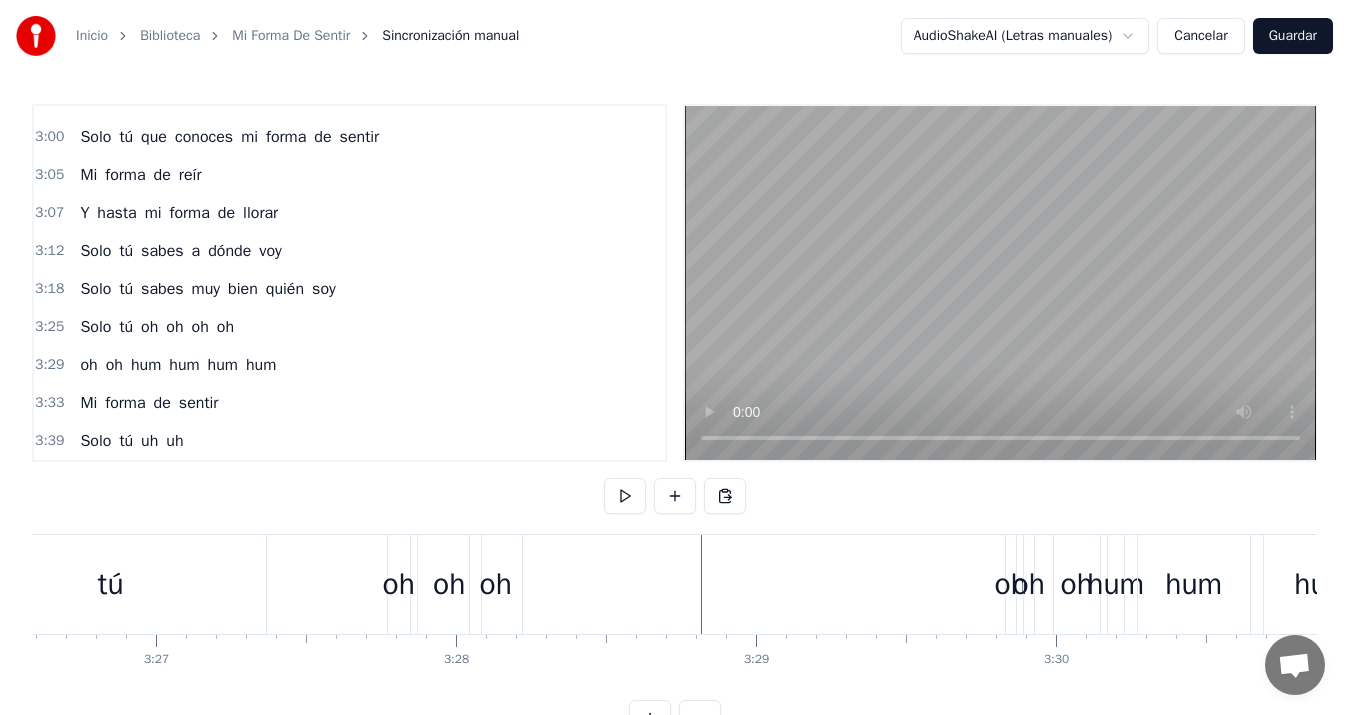 click on "oh" at bounding box center [1011, 584] 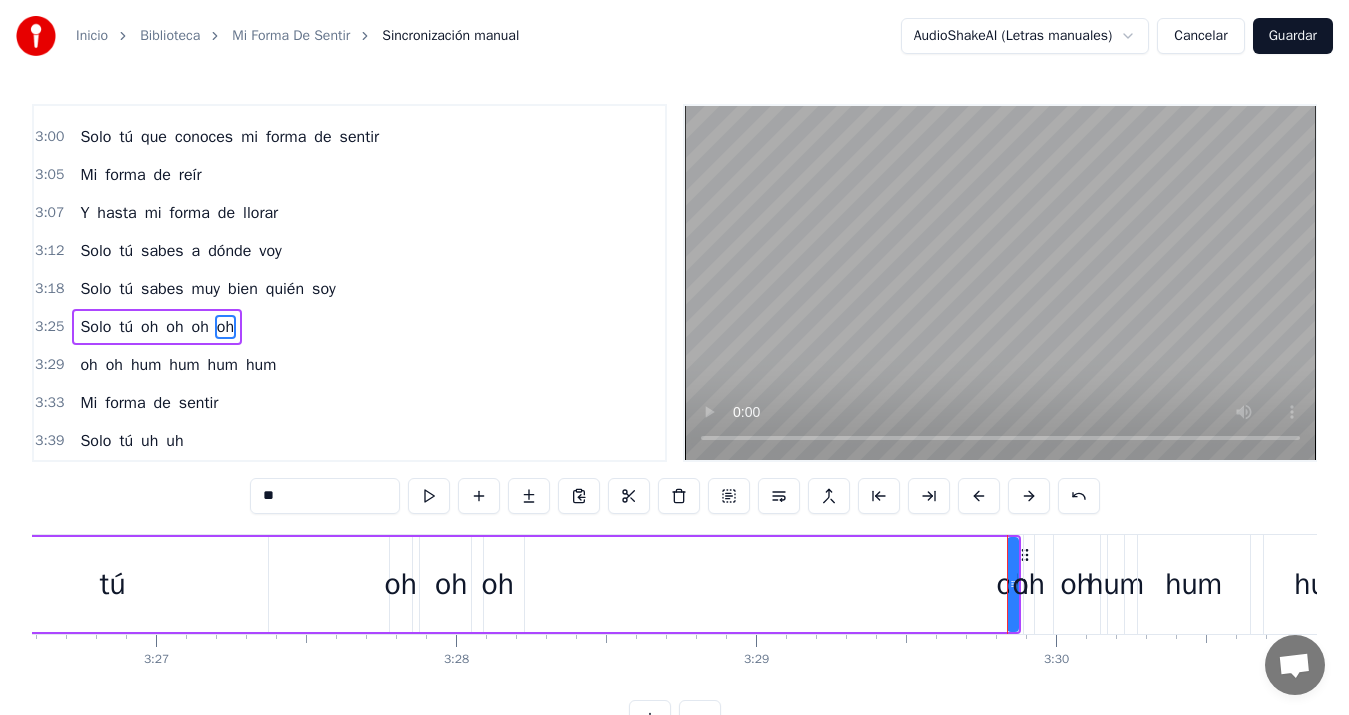 click on "Solo tú oh oh oh oh" at bounding box center (413, 584) 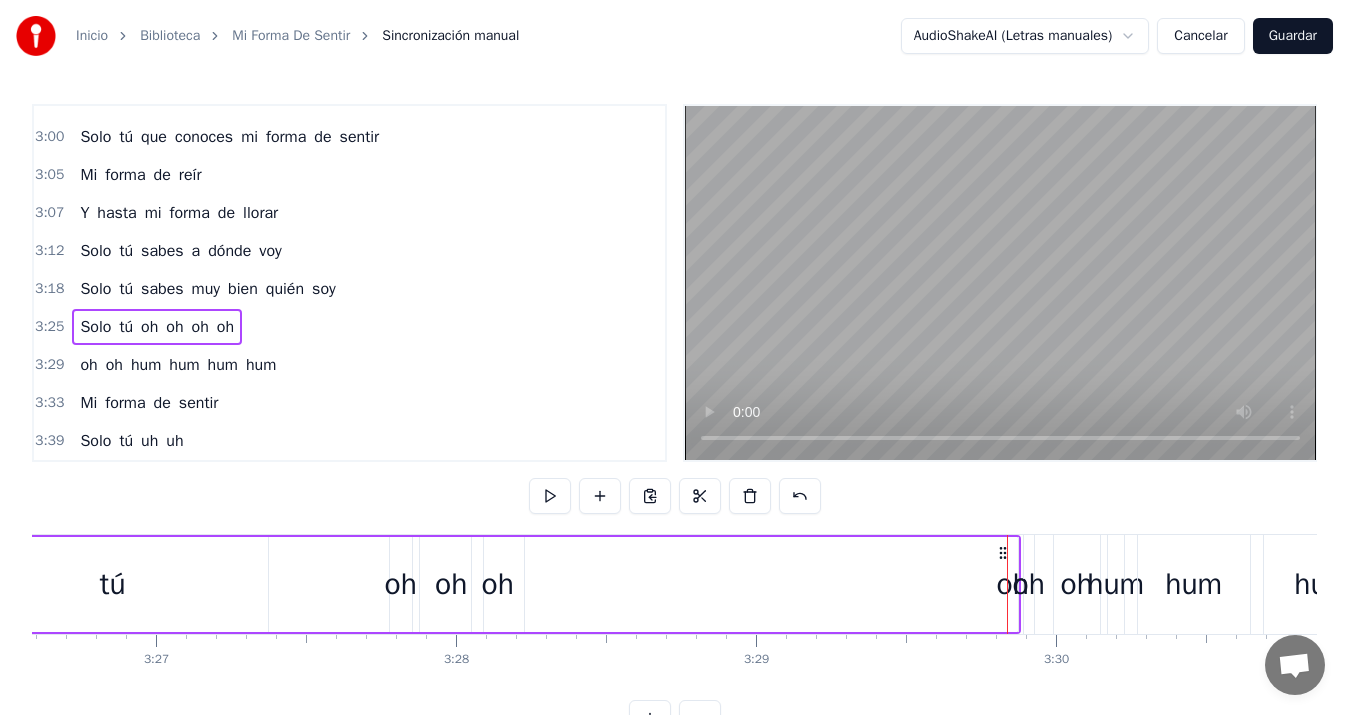 click on "oh" at bounding box center (1013, 584) 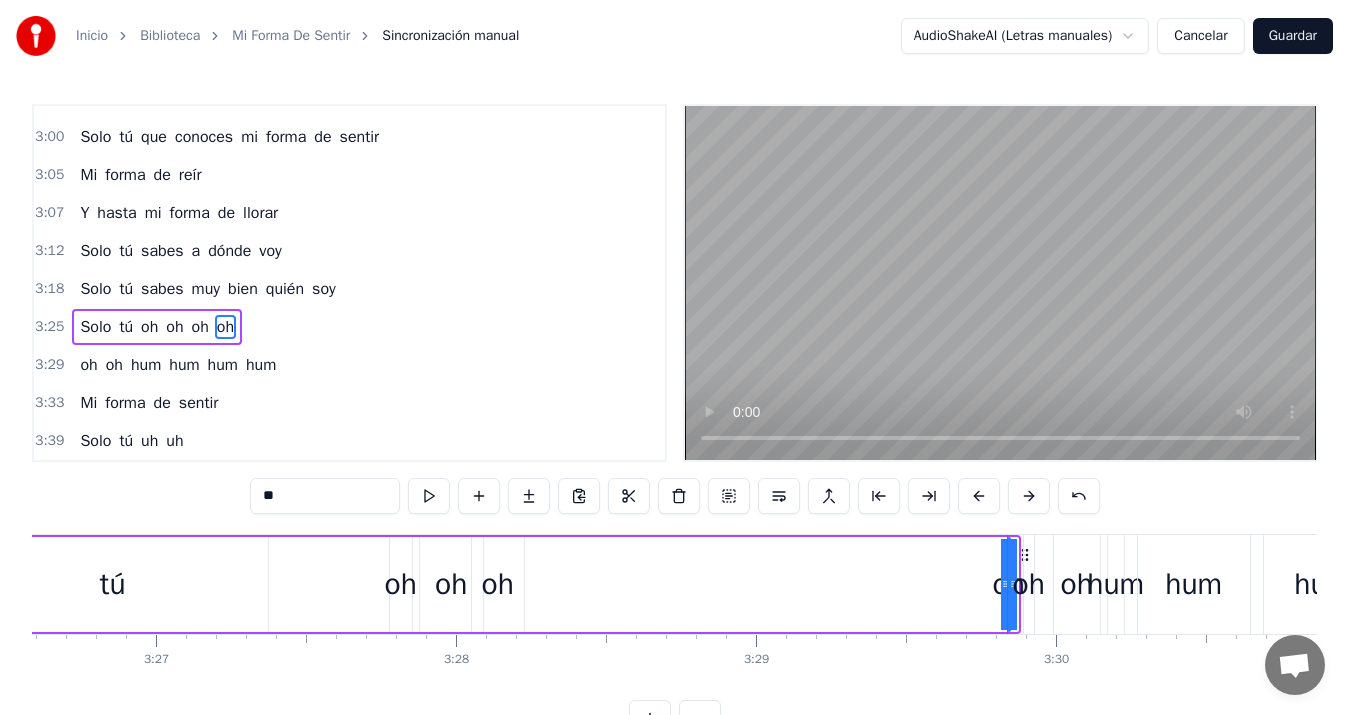 drag, startPoint x: 1008, startPoint y: 582, endPoint x: 821, endPoint y: 577, distance: 187.06683 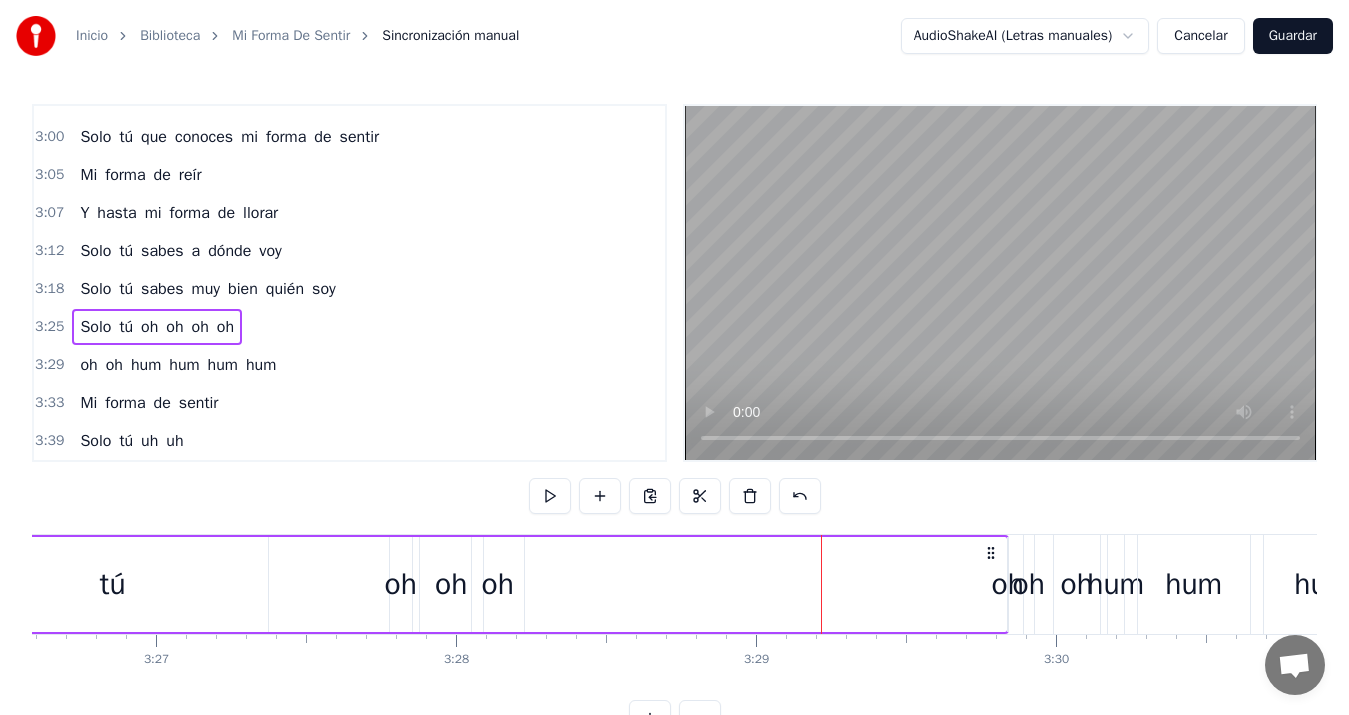 click on "oh" at bounding box center [1008, 584] 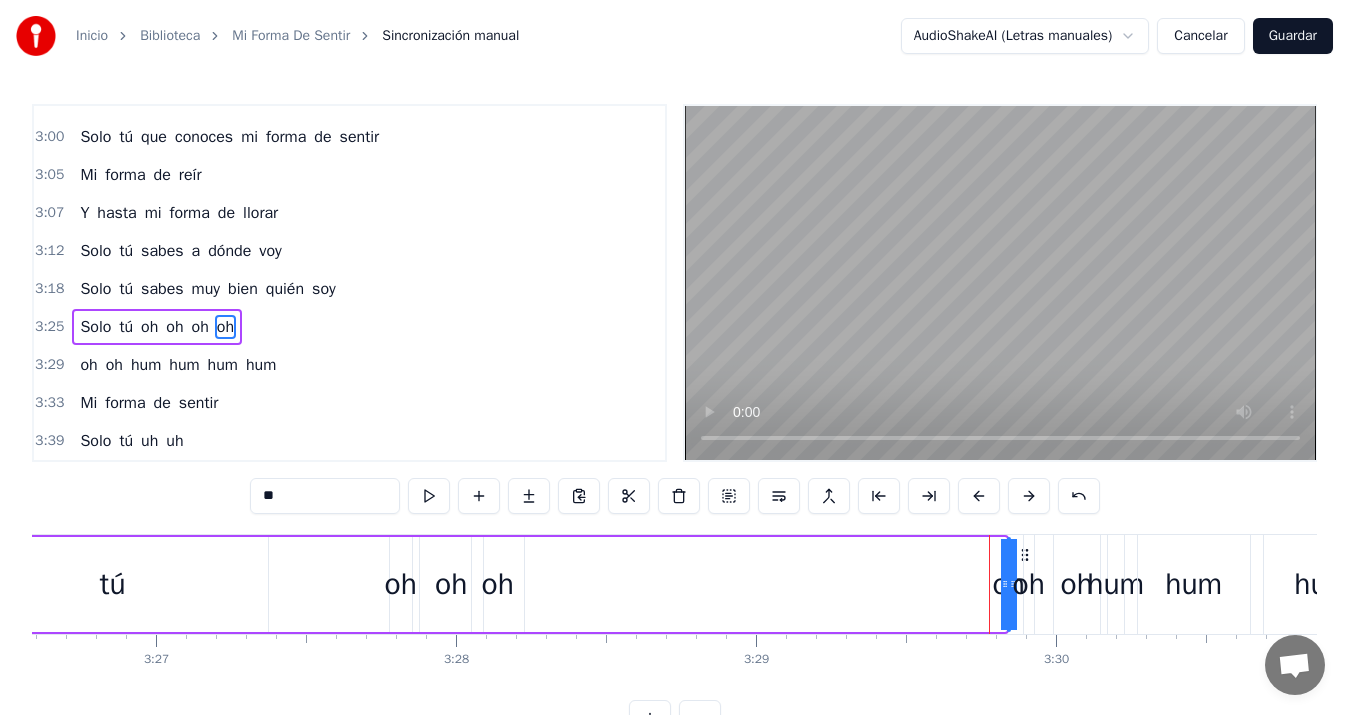 drag, startPoint x: 1004, startPoint y: 591, endPoint x: 877, endPoint y: 584, distance: 127.192764 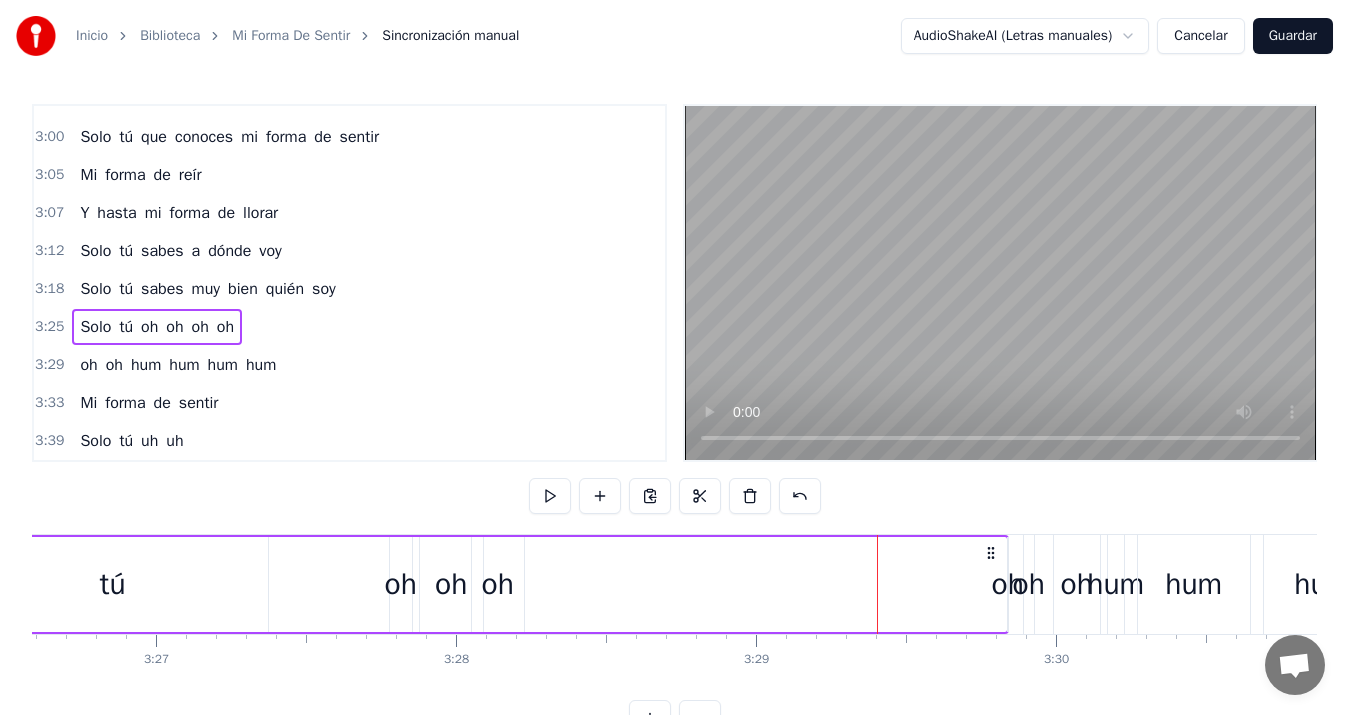 click on "oh" at bounding box center (1008, 584) 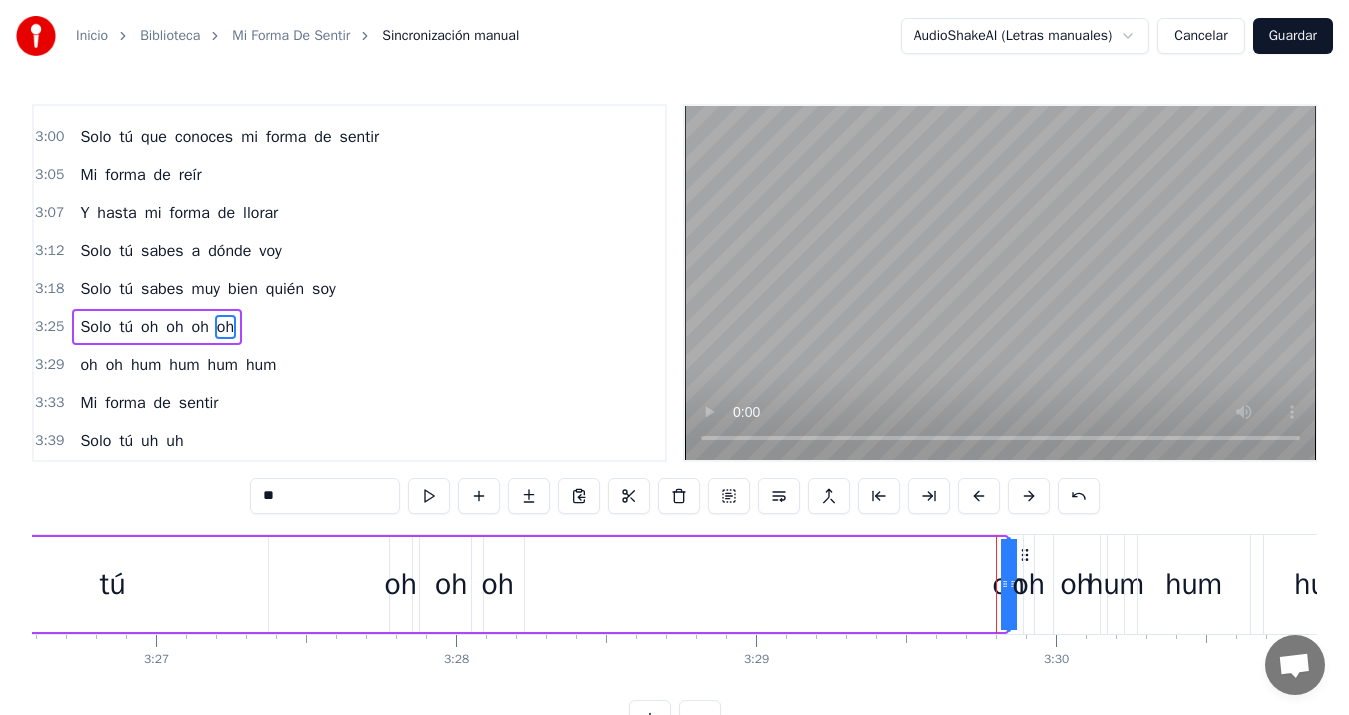 drag, startPoint x: 1007, startPoint y: 563, endPoint x: 874, endPoint y: 558, distance: 133.09395 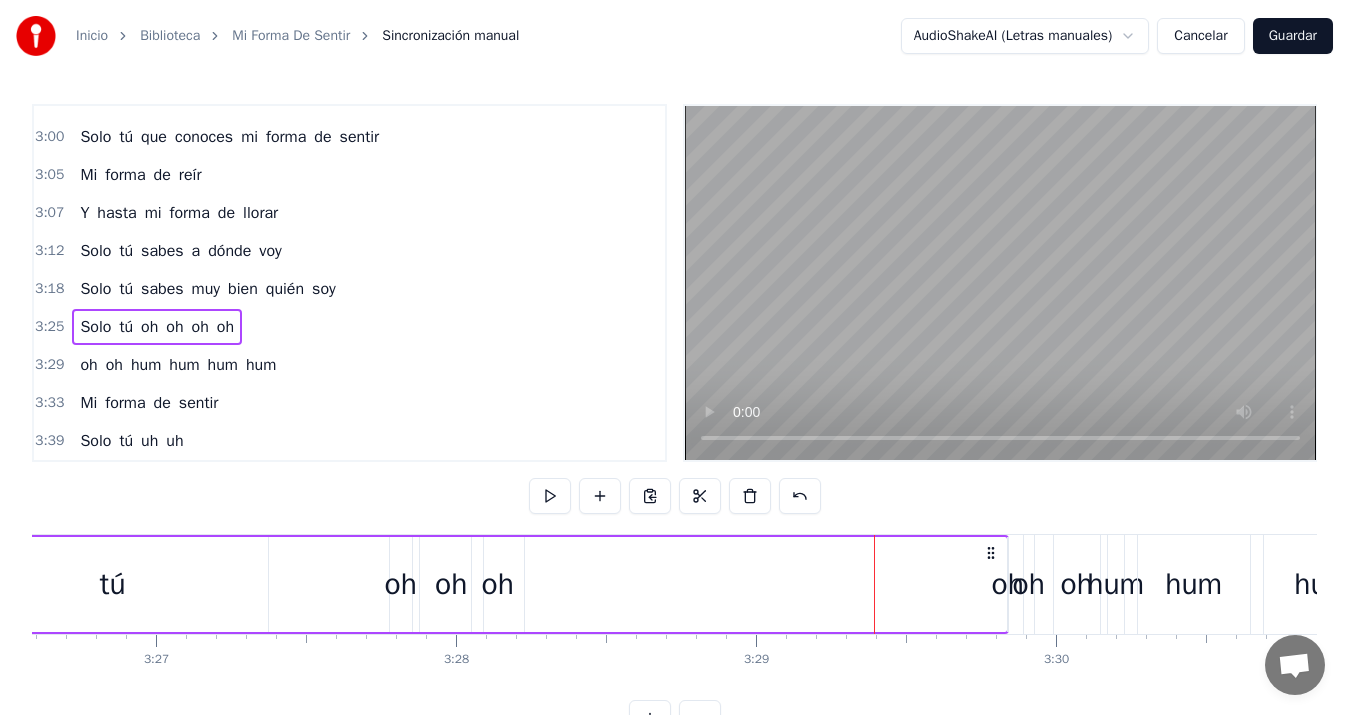 click on "oh" at bounding box center (1008, 584) 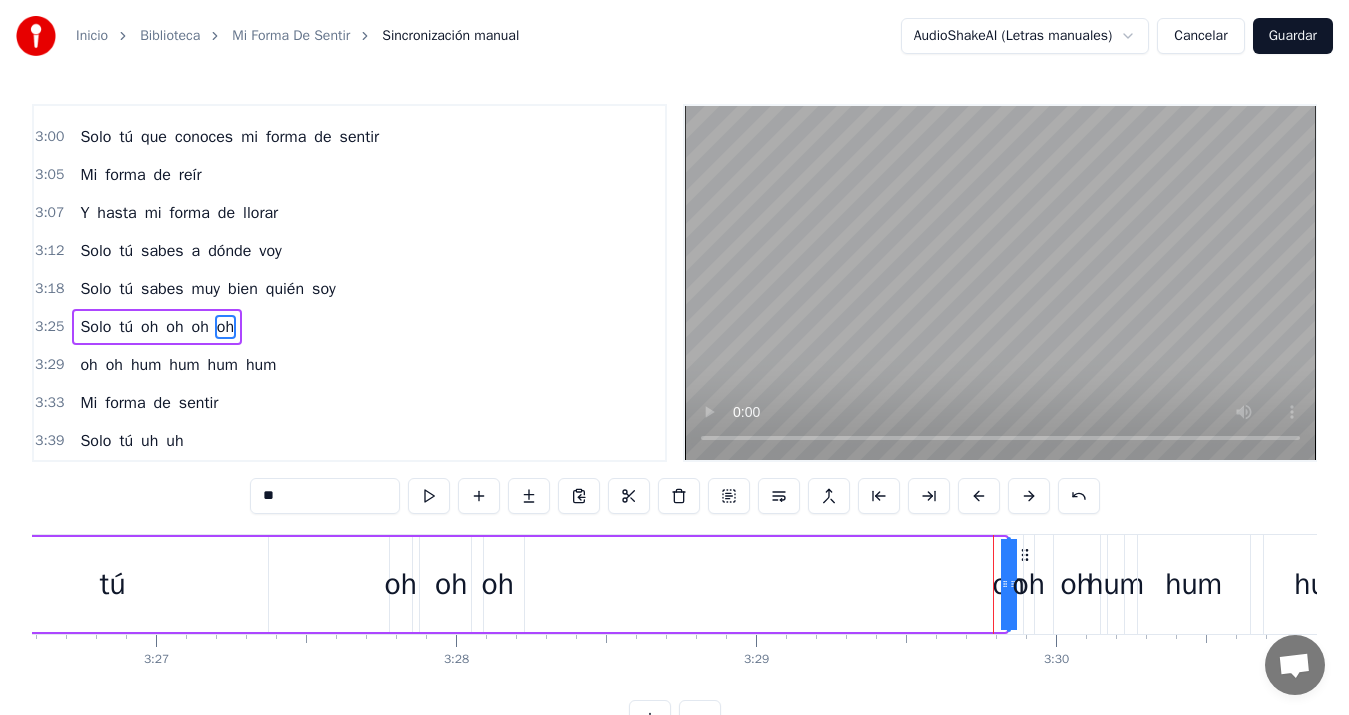 drag, startPoint x: 1006, startPoint y: 586, endPoint x: 949, endPoint y: 585, distance: 57.00877 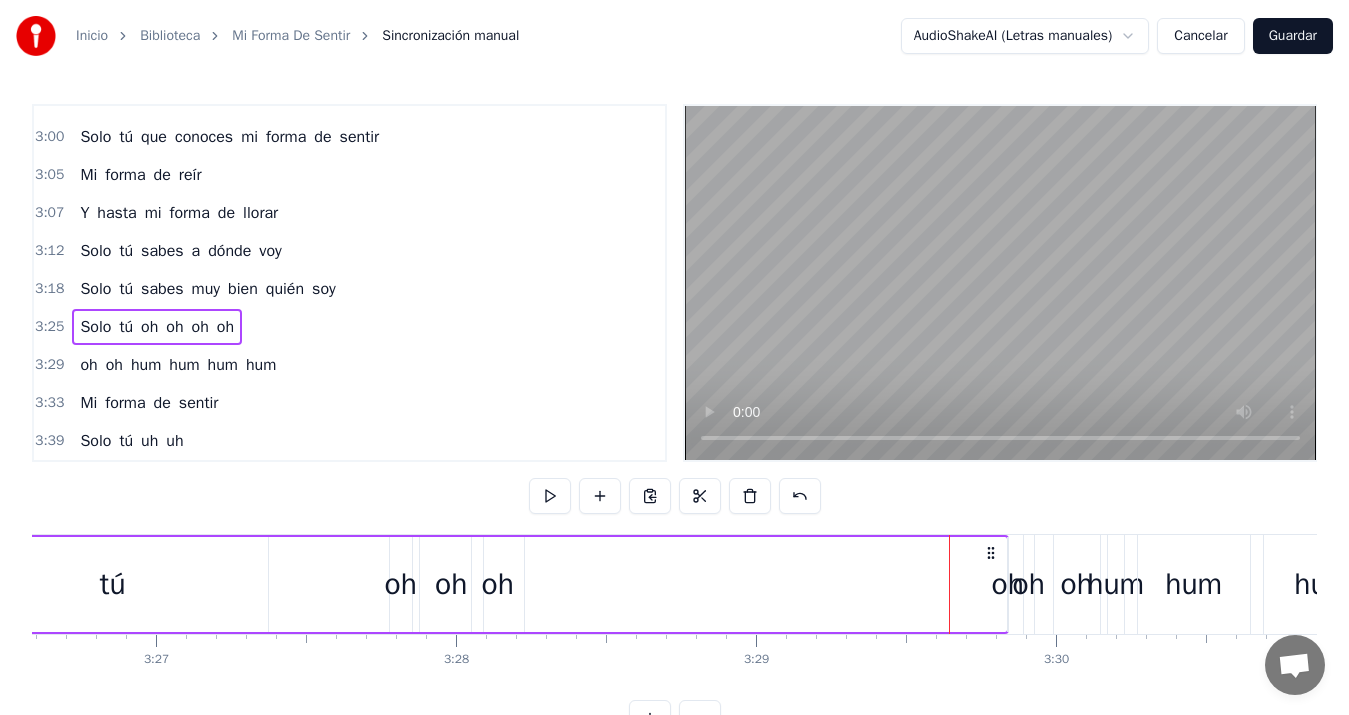 click on "oh" at bounding box center (1008, 584) 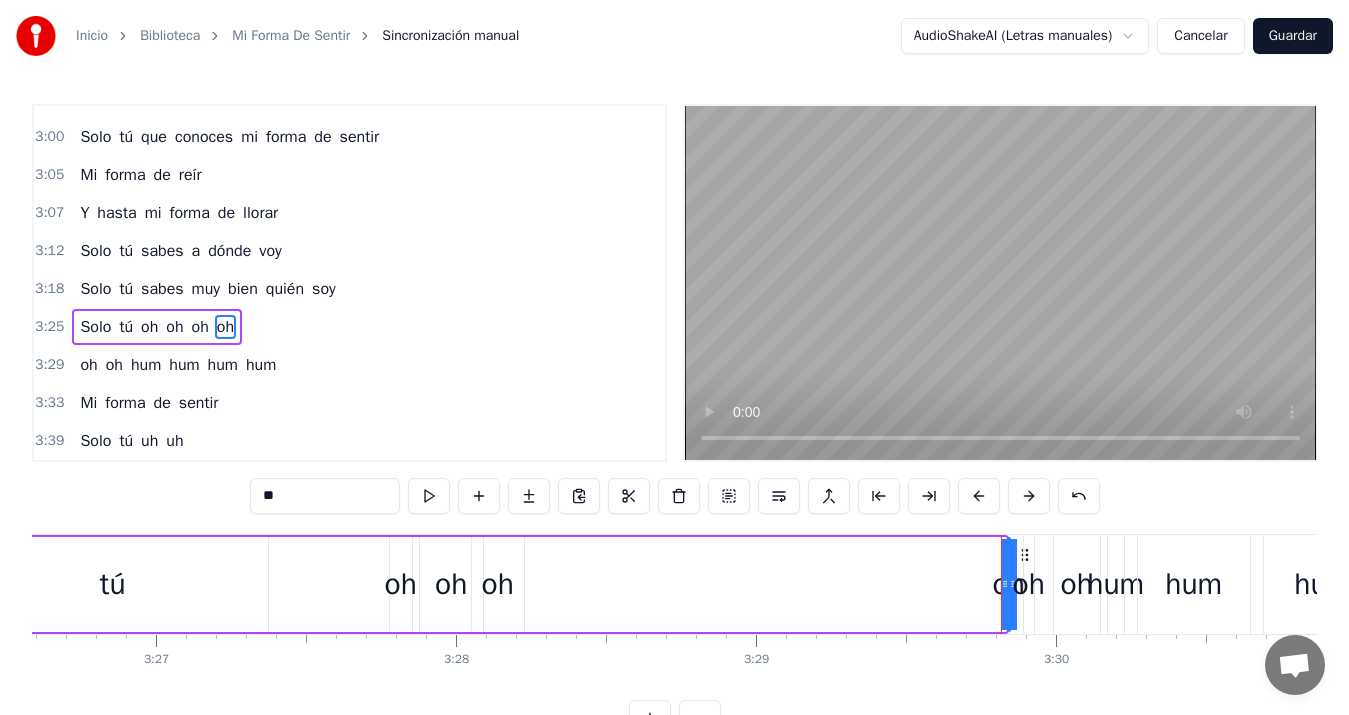 drag, startPoint x: 1006, startPoint y: 585, endPoint x: 955, endPoint y: 554, distance: 59.682495 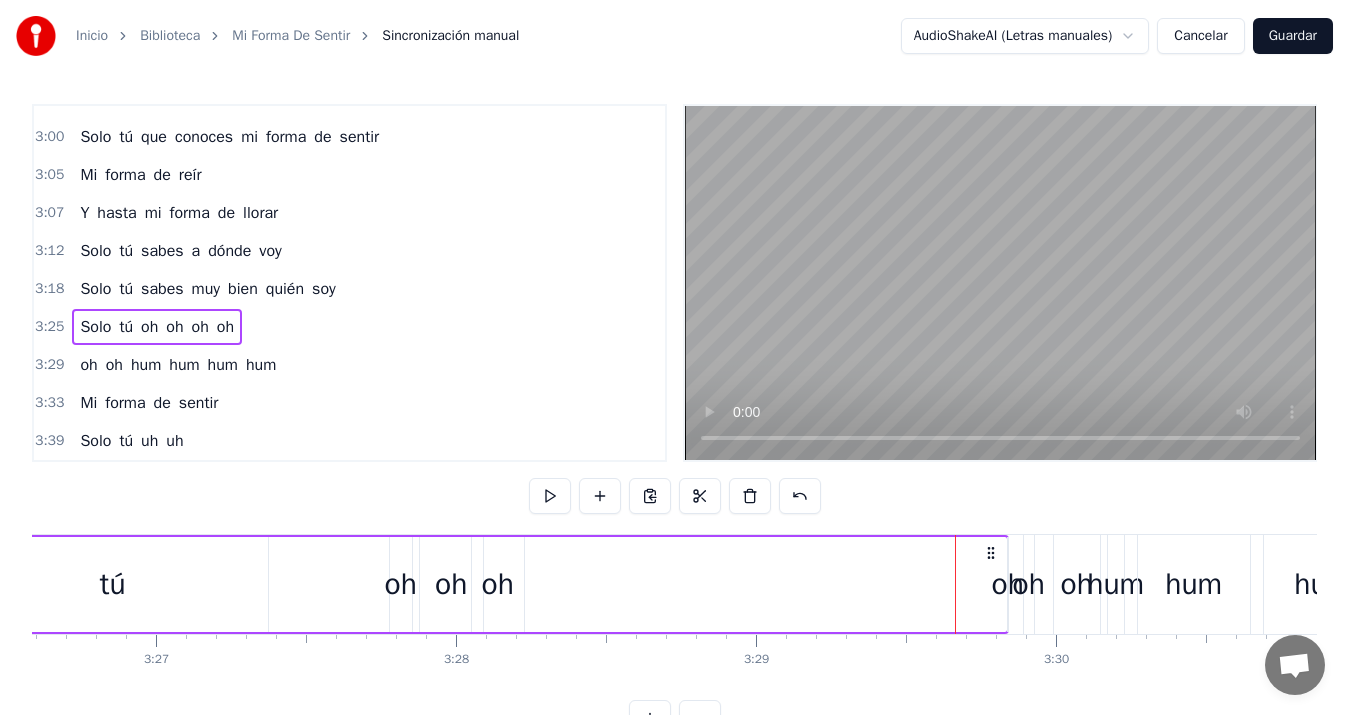 click on "oh" at bounding box center [1008, 584] 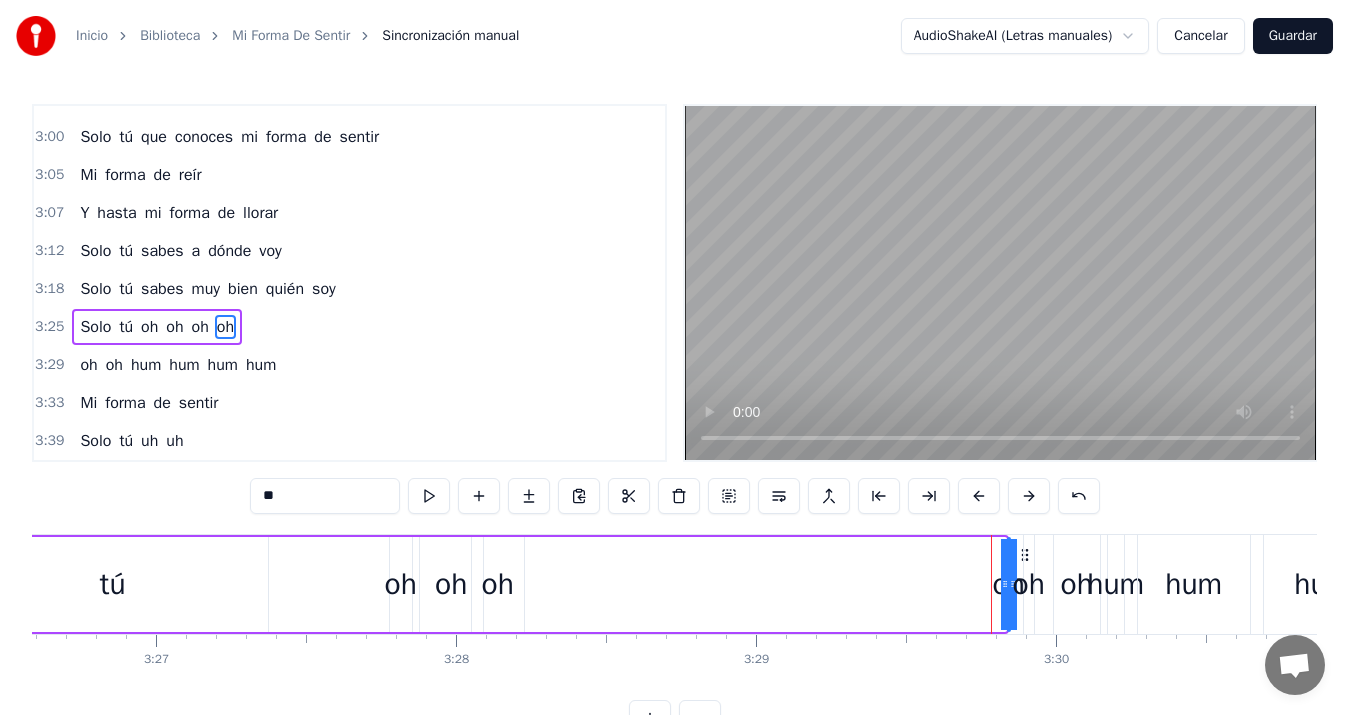 drag, startPoint x: 1022, startPoint y: 556, endPoint x: 969, endPoint y: 555, distance: 53.009434 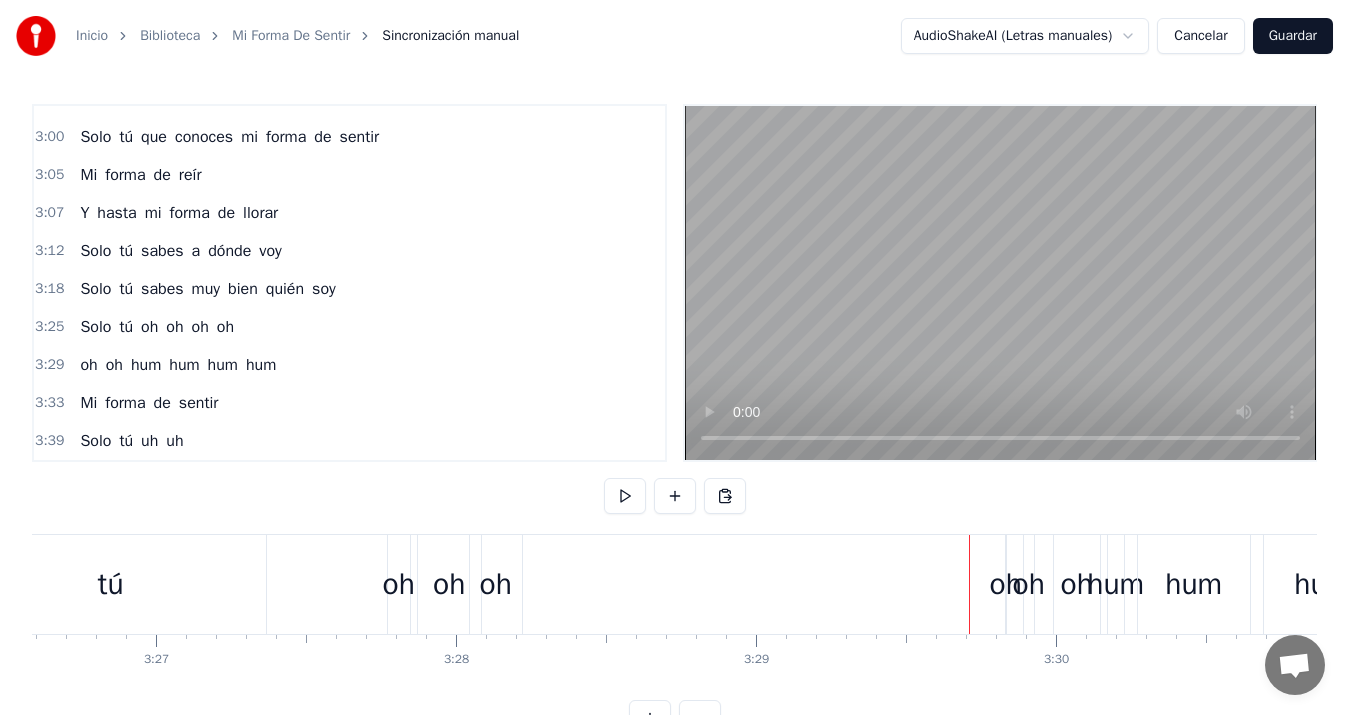 click on "oh" at bounding box center (1006, 584) 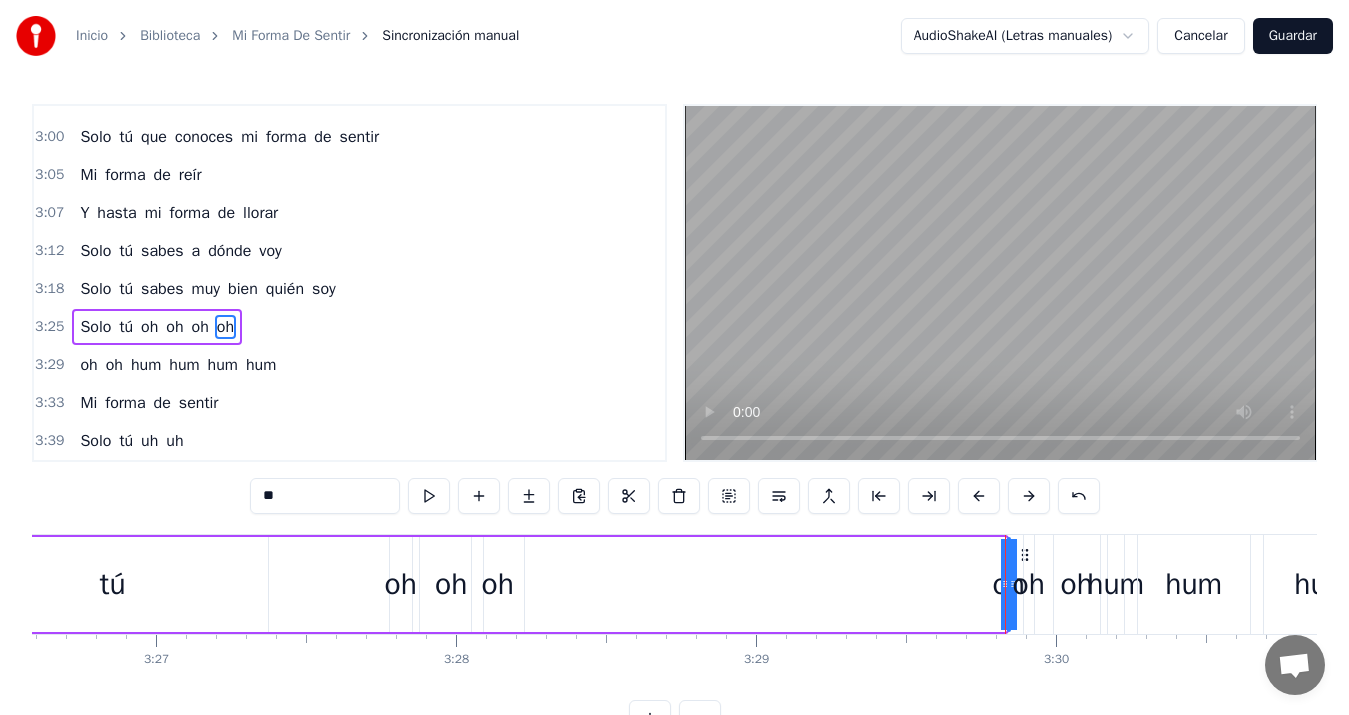 drag, startPoint x: 1008, startPoint y: 584, endPoint x: 949, endPoint y: 584, distance: 59 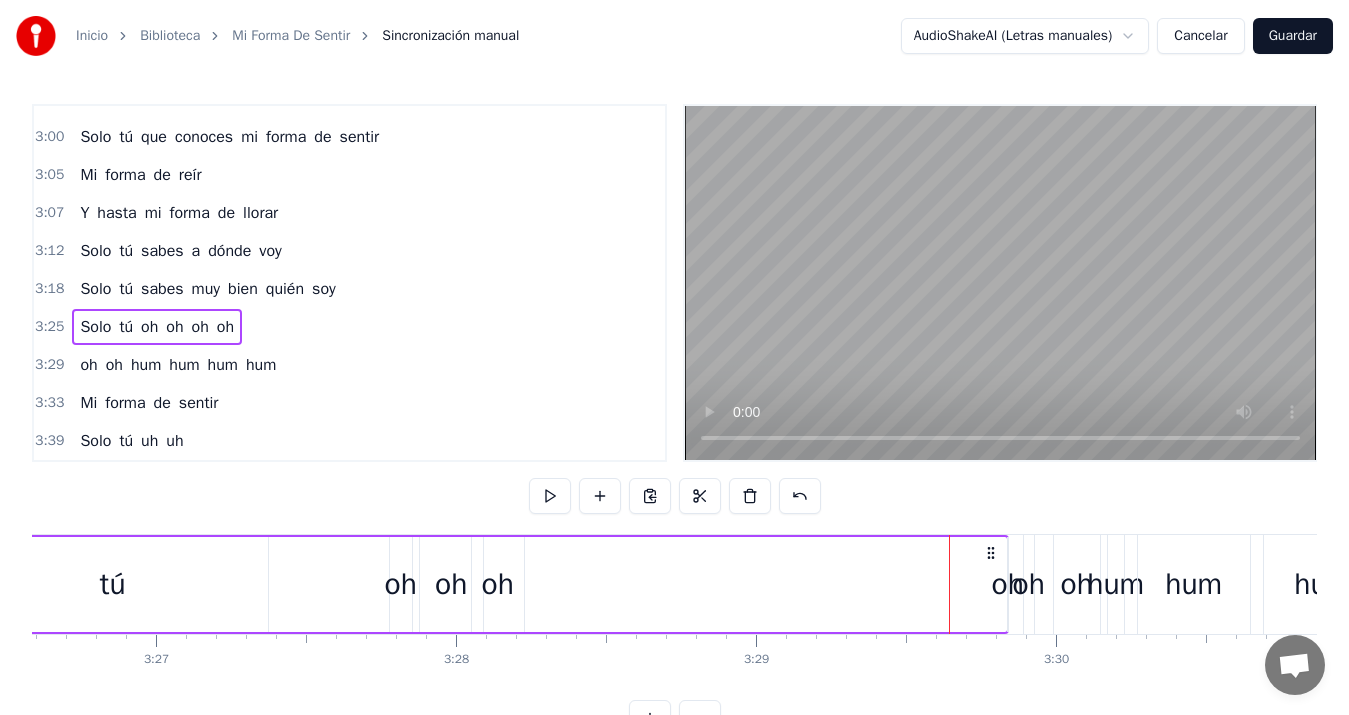click on "oh" at bounding box center [1008, 584] 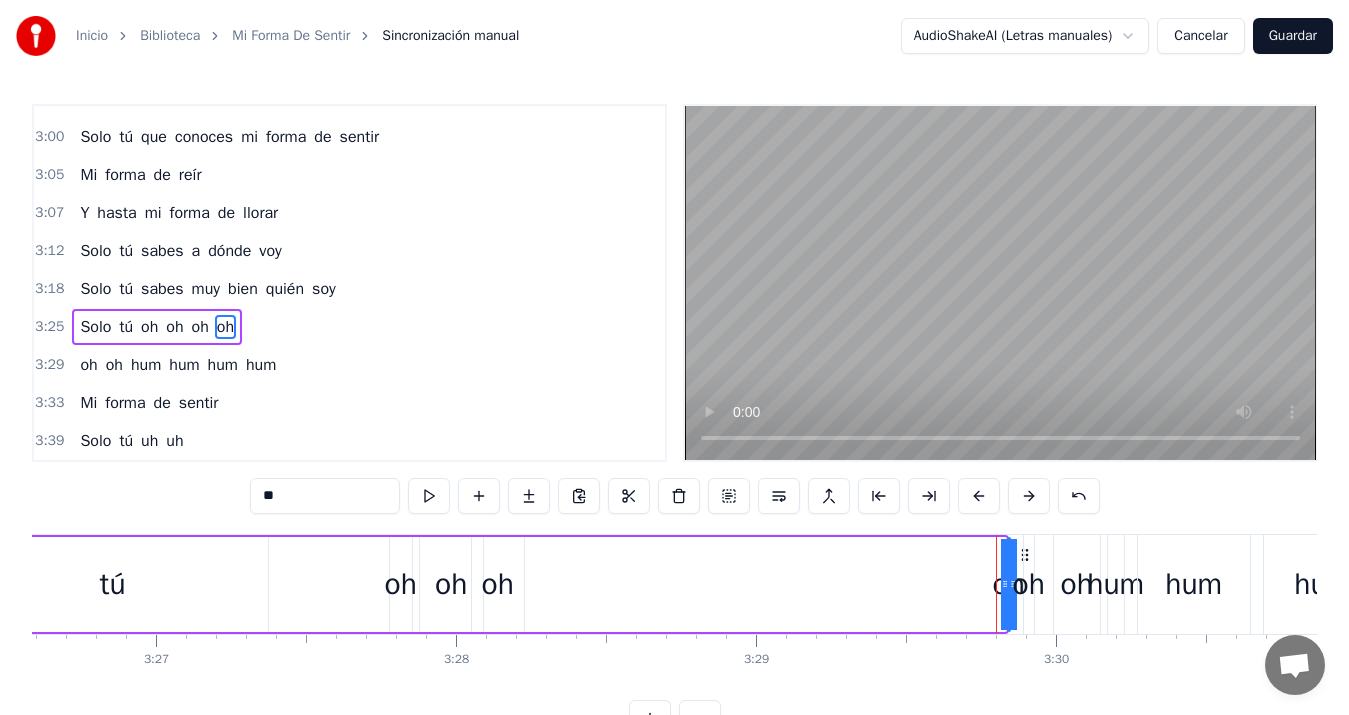 drag, startPoint x: 1006, startPoint y: 580, endPoint x: 659, endPoint y: 557, distance: 347.7614 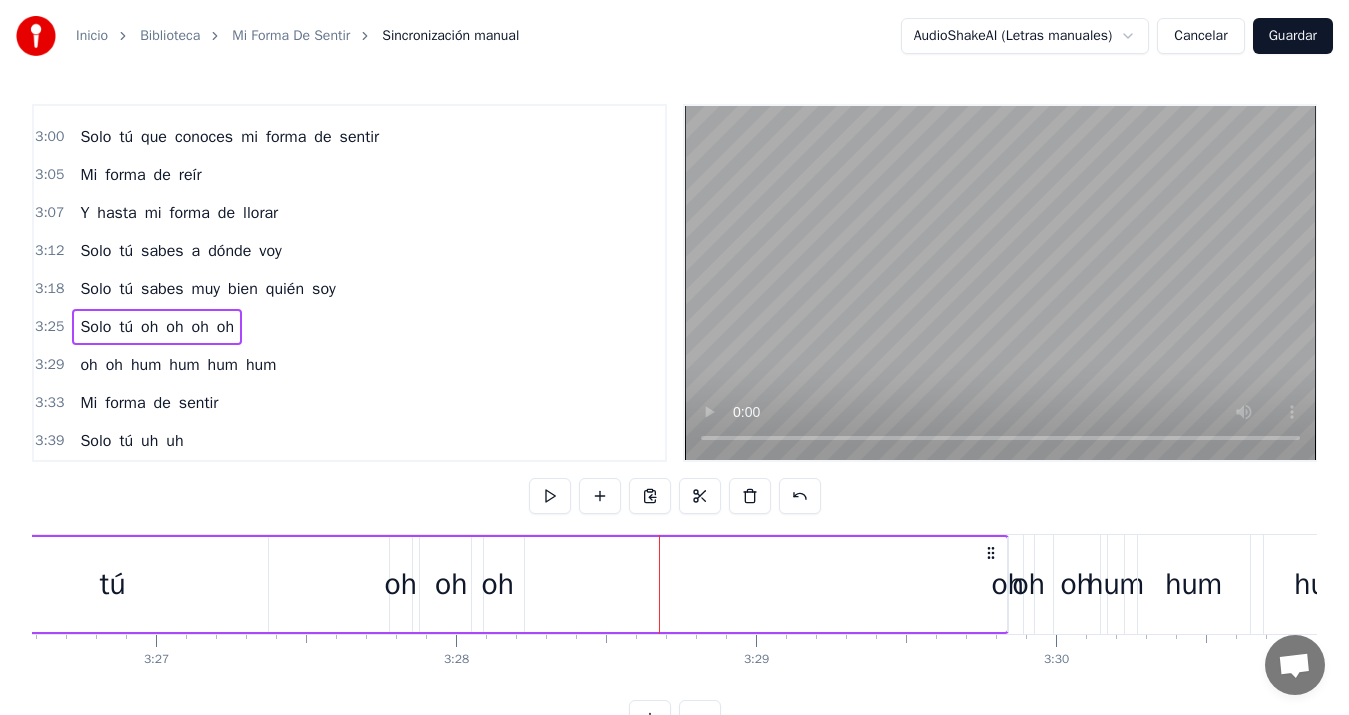 click on "oh" at bounding box center [1008, 584] 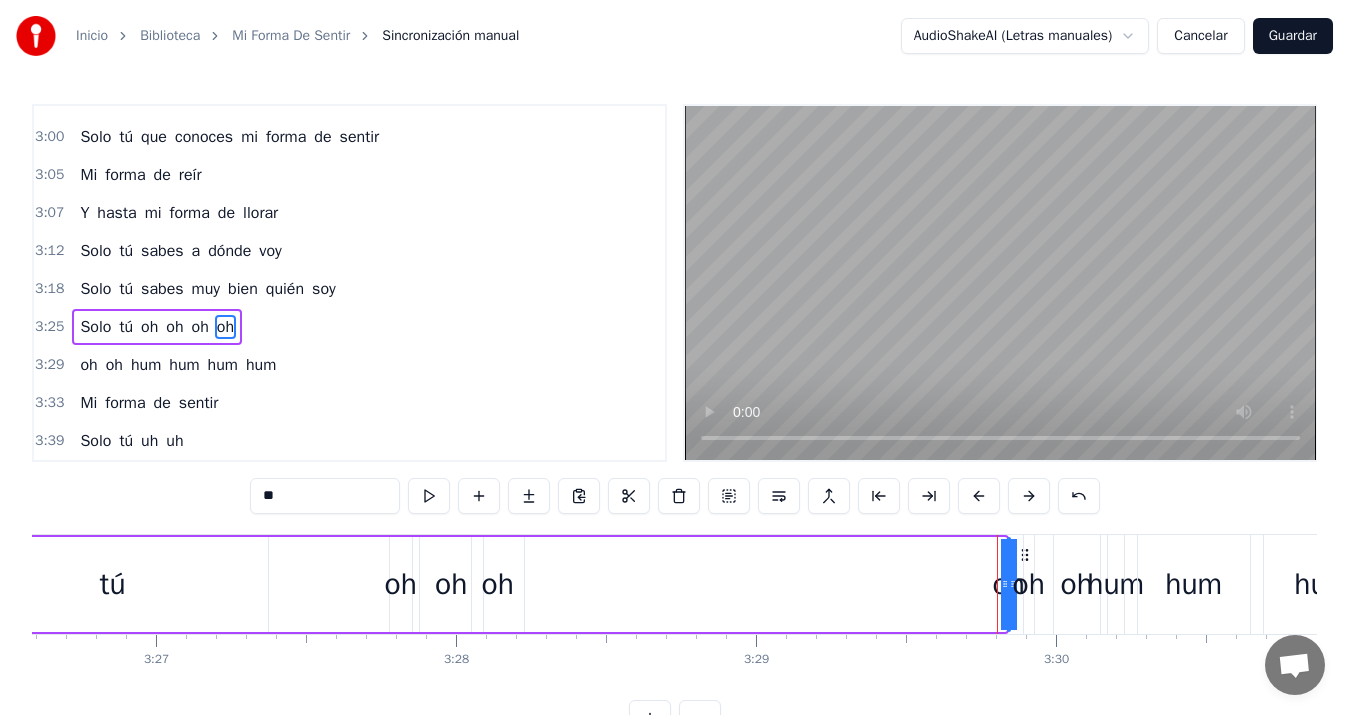 drag, startPoint x: 1005, startPoint y: 587, endPoint x: 763, endPoint y: 576, distance: 242.24988 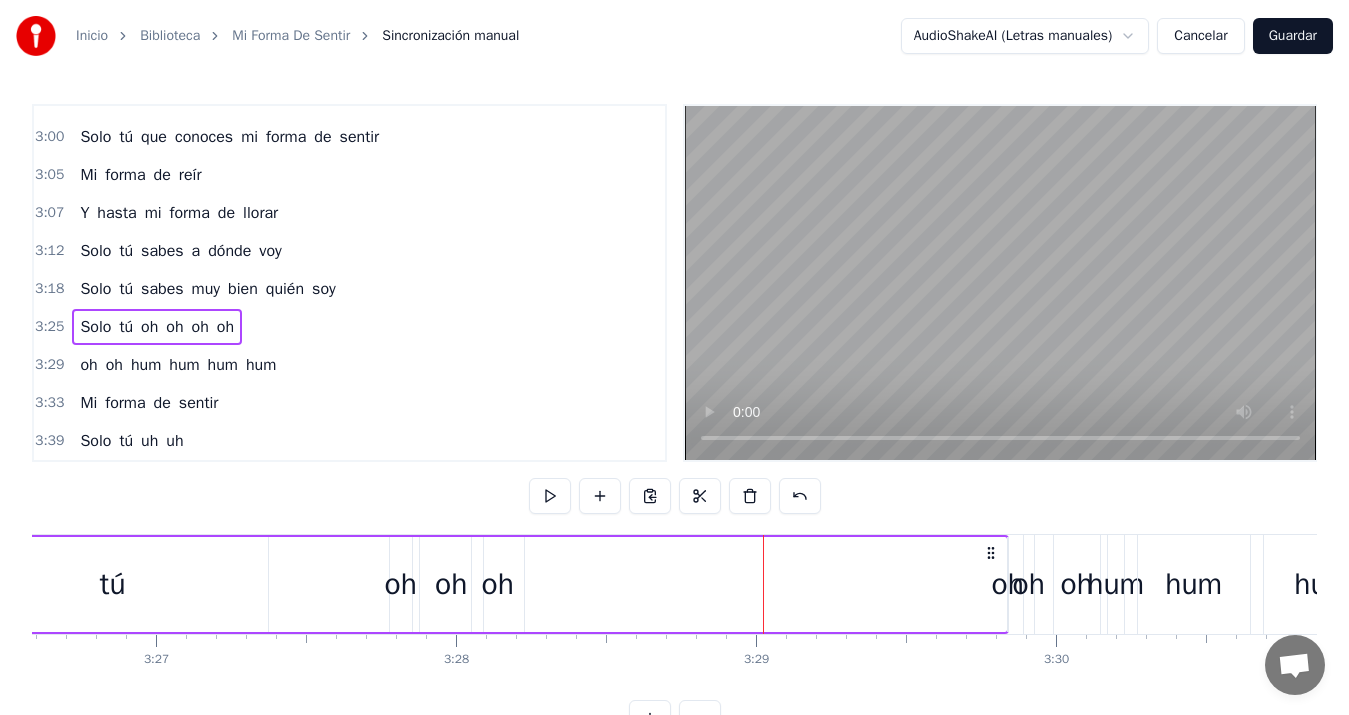 click on "oh" at bounding box center [1008, 584] 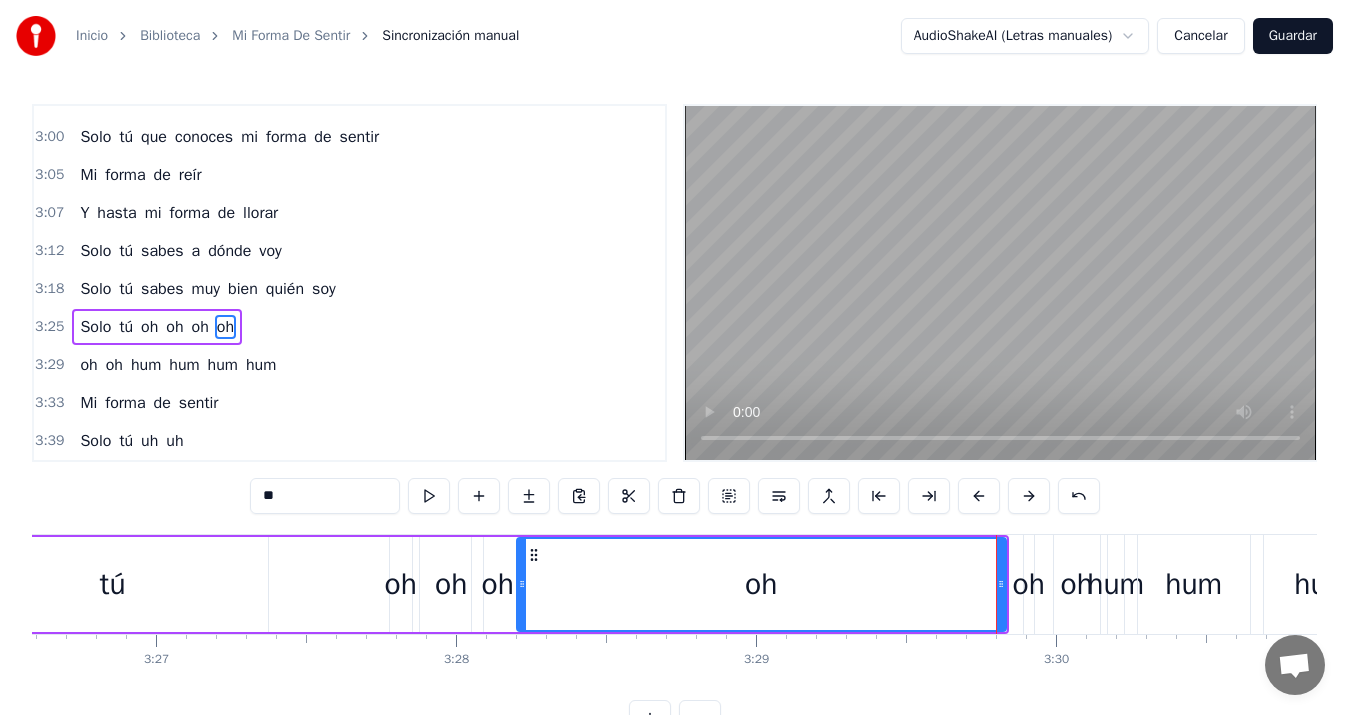 drag, startPoint x: 1010, startPoint y: 583, endPoint x: 519, endPoint y: 539, distance: 492.96756 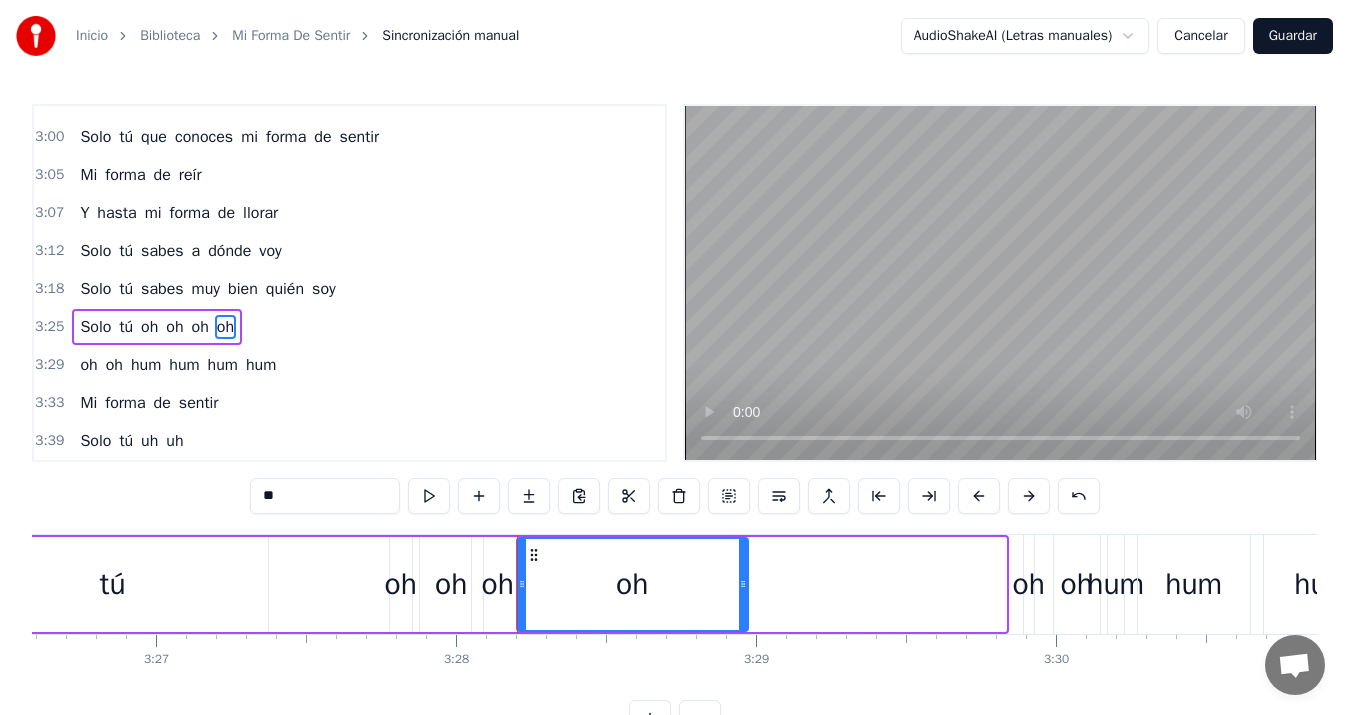 drag, startPoint x: 999, startPoint y: 582, endPoint x: 741, endPoint y: 564, distance: 258.62714 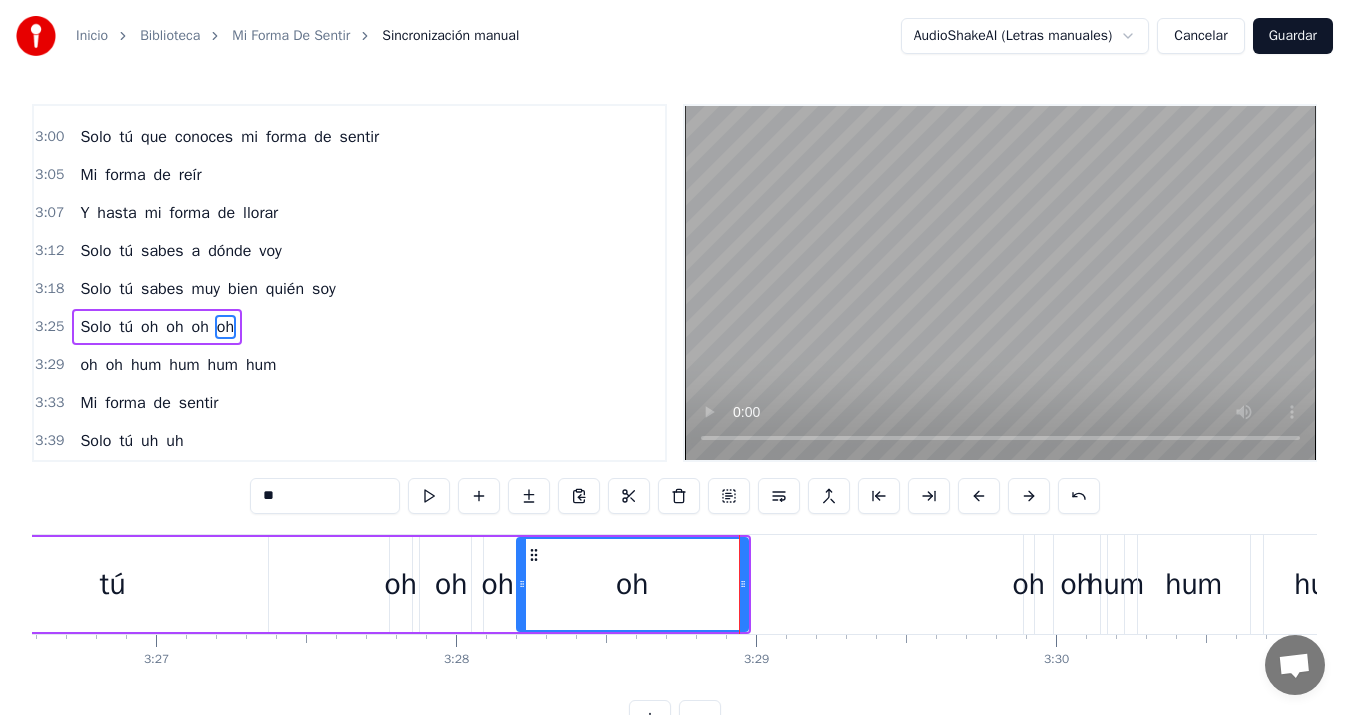 click on "tú" at bounding box center [113, 584] 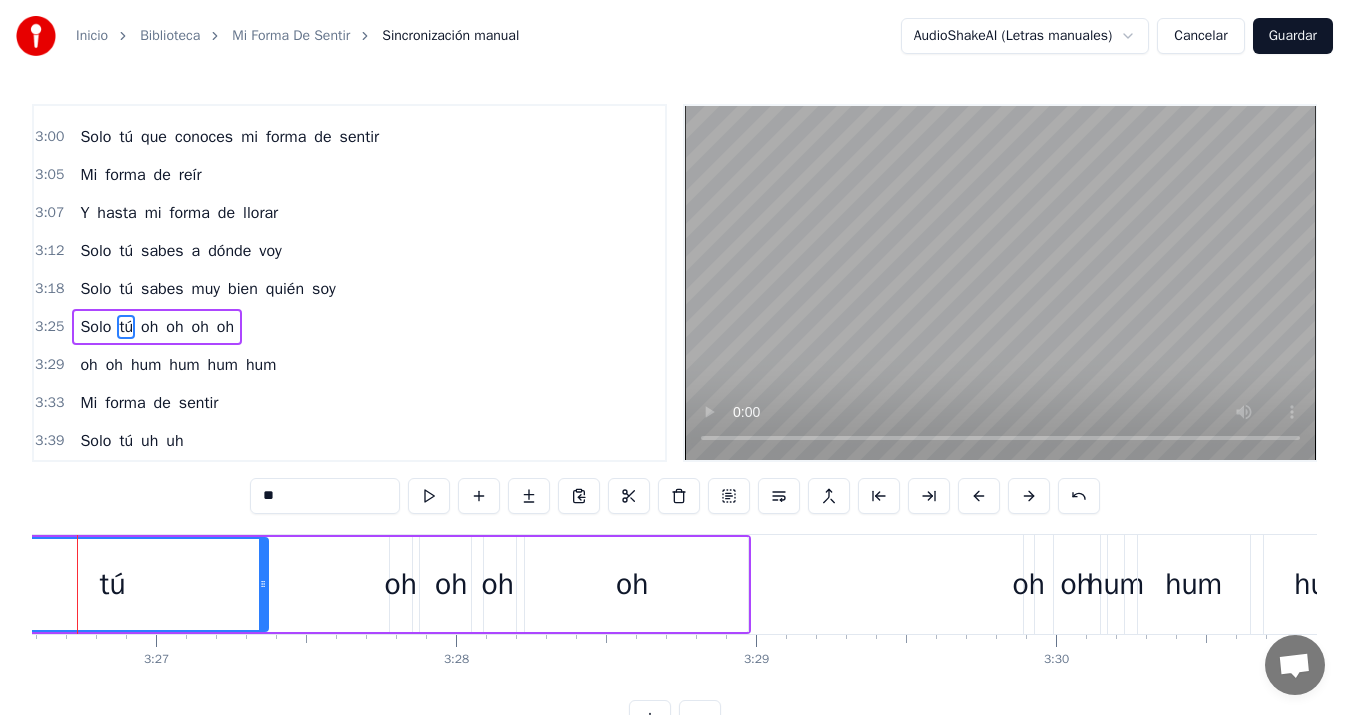 scroll, scrollTop: 0, scrollLeft: 61921, axis: horizontal 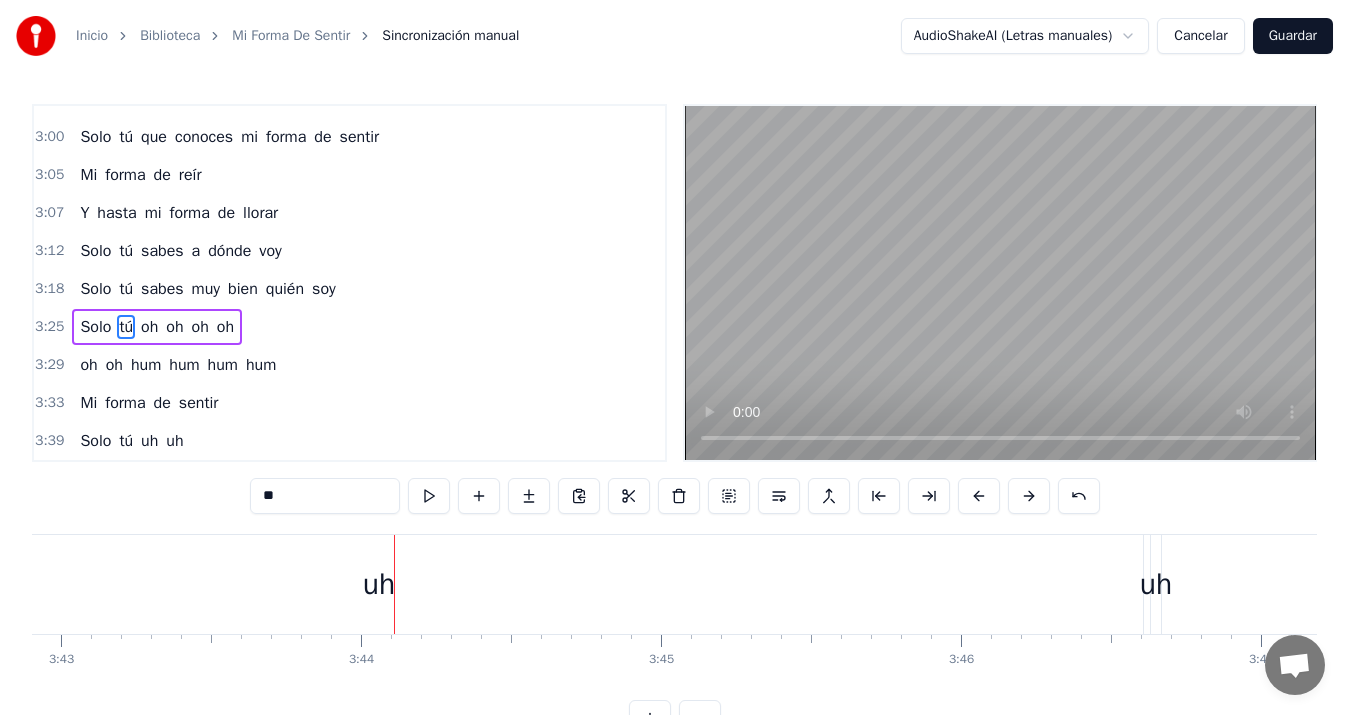 click on "uh" at bounding box center (379, 584) 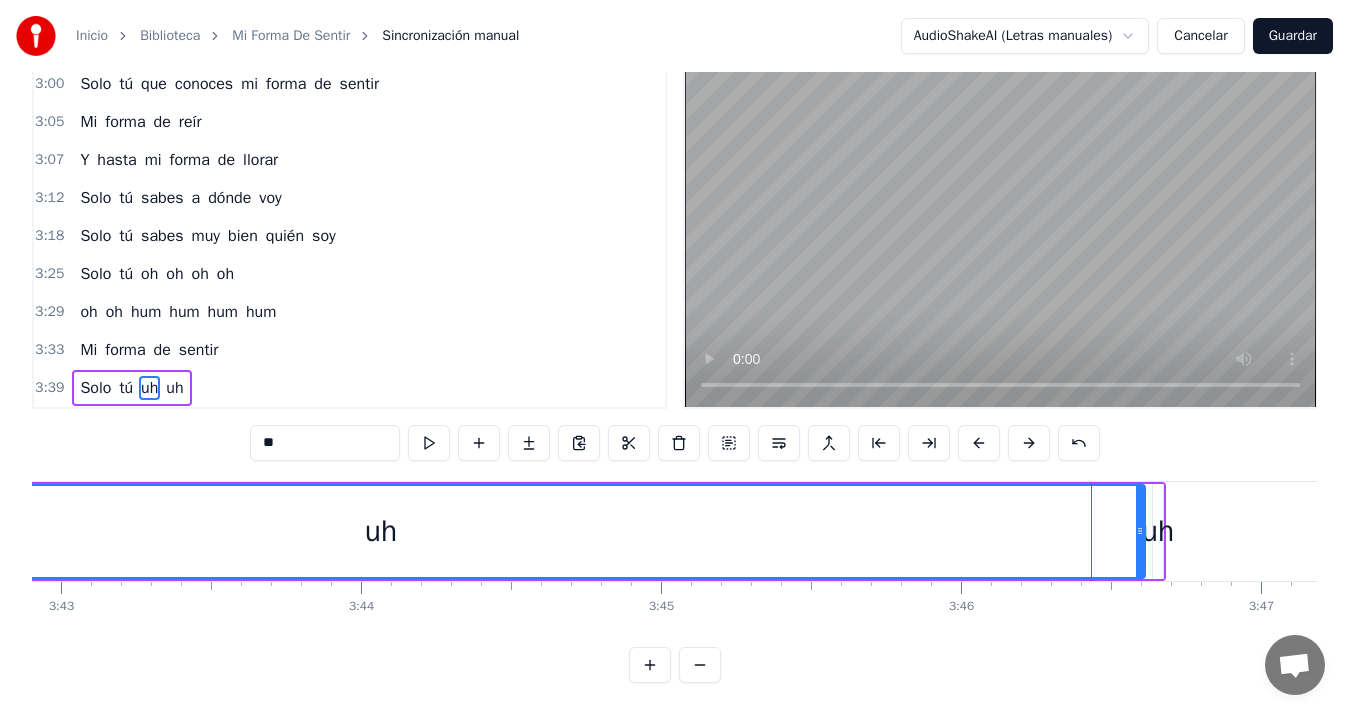 scroll, scrollTop: 70, scrollLeft: 0, axis: vertical 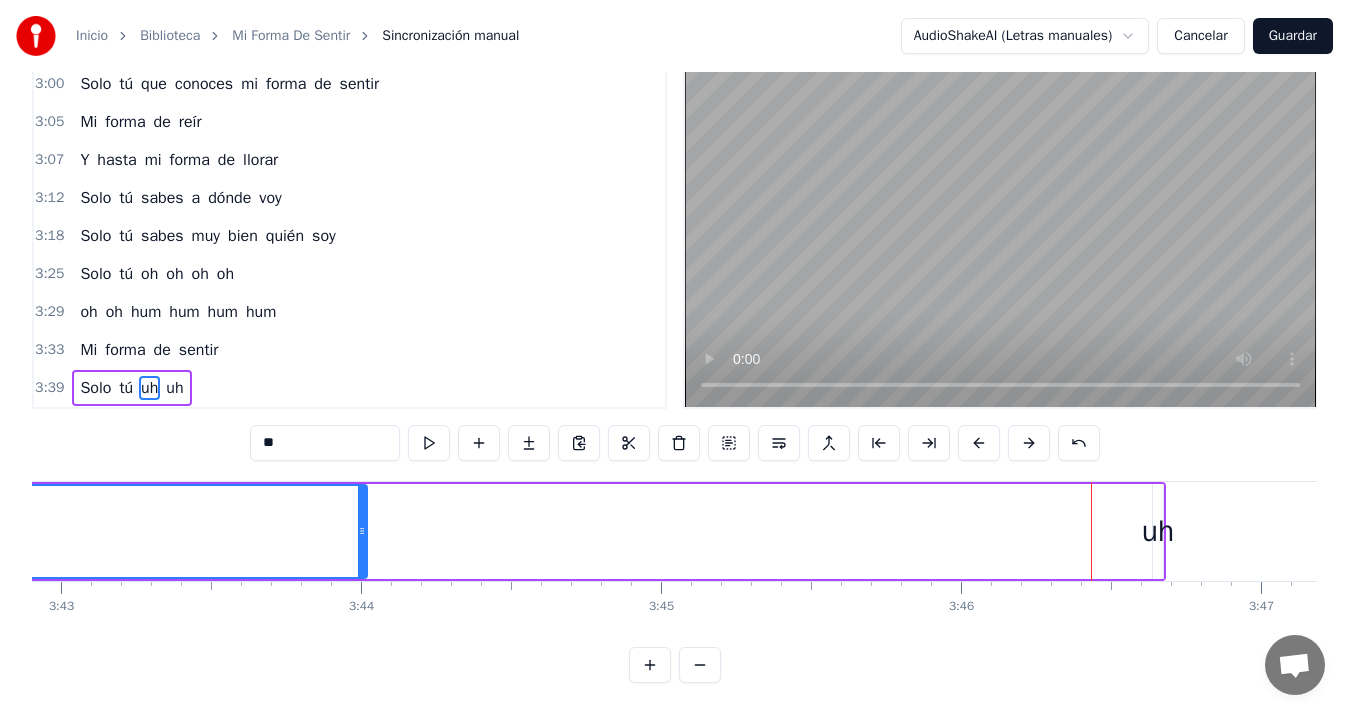 drag, startPoint x: 1142, startPoint y: 515, endPoint x: 364, endPoint y: 511, distance: 778.01025 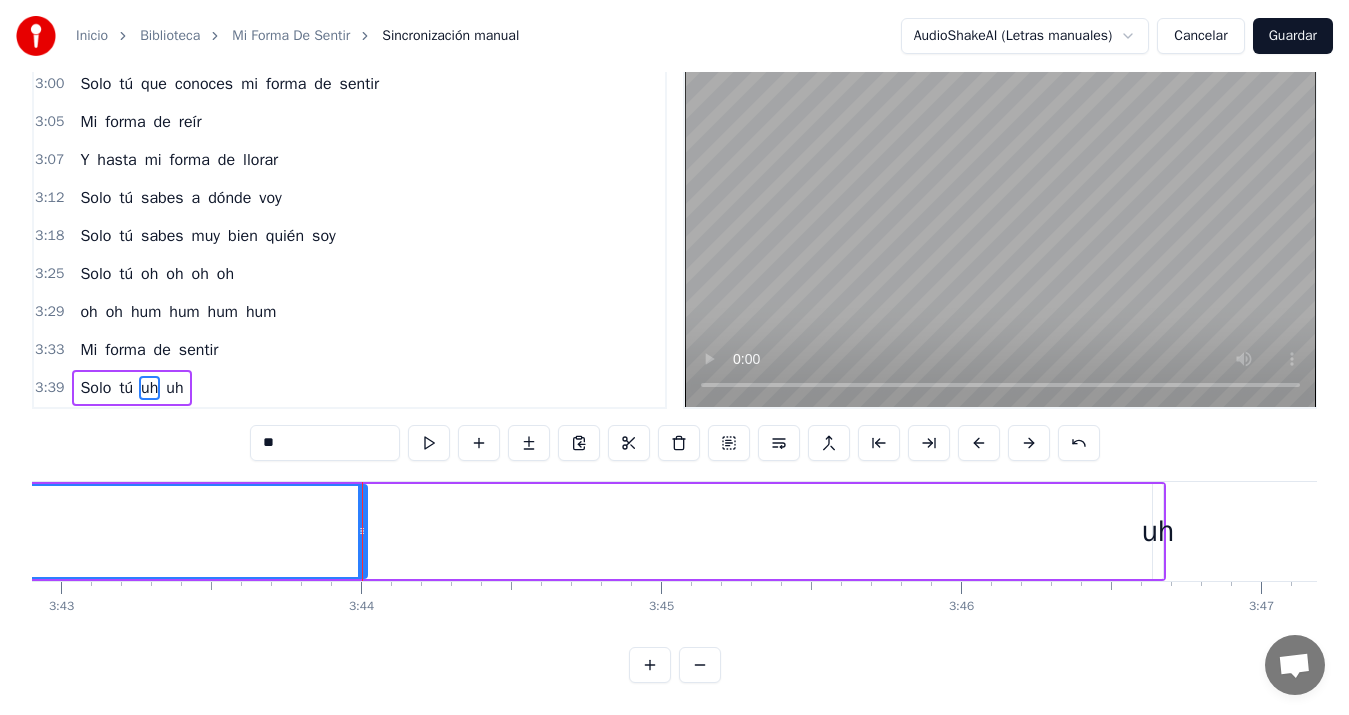 click on "uh" at bounding box center [1158, 531] 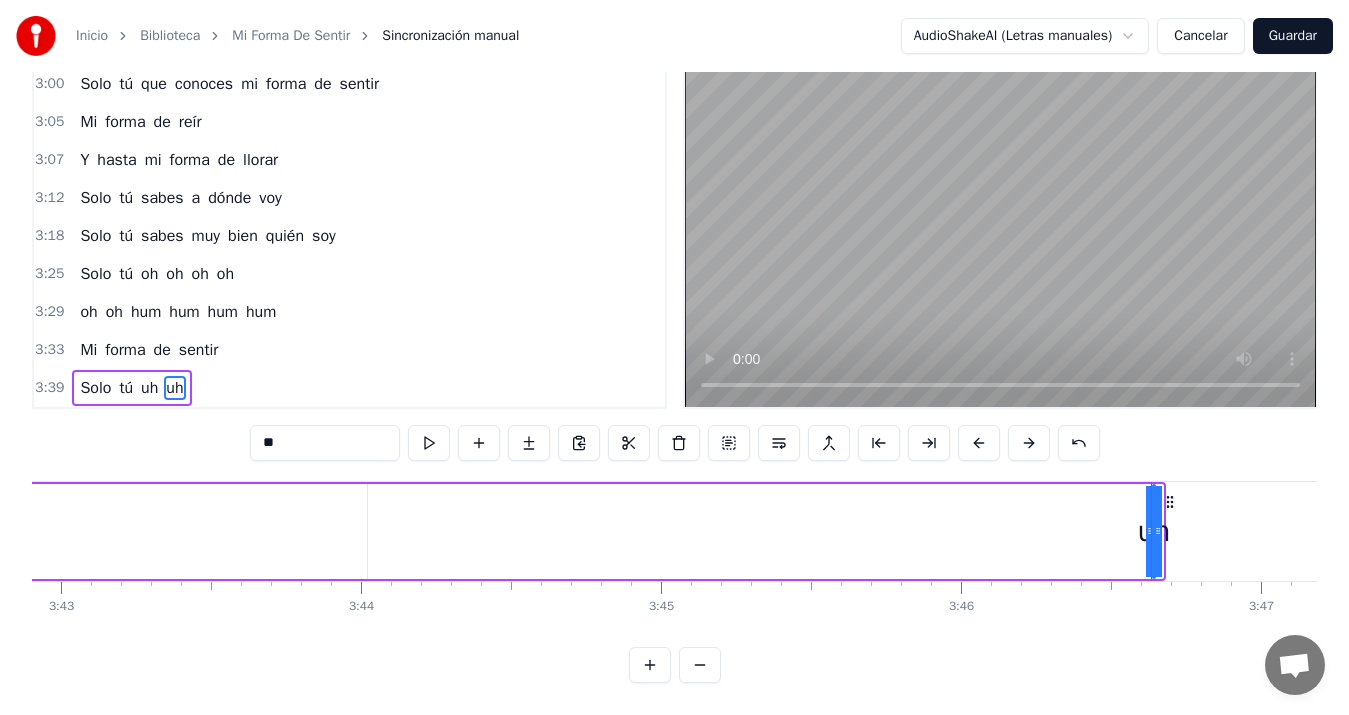 drag, startPoint x: 1154, startPoint y: 515, endPoint x: 1020, endPoint y: 515, distance: 134 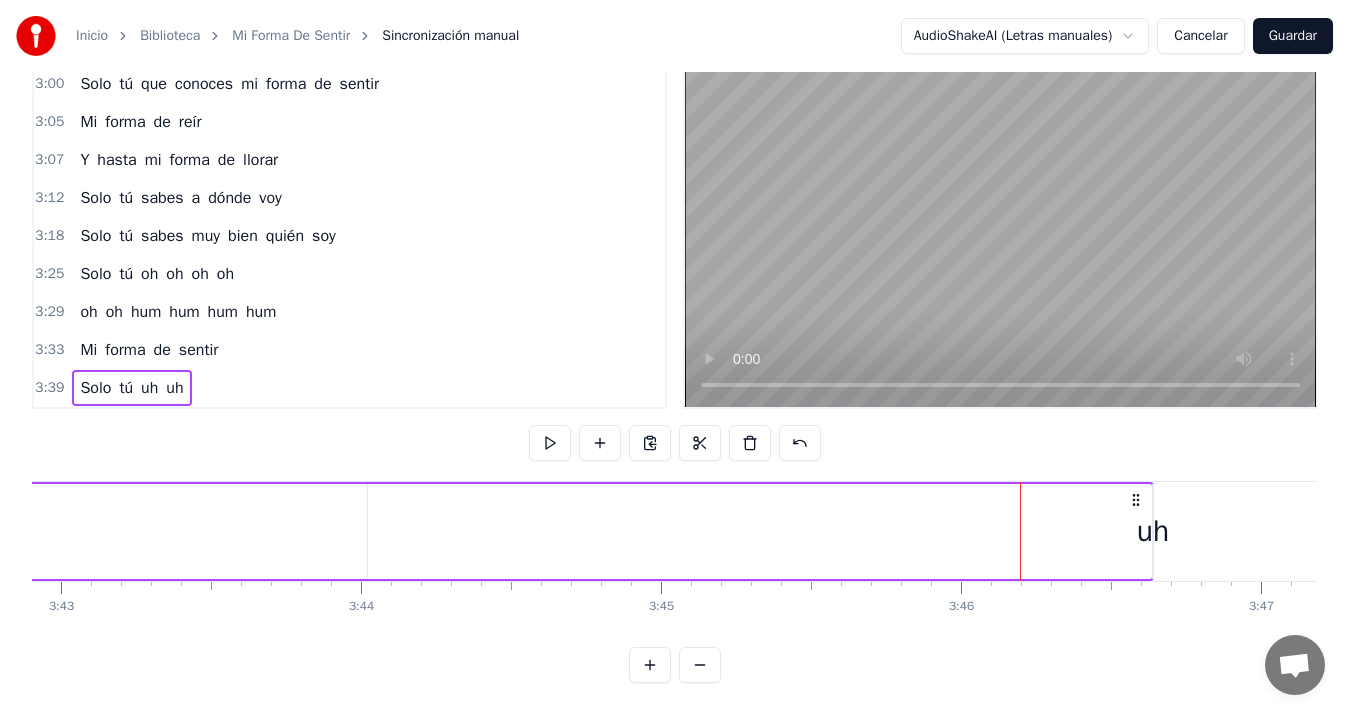 click on "uh" at bounding box center (1153, 531) 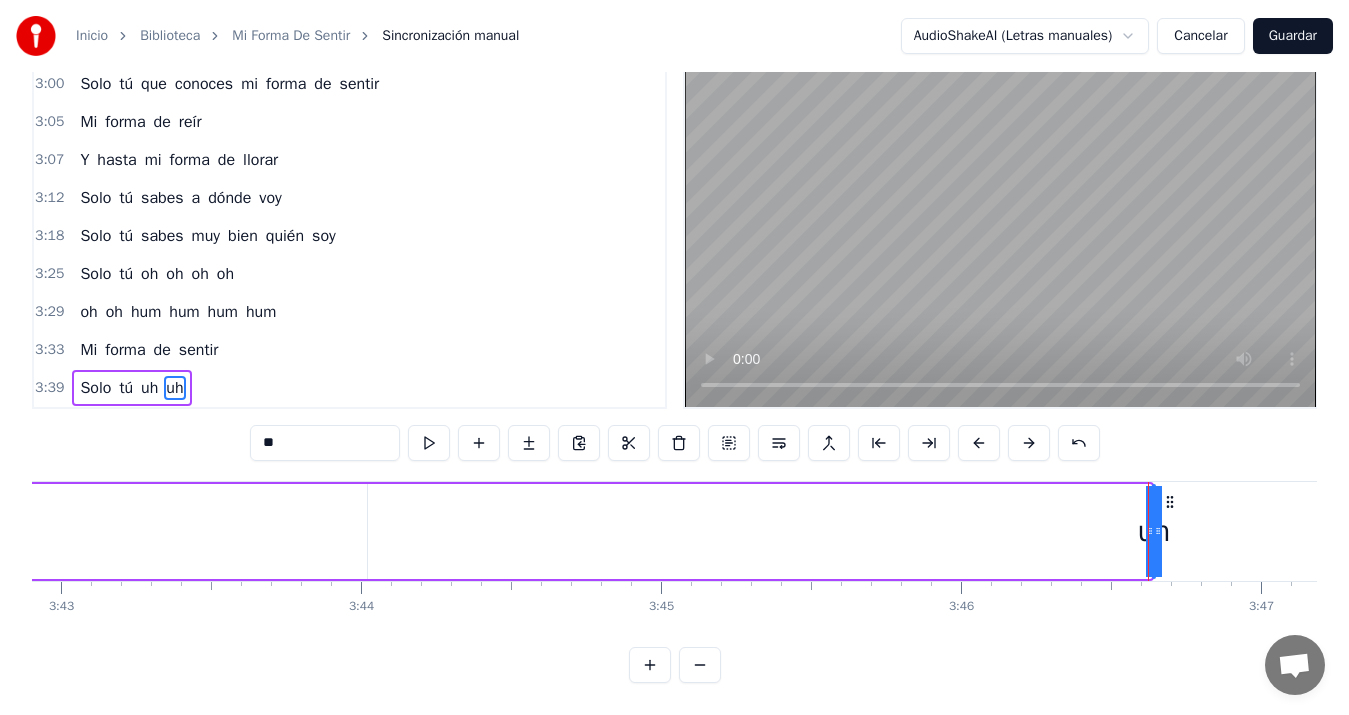drag, startPoint x: 1150, startPoint y: 513, endPoint x: 1063, endPoint y: 513, distance: 87 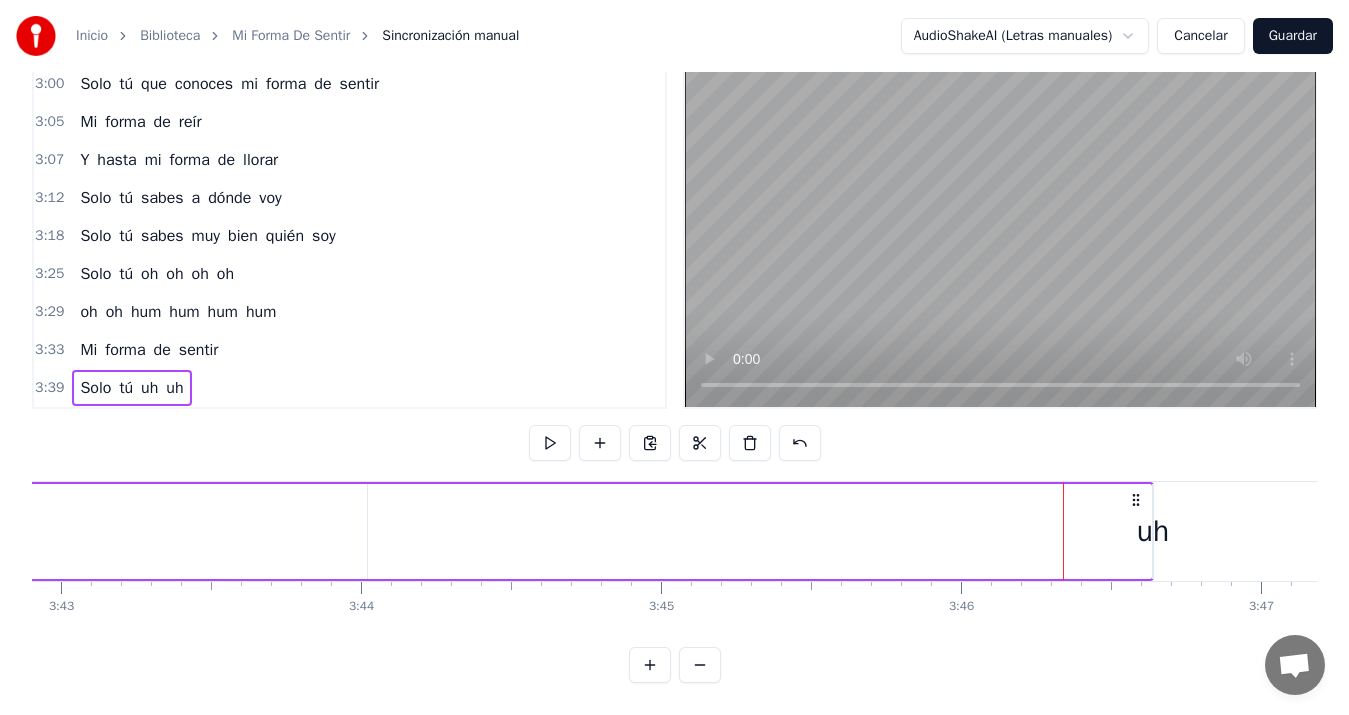 click on "uh" at bounding box center (1153, 531) 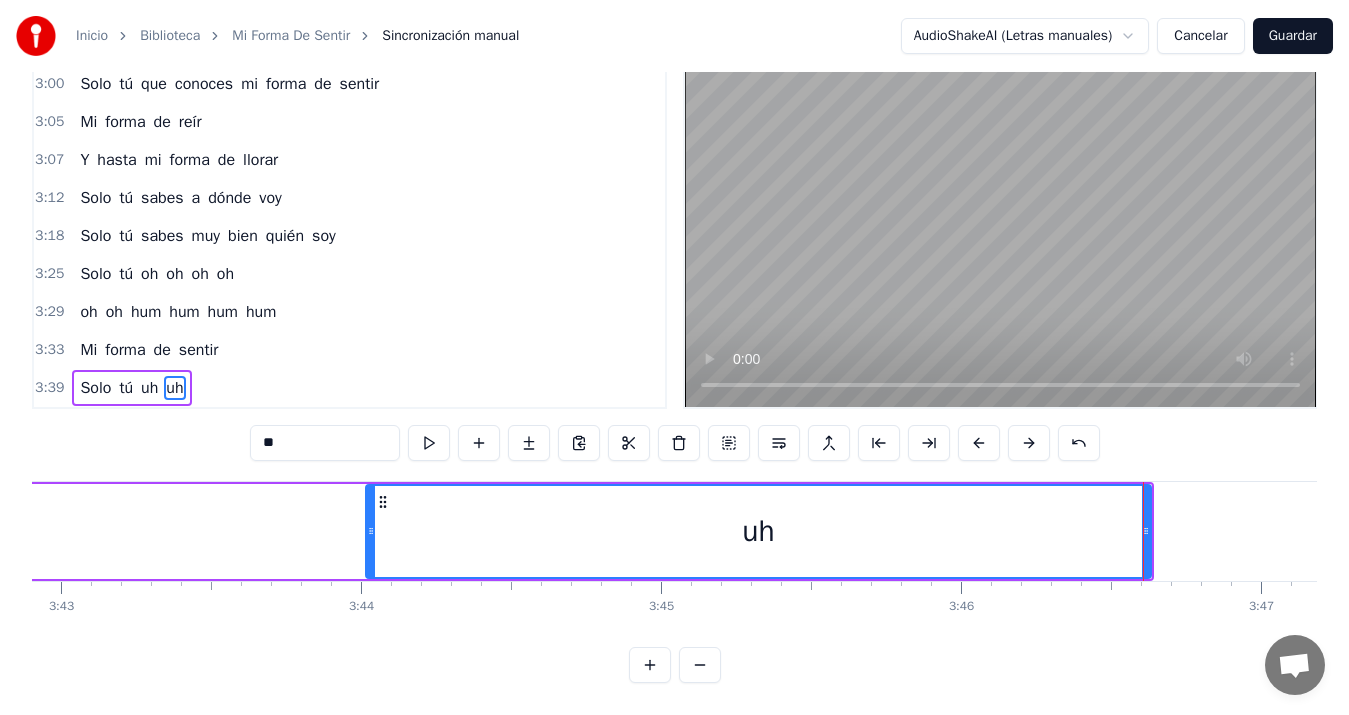 drag, startPoint x: 1154, startPoint y: 513, endPoint x: 367, endPoint y: 529, distance: 787.1626 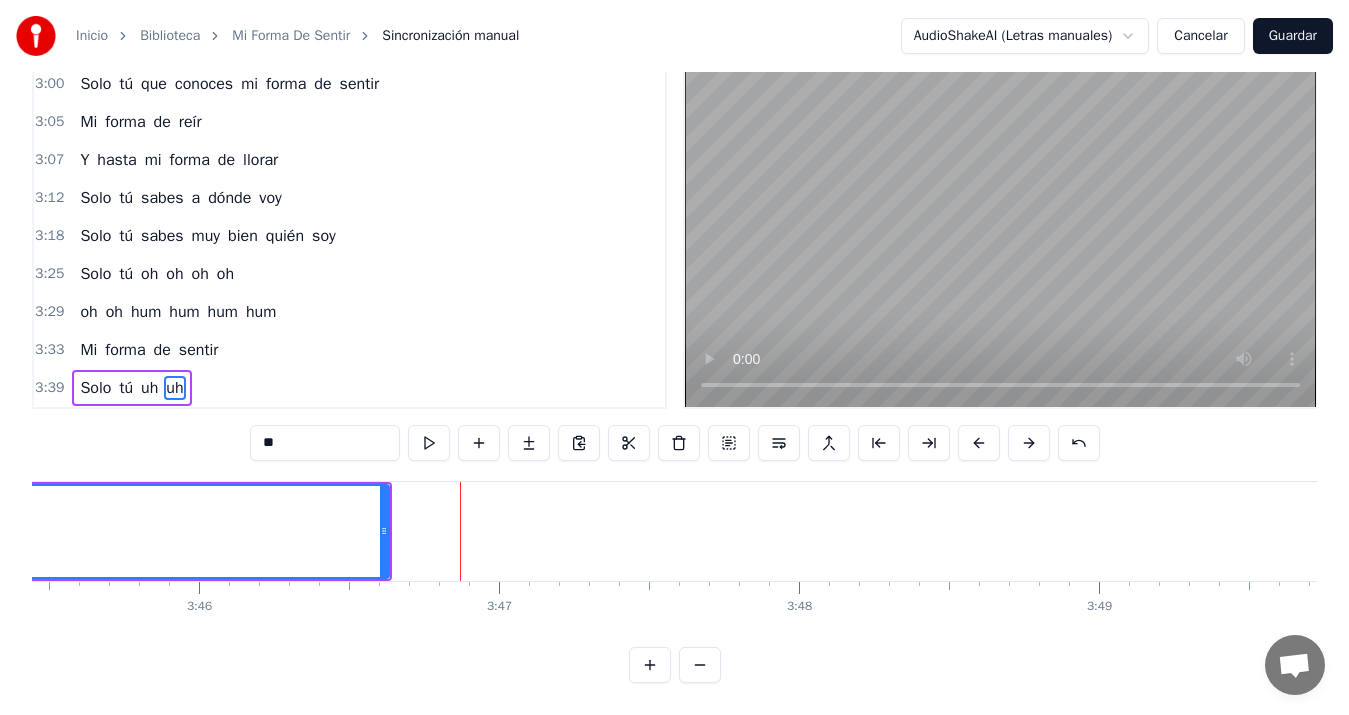 scroll, scrollTop: 0, scrollLeft: 67865, axis: horizontal 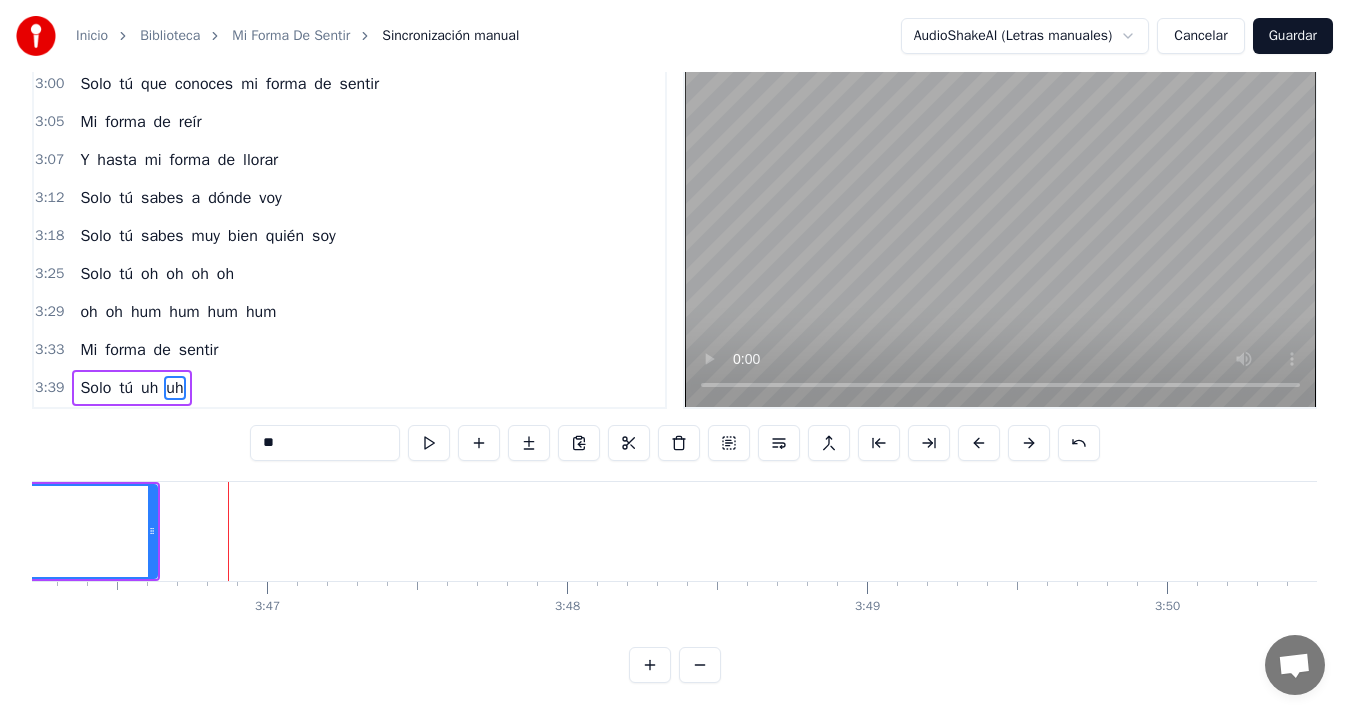 click on "Guardar" at bounding box center (1293, 36) 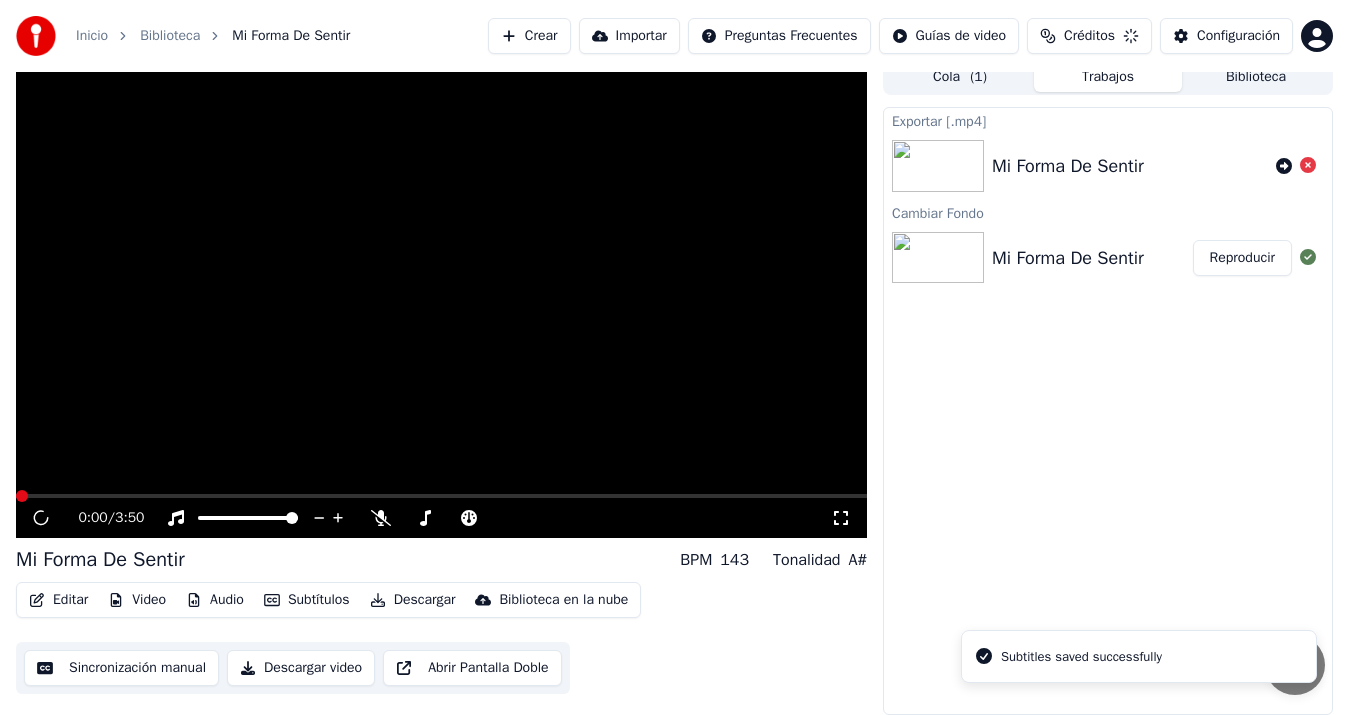 scroll, scrollTop: 13, scrollLeft: 0, axis: vertical 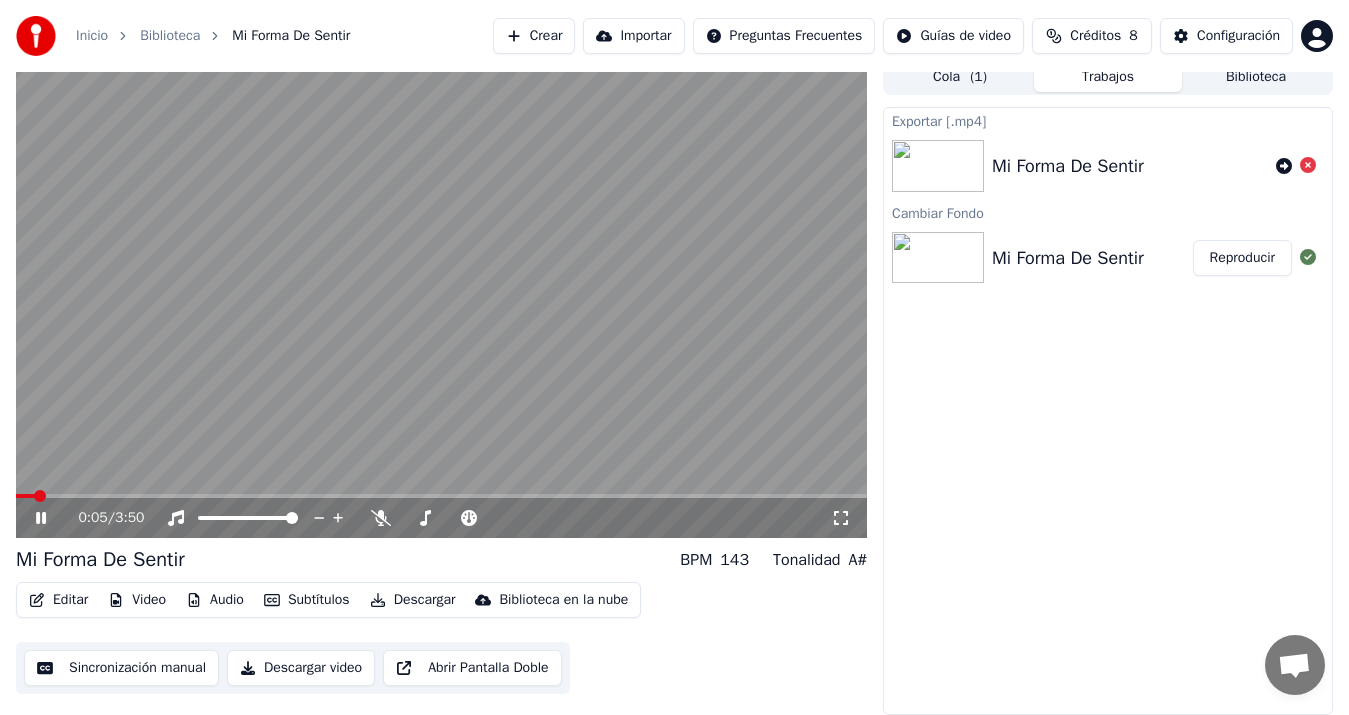 click on "0:05  /  3:50" at bounding box center (441, 518) 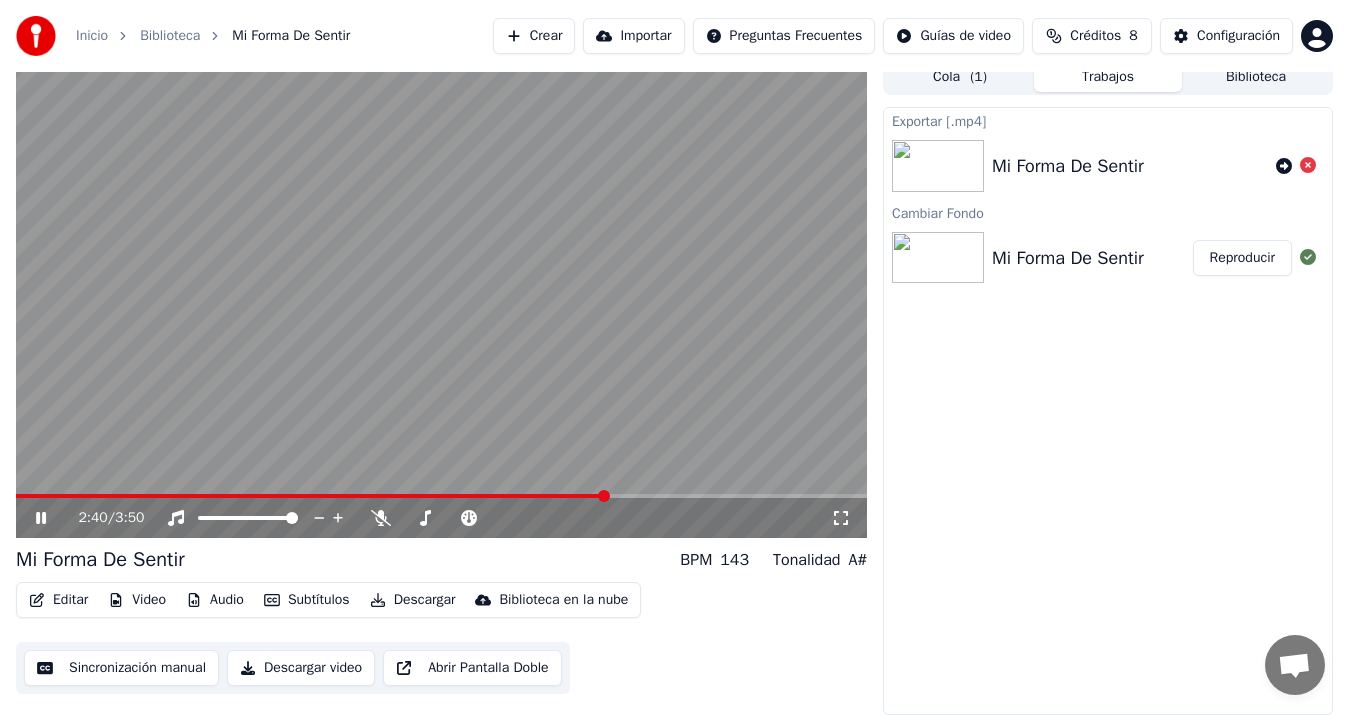 click at bounding box center (441, 496) 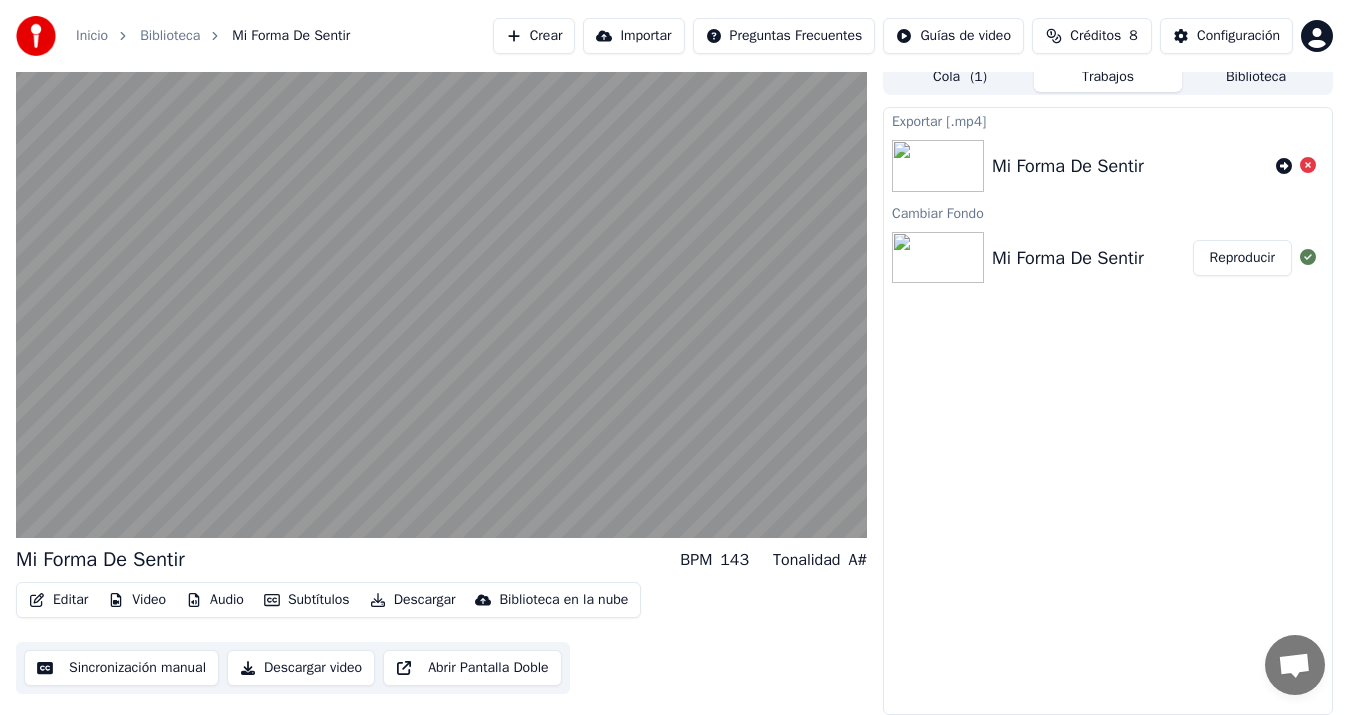 click on "Descargar video" at bounding box center (301, 668) 